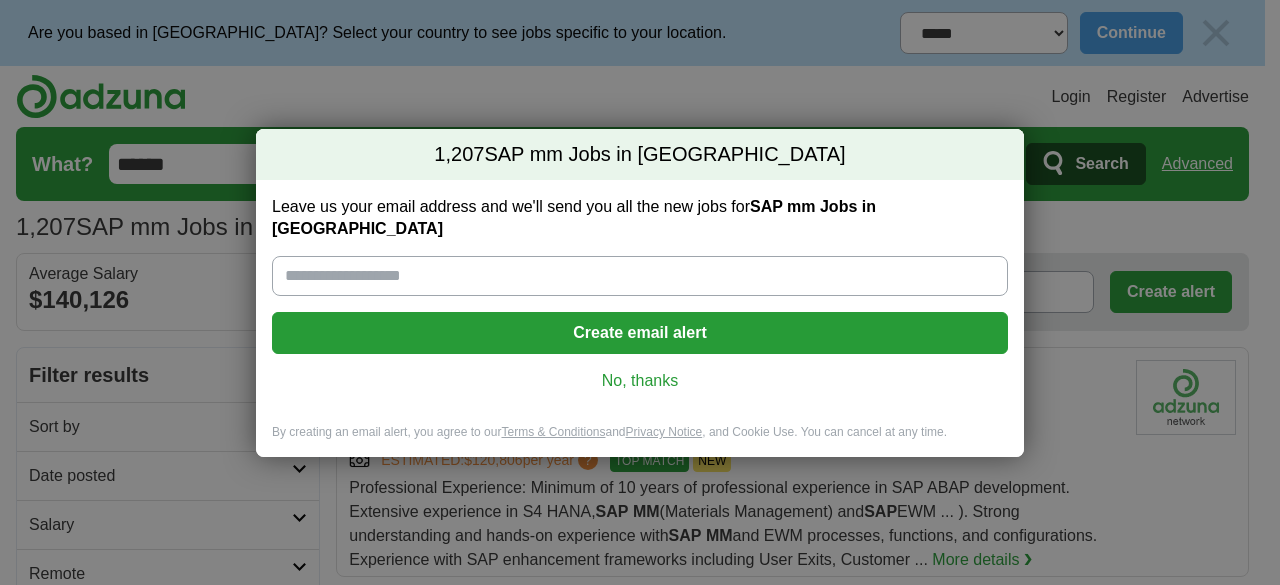 scroll, scrollTop: 0, scrollLeft: 0, axis: both 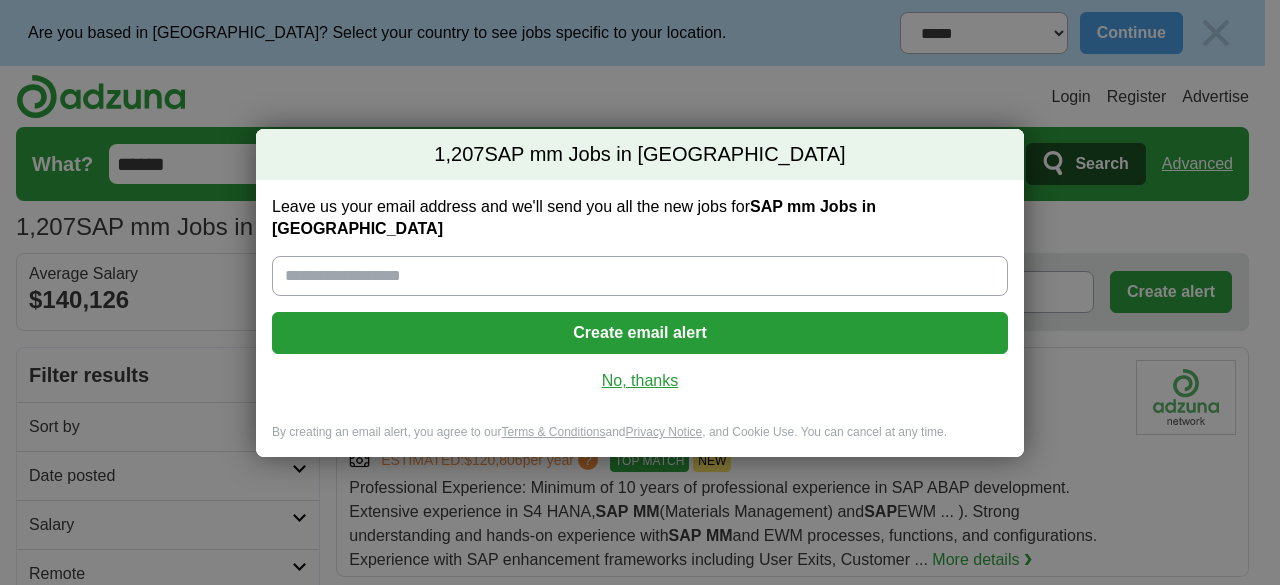 drag, startPoint x: 622, startPoint y: 393, endPoint x: 621, endPoint y: 371, distance: 22.022715 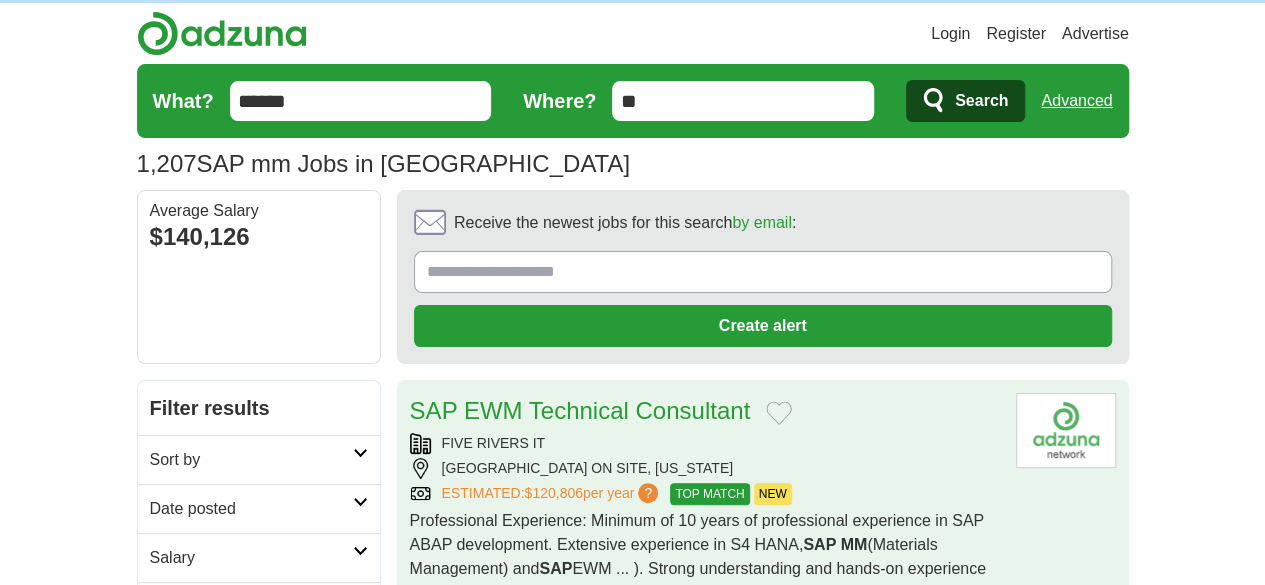 scroll, scrollTop: 100, scrollLeft: 0, axis: vertical 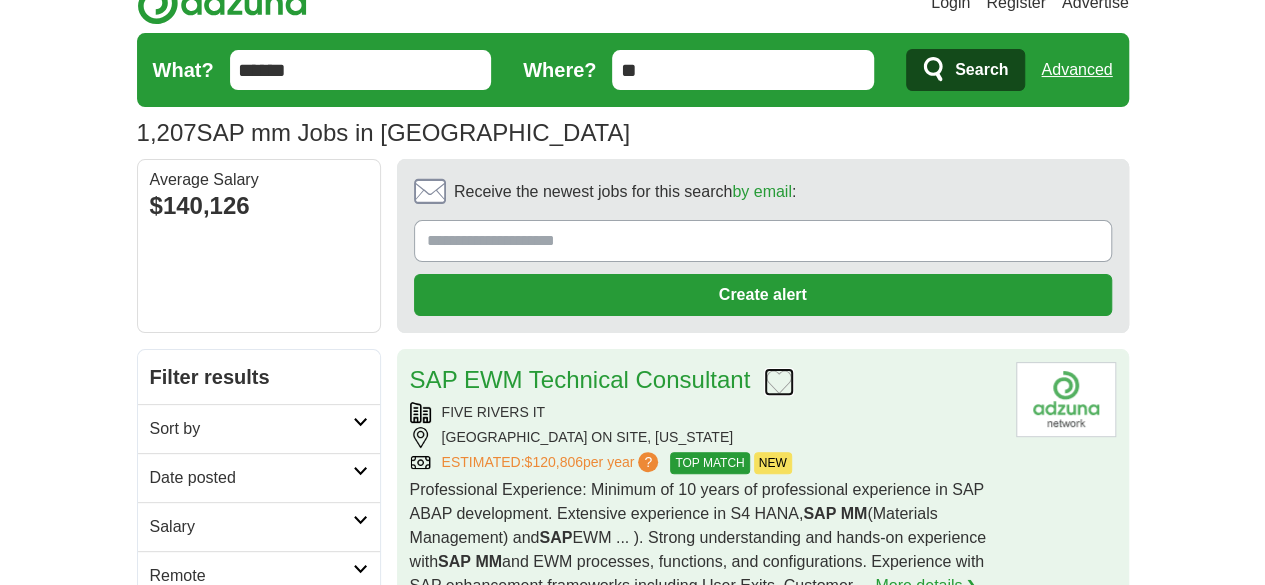 click at bounding box center [779, 382] 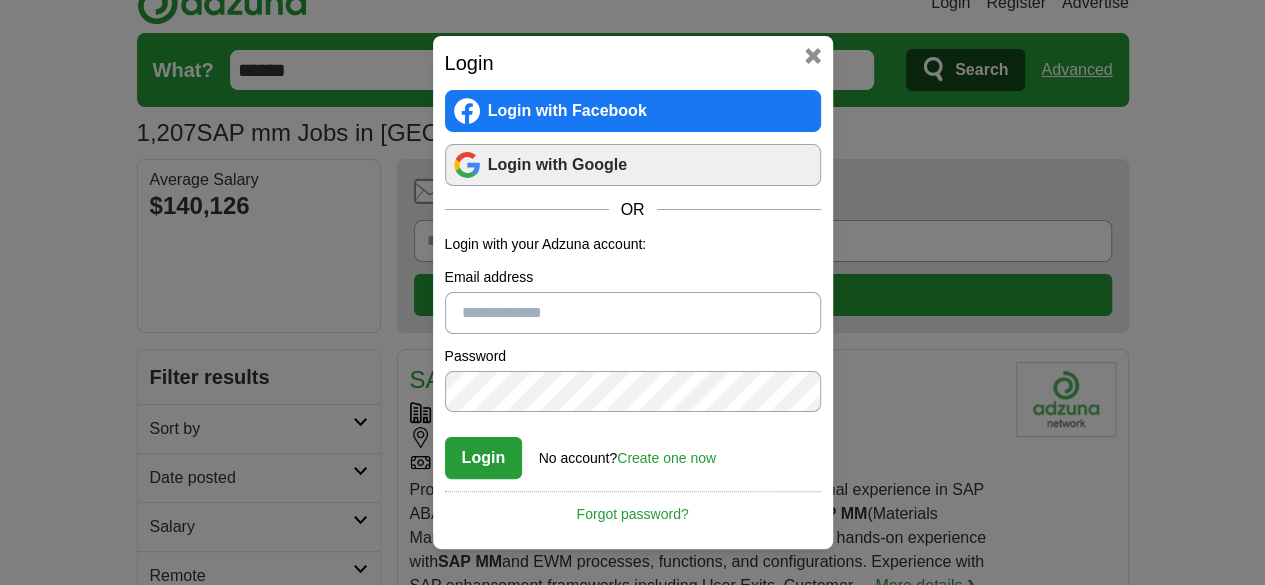 click on "Login with Google" at bounding box center (633, 165) 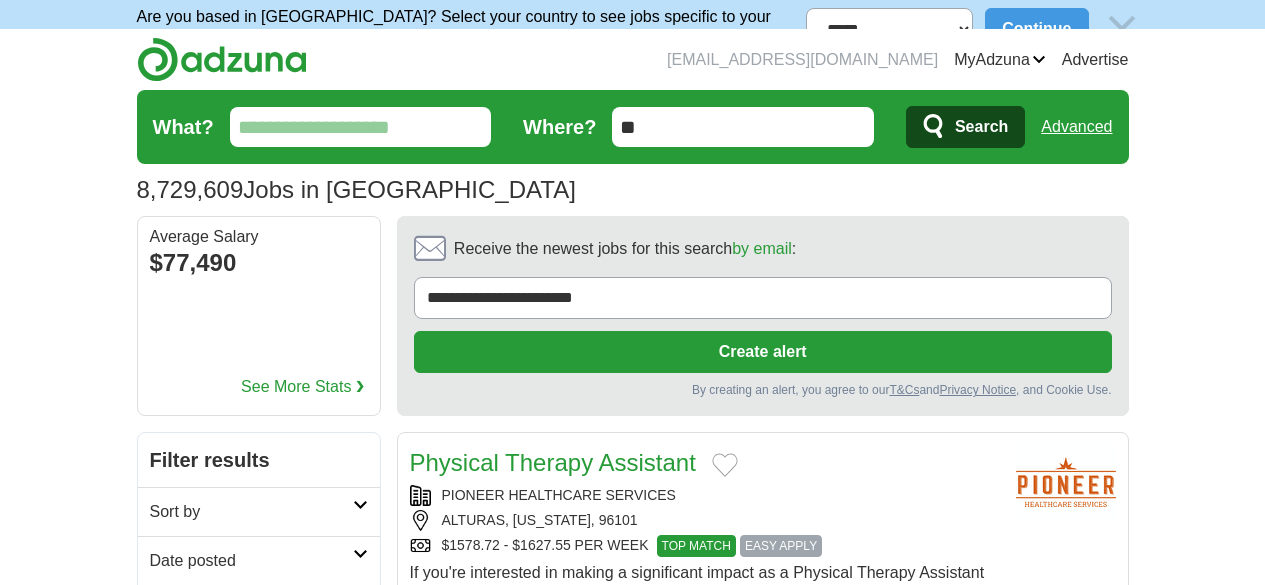 scroll, scrollTop: 0, scrollLeft: 0, axis: both 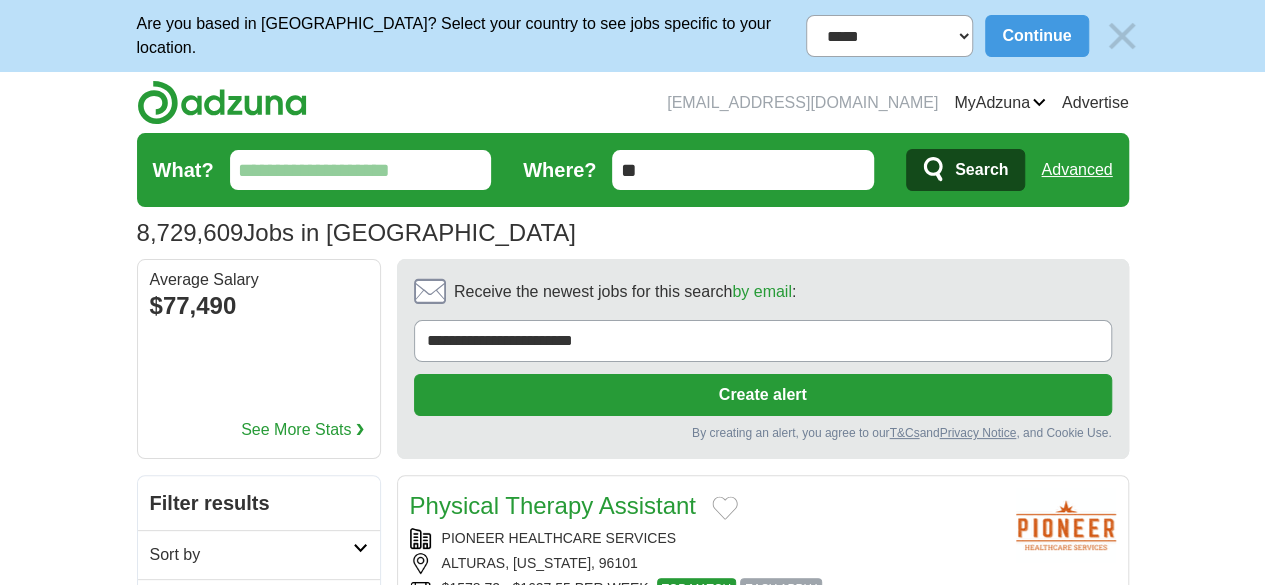 click on "8,729,609
Jobs in US
Average Salary:  $77,490" at bounding box center [633, 233] 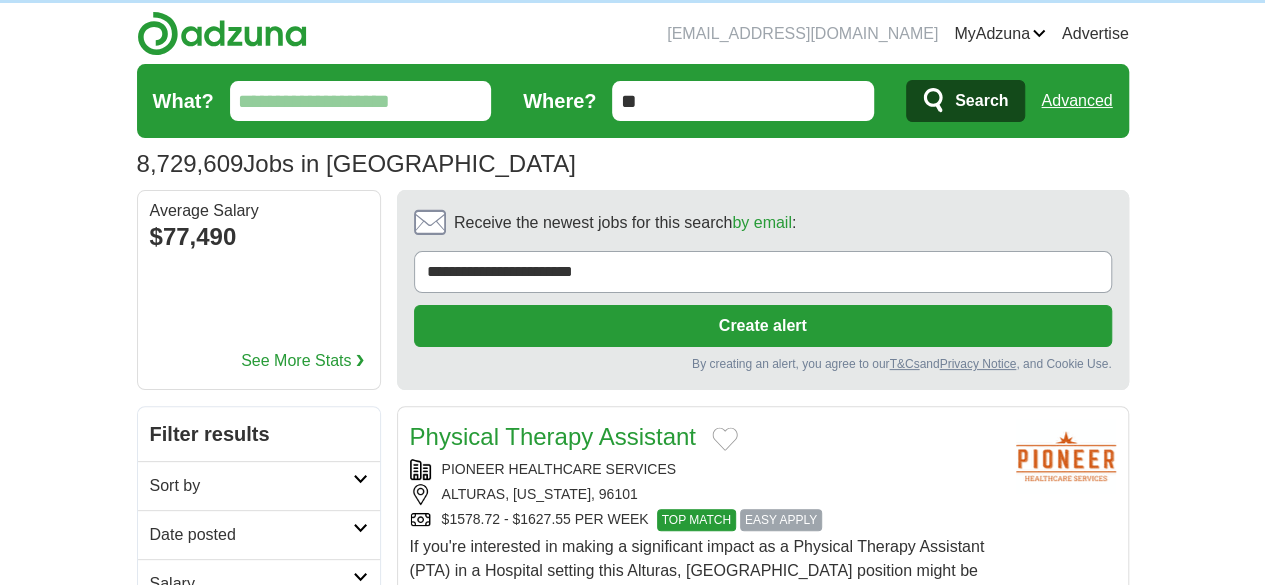 scroll, scrollTop: 100, scrollLeft: 0, axis: vertical 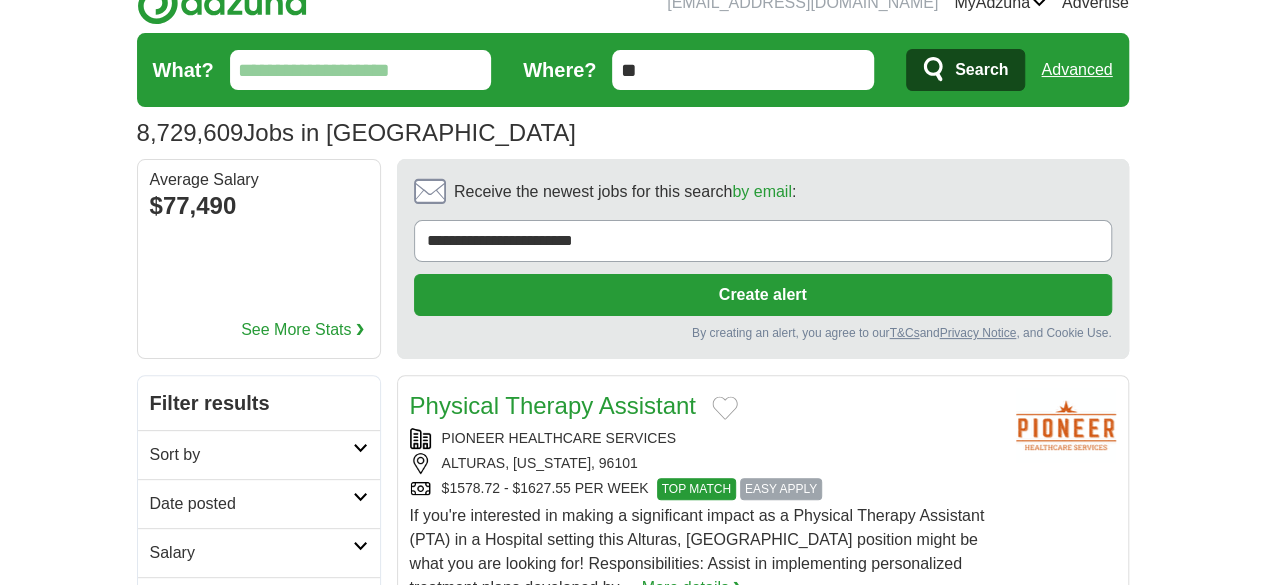 click on "What?
Where?
**
Search
Advanced" at bounding box center [633, 70] 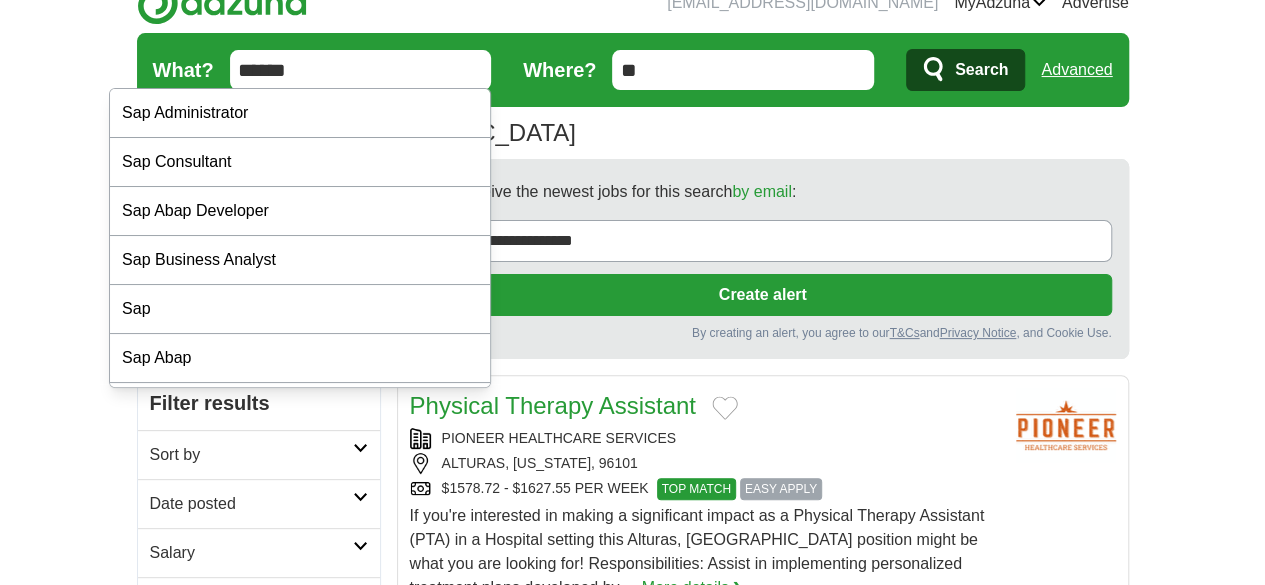 type on "******" 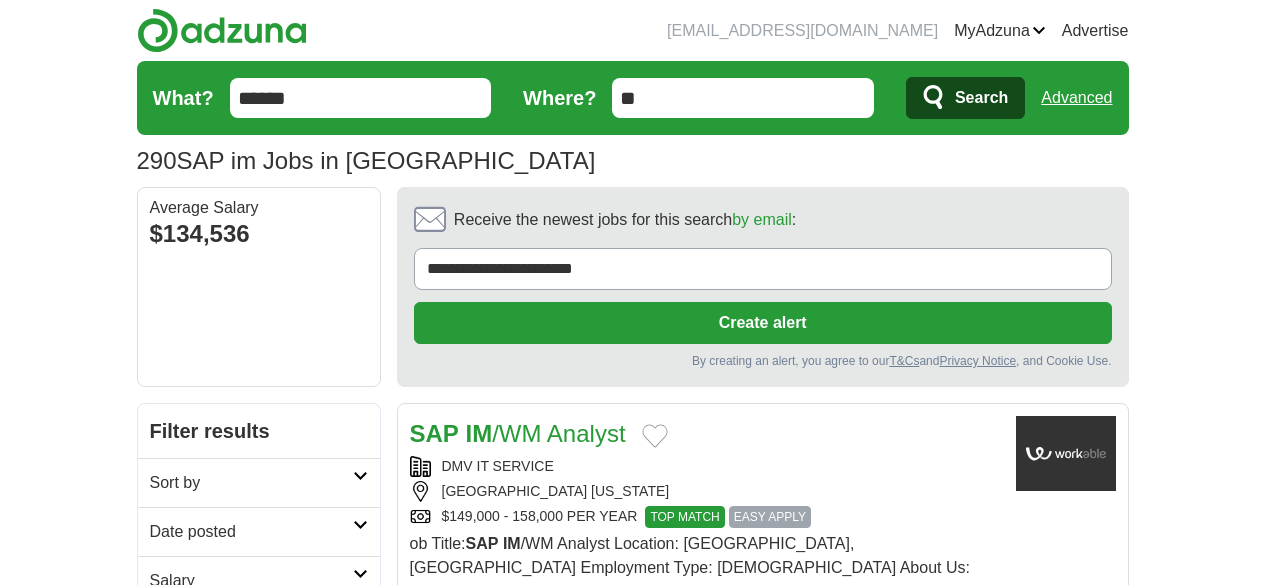 scroll, scrollTop: 0, scrollLeft: 0, axis: both 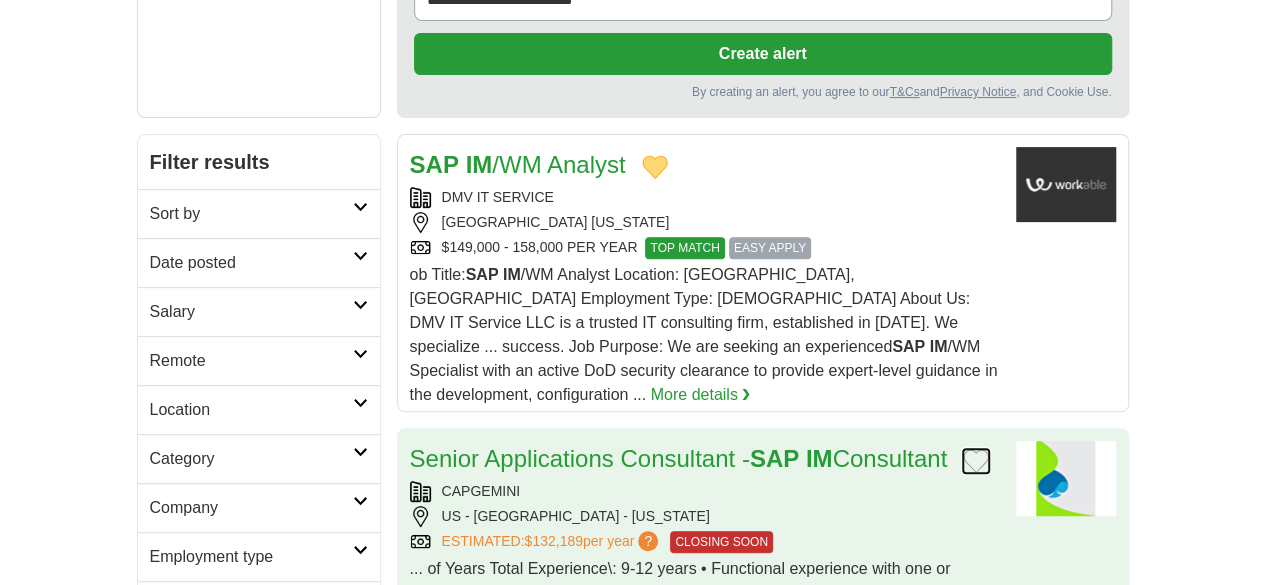 click at bounding box center [976, 461] 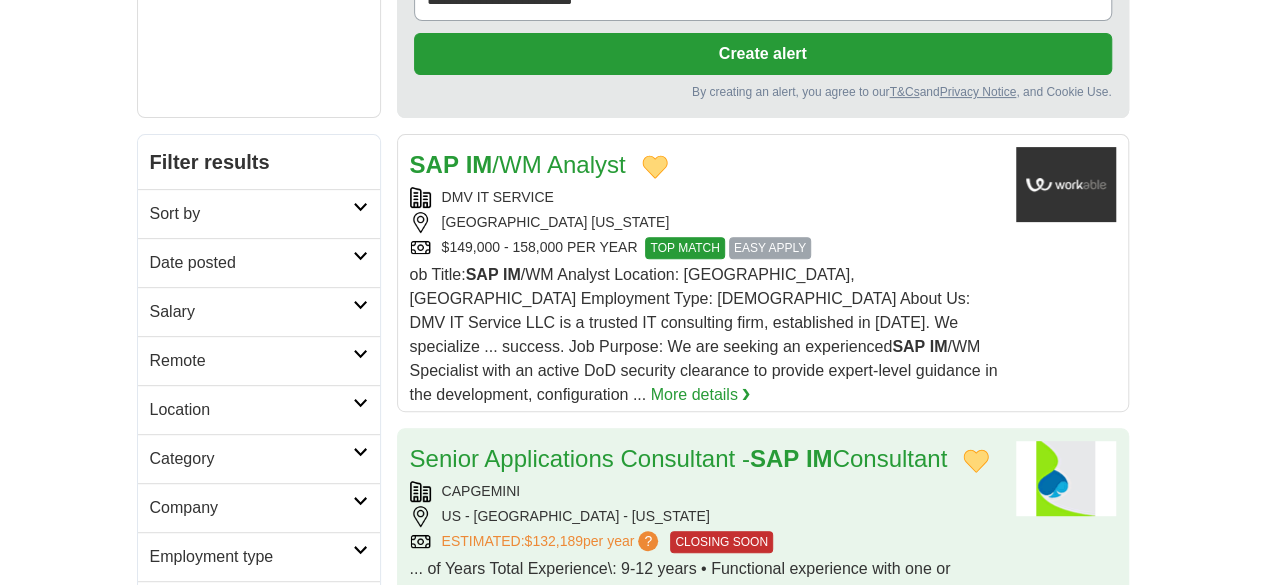click on "Senior Applications Consultant -  SAP   IM  Consultant
CAPGEMINI
US - NY - NEW YORK
ESTIMATED:
$132,189
per year
?
CLOSING SOON
CLOSING SOON
...  of Years Total Experience\: 9-12 years • Functional experience with one or more  SAP   IM" at bounding box center [705, 535] 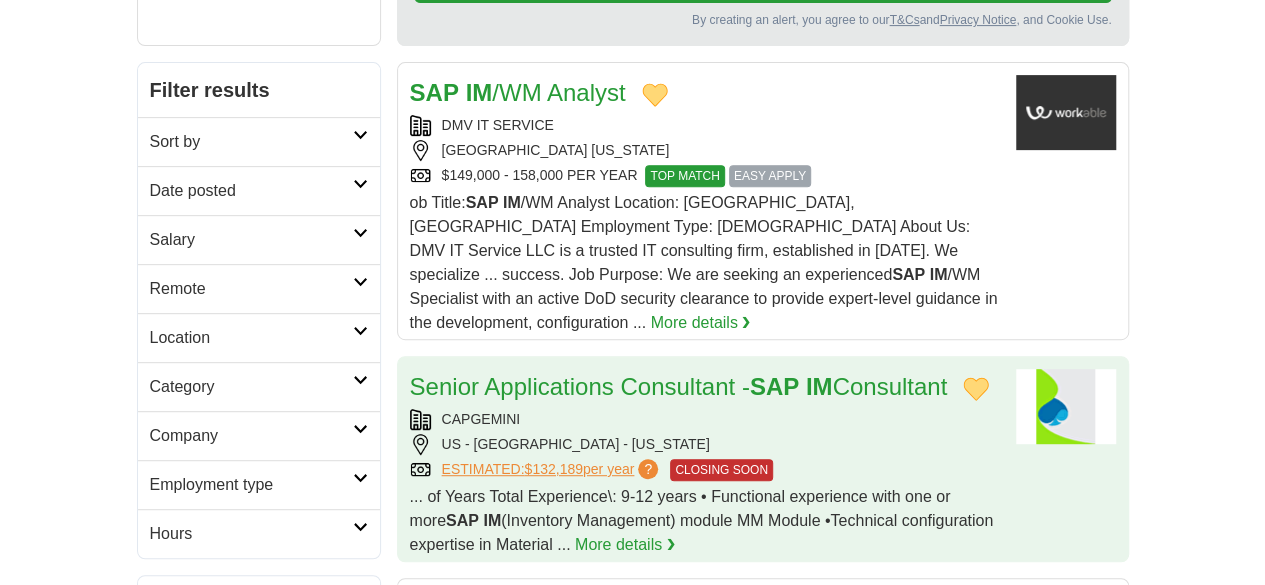 scroll, scrollTop: 469, scrollLeft: 0, axis: vertical 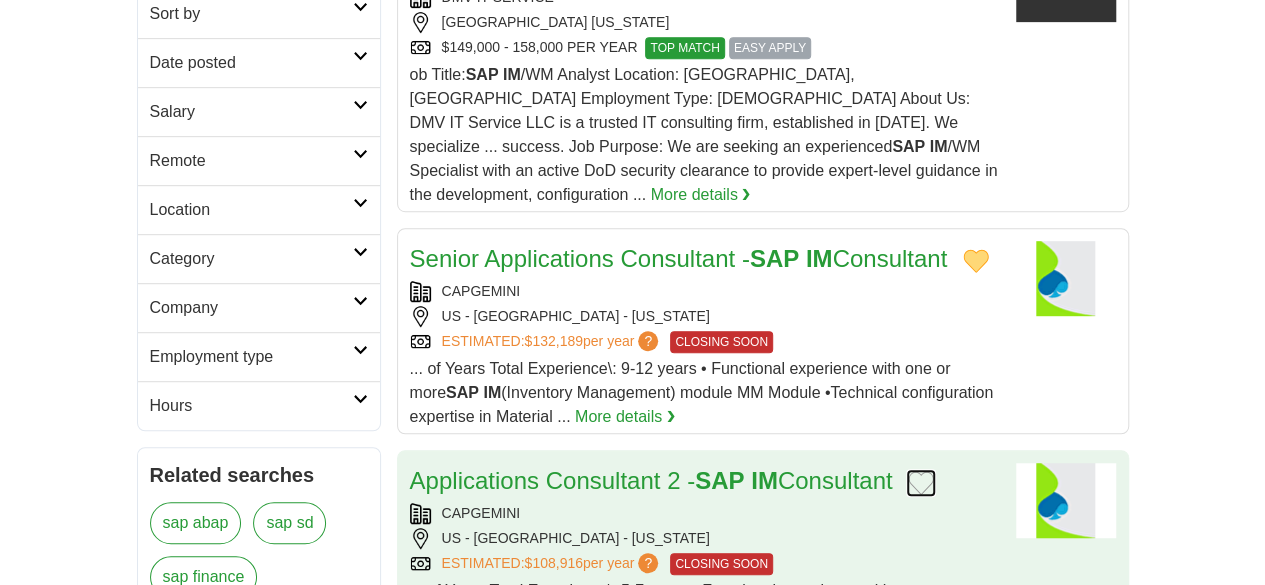 click at bounding box center [921, 483] 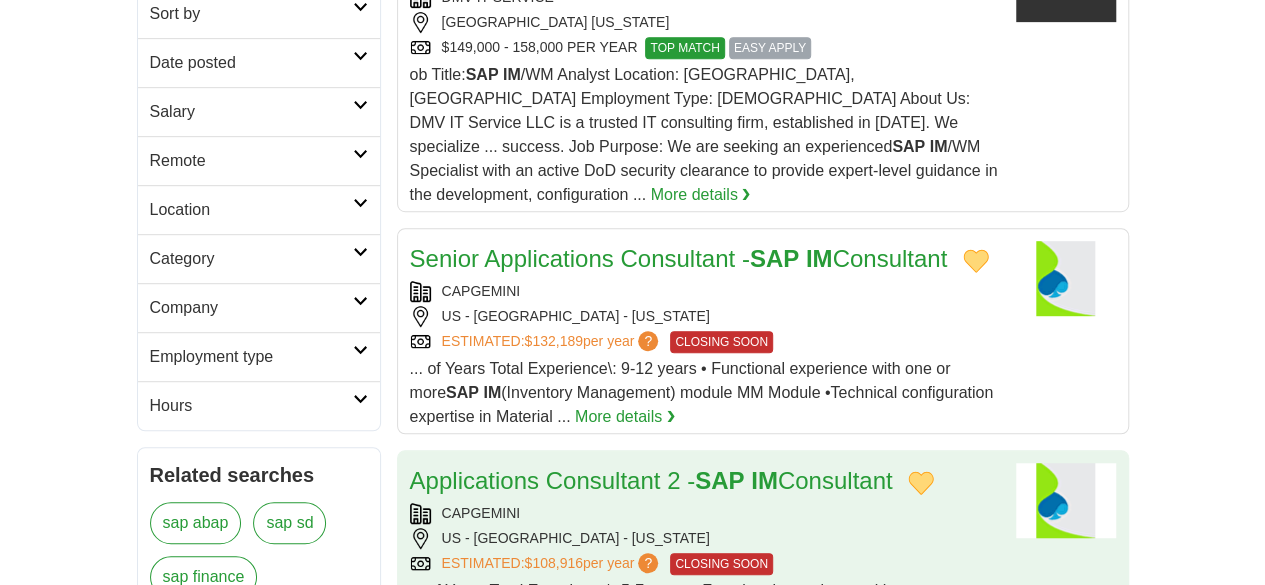 click on "Applications Consultant 2 -  SAP   IM  Consultant
CAPGEMINI
US - NY - NEW YORK
ESTIMATED:
$108,916
per year
?
CLOSING SOON
CLOSING SOON
...  of Years Total Experience\: 5-7 years • Functional experience with one or more  SAP IM" at bounding box center (705, 557) 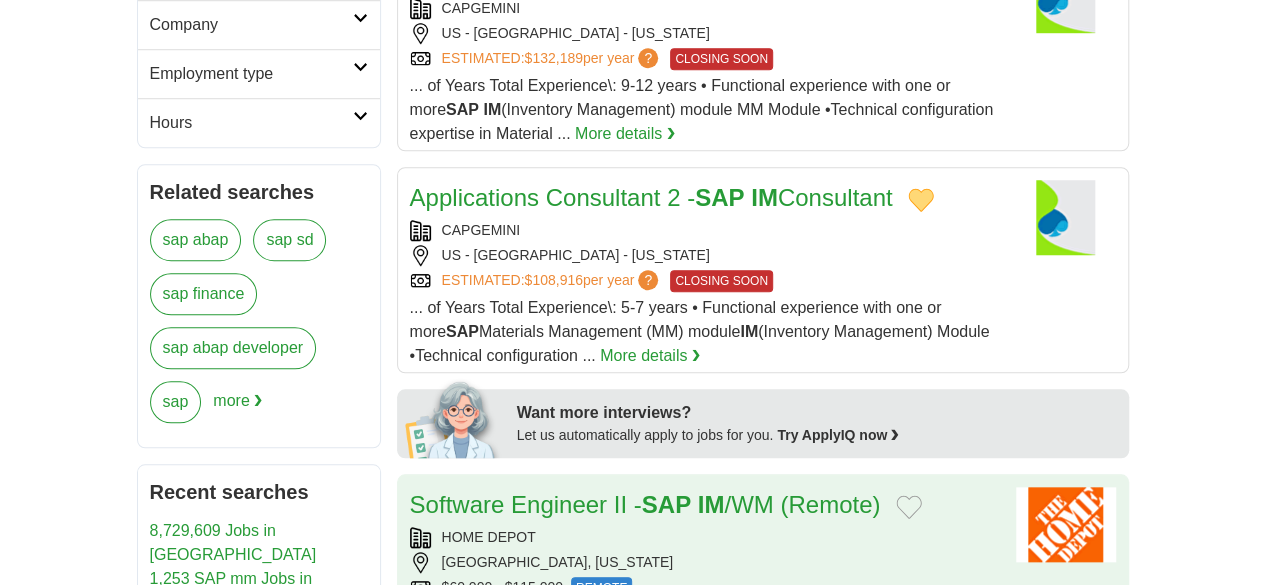 scroll, scrollTop: 869, scrollLeft: 0, axis: vertical 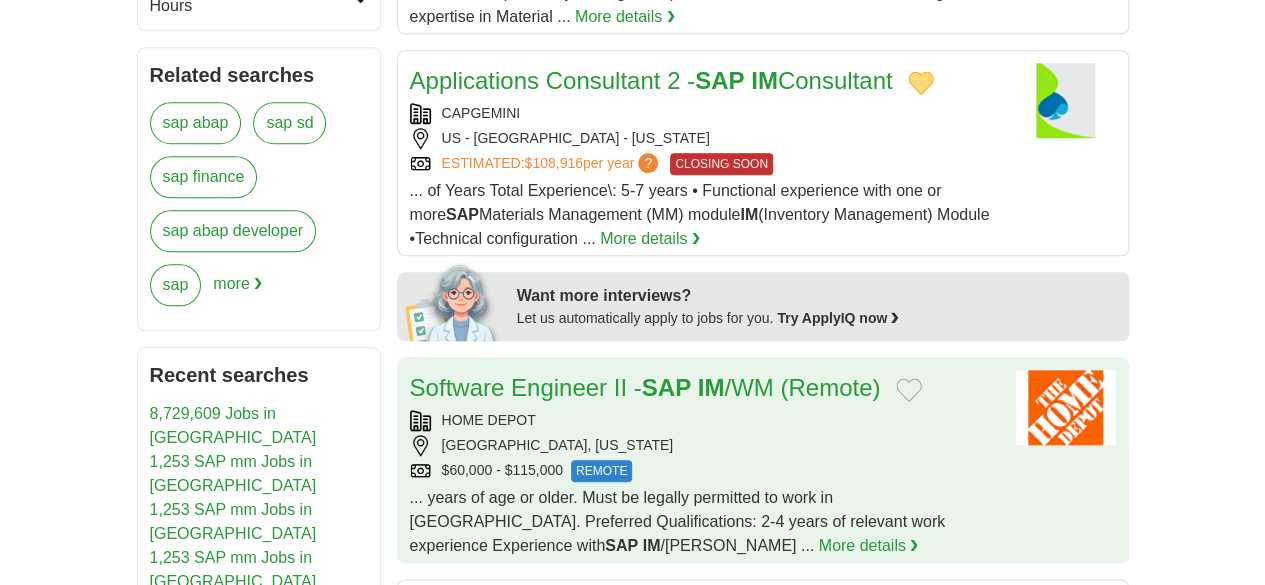 click on "HOME DEPOT" at bounding box center (705, 420) 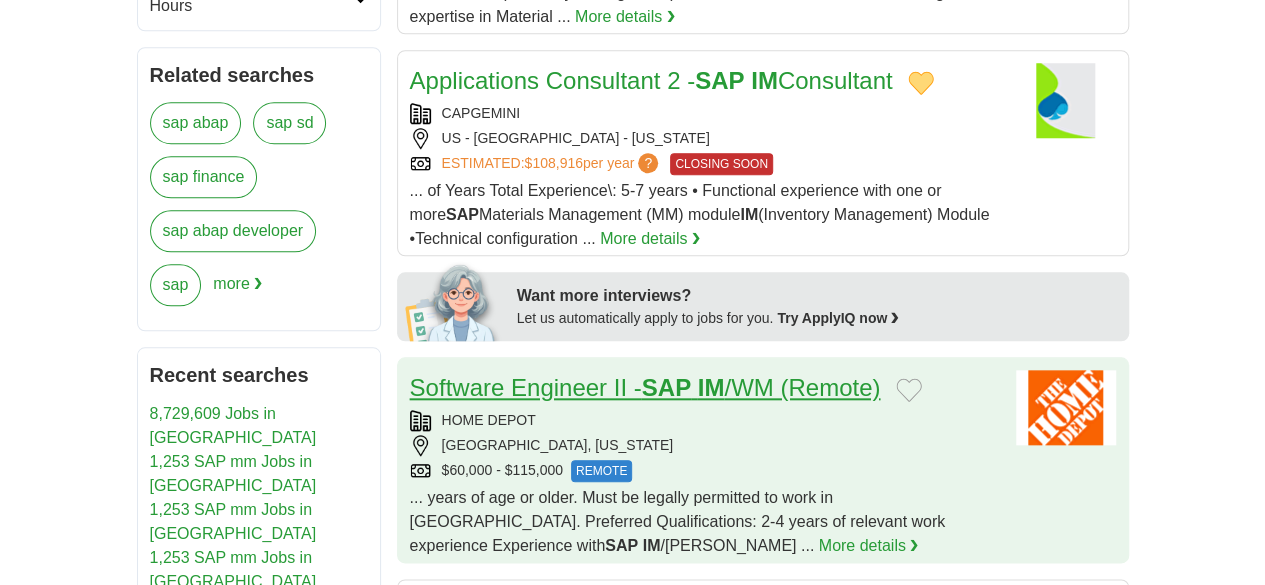 click on "Software Engineer II -  SAP   IM /WM (Remote)" at bounding box center (645, 387) 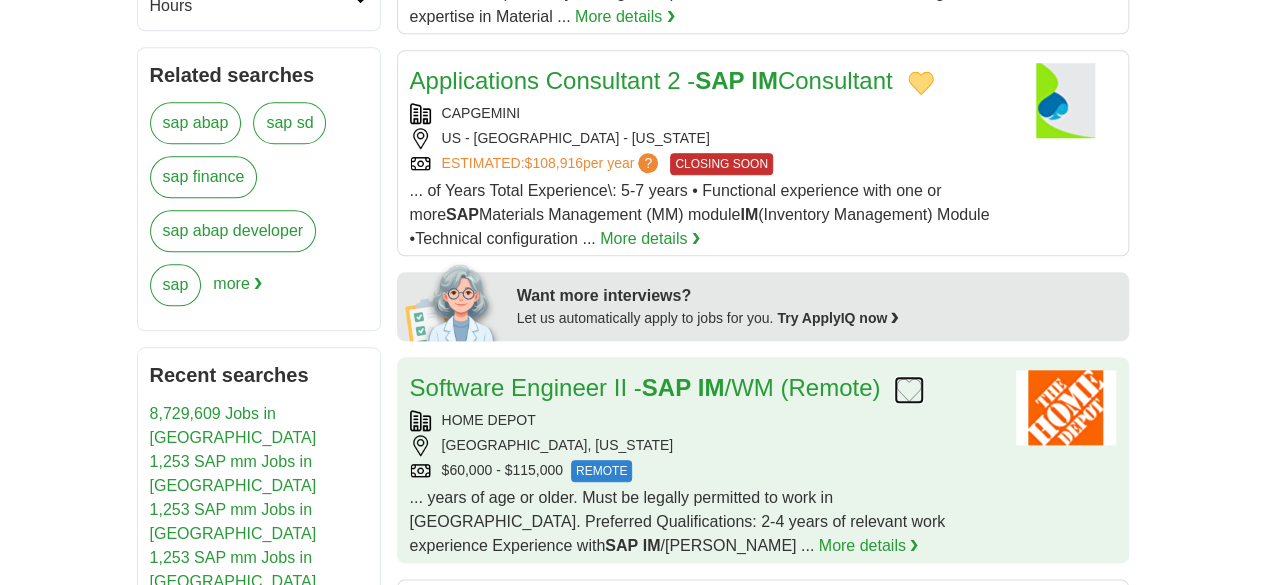 click at bounding box center (909, 390) 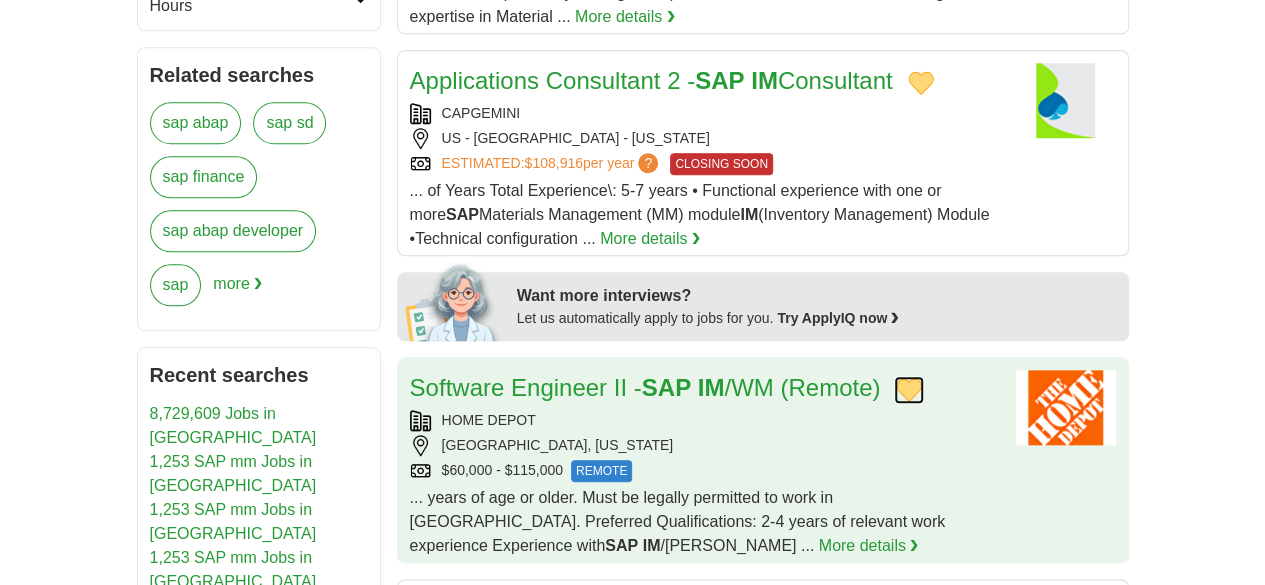 scroll, scrollTop: 969, scrollLeft: 0, axis: vertical 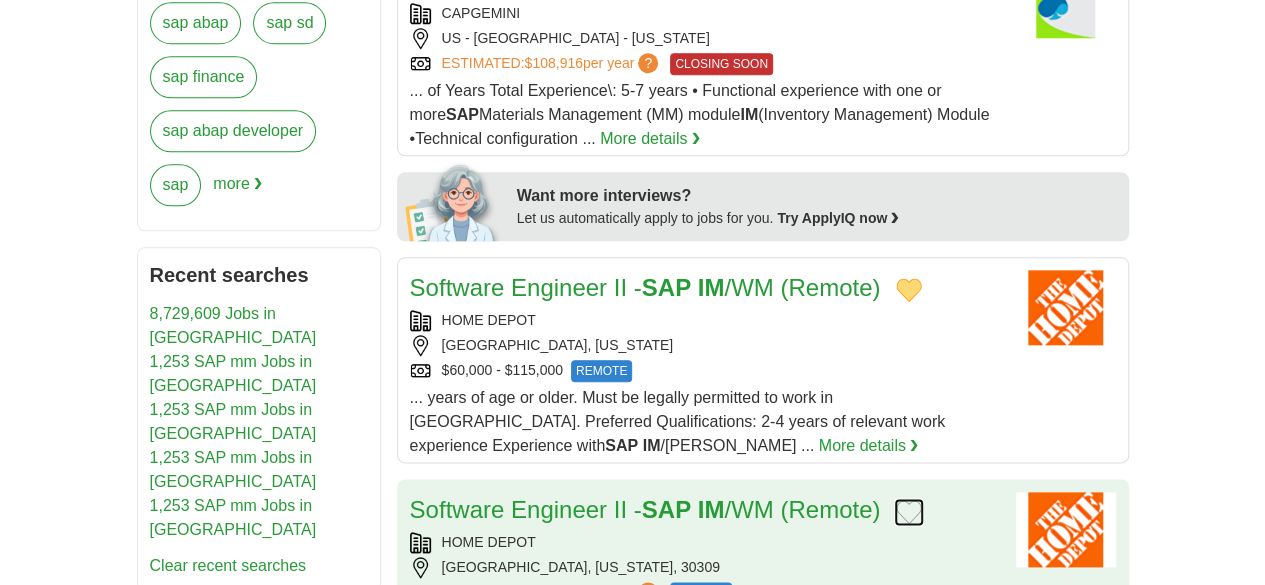 click at bounding box center [909, 512] 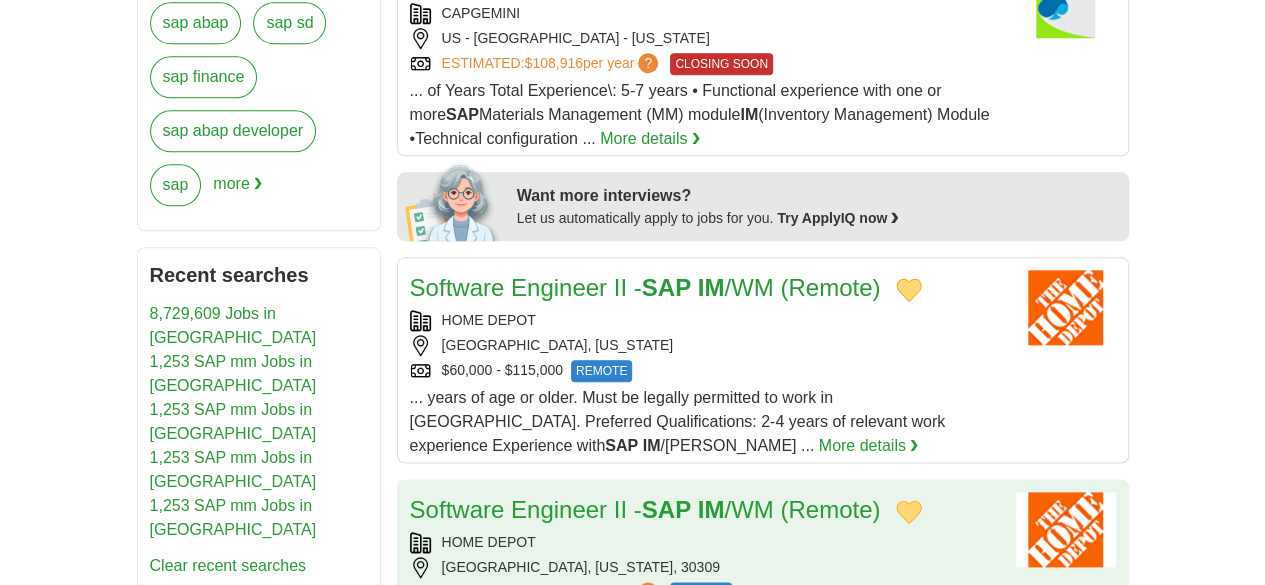 click on "HOME DEPOT" at bounding box center (705, 542) 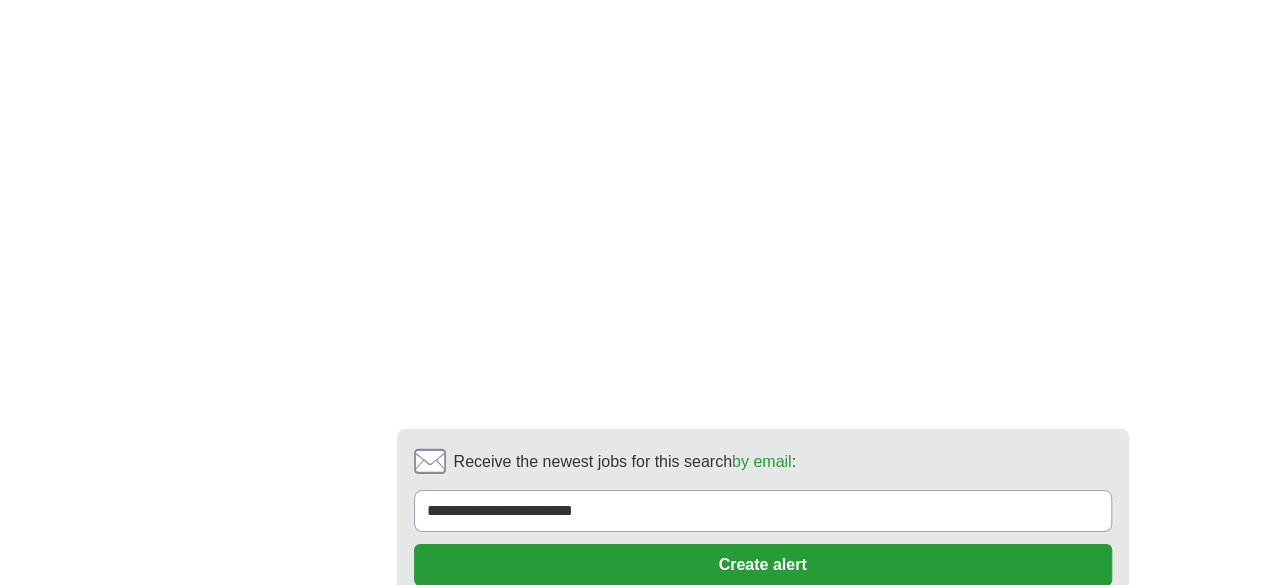 scroll, scrollTop: 3562, scrollLeft: 0, axis: vertical 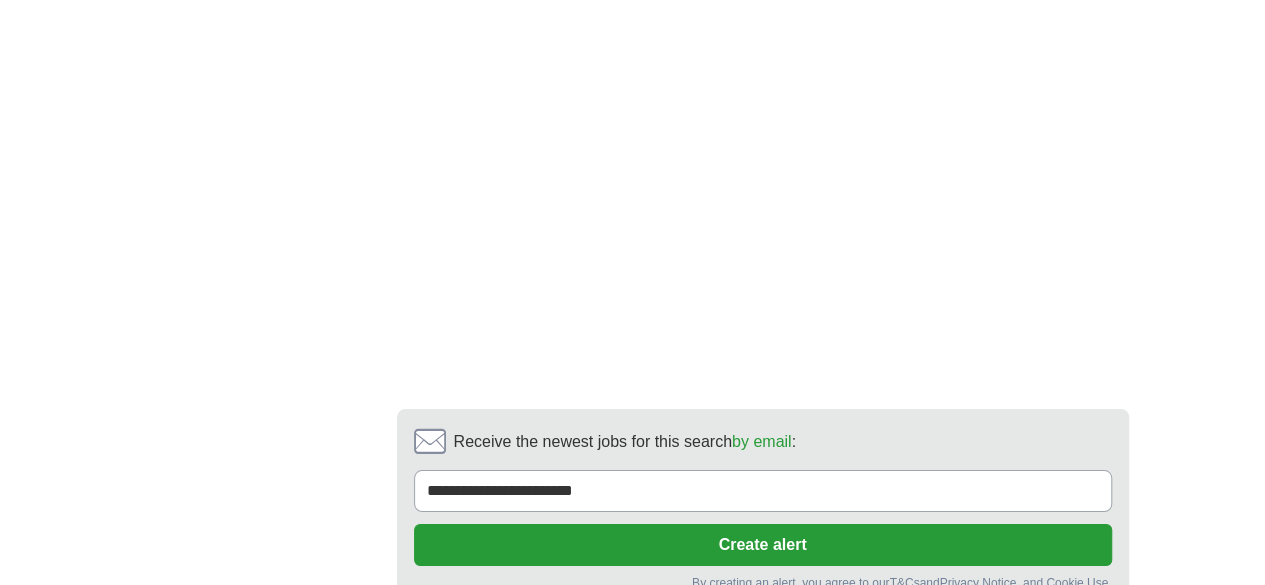 click on "2" at bounding box center [581, 675] 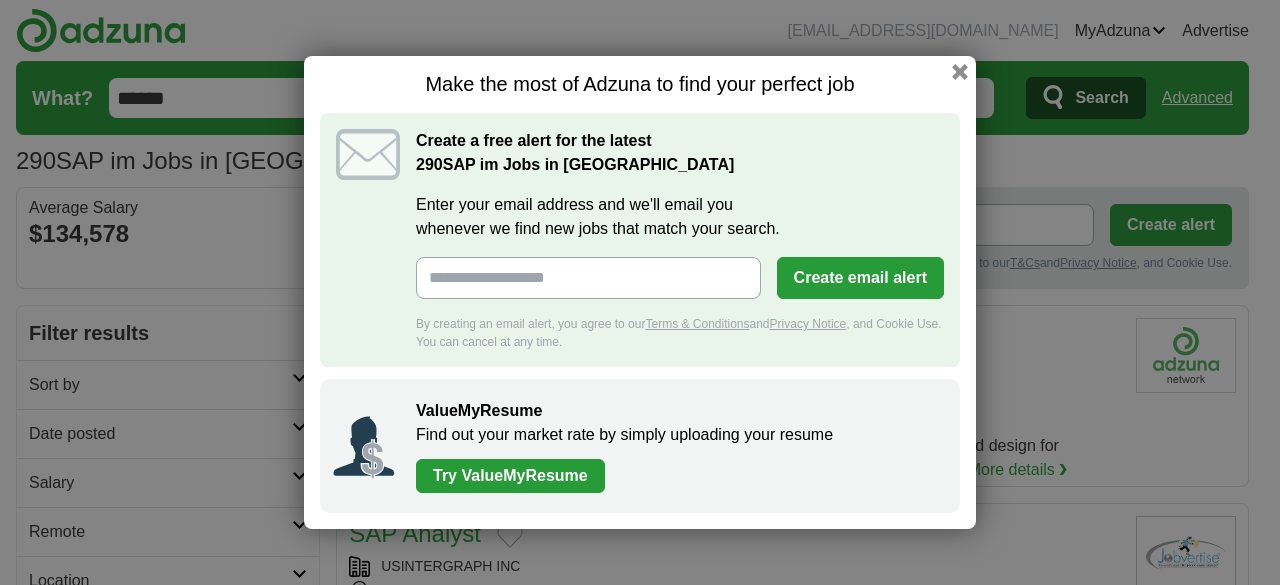 scroll, scrollTop: 0, scrollLeft: 0, axis: both 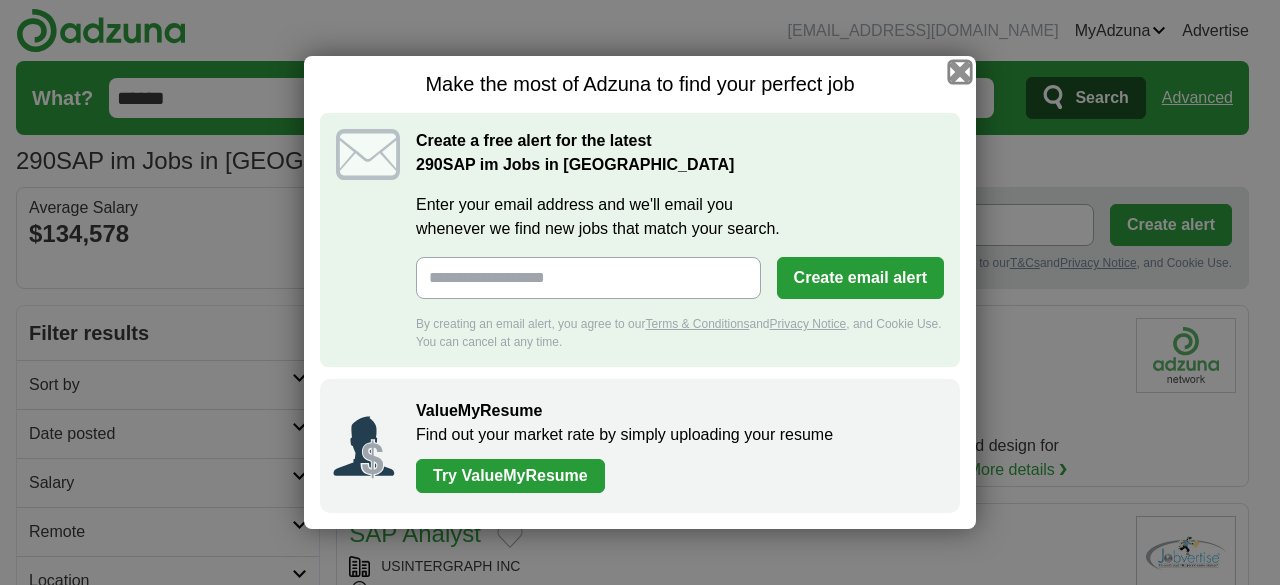 click at bounding box center (960, 72) 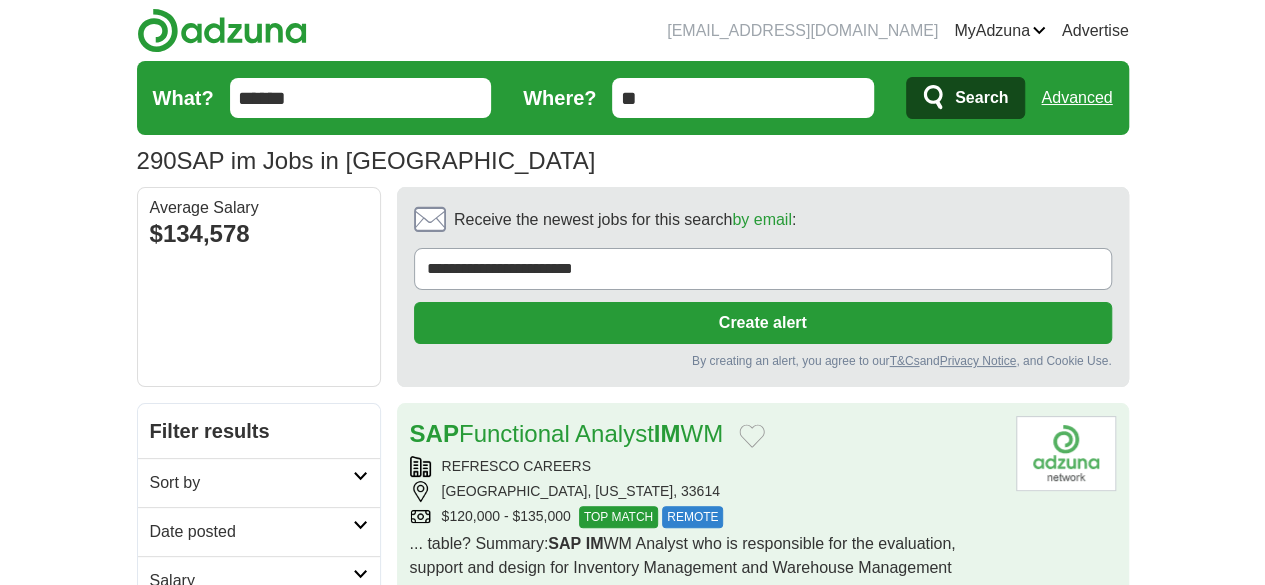 click on "REFRESCO CAREERS" at bounding box center [705, 466] 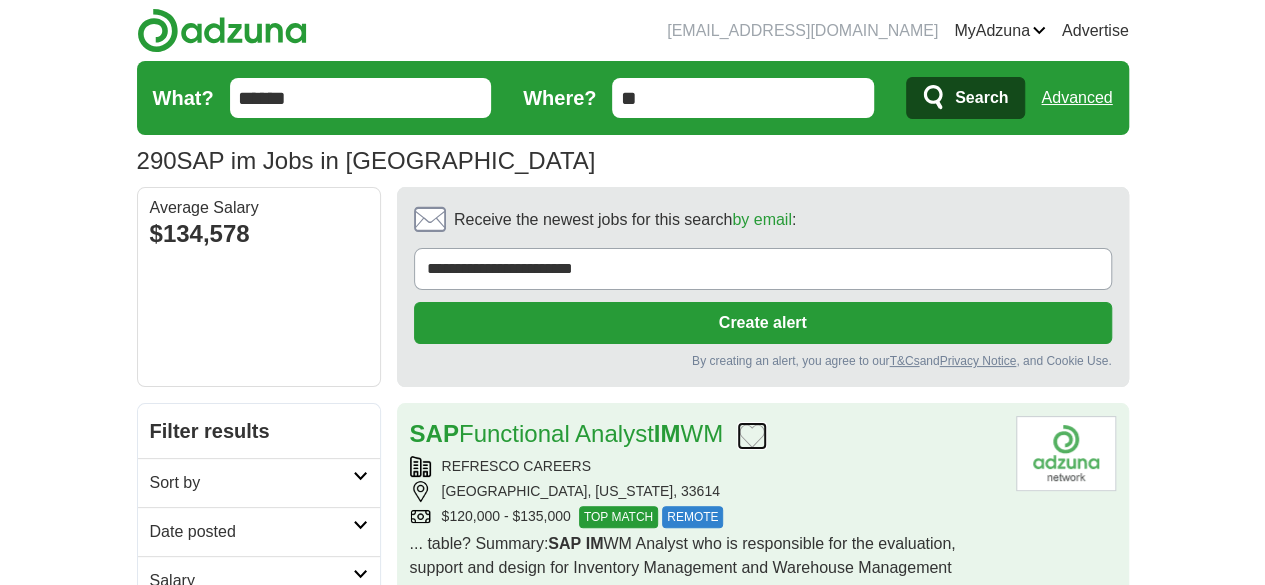 click at bounding box center [752, 436] 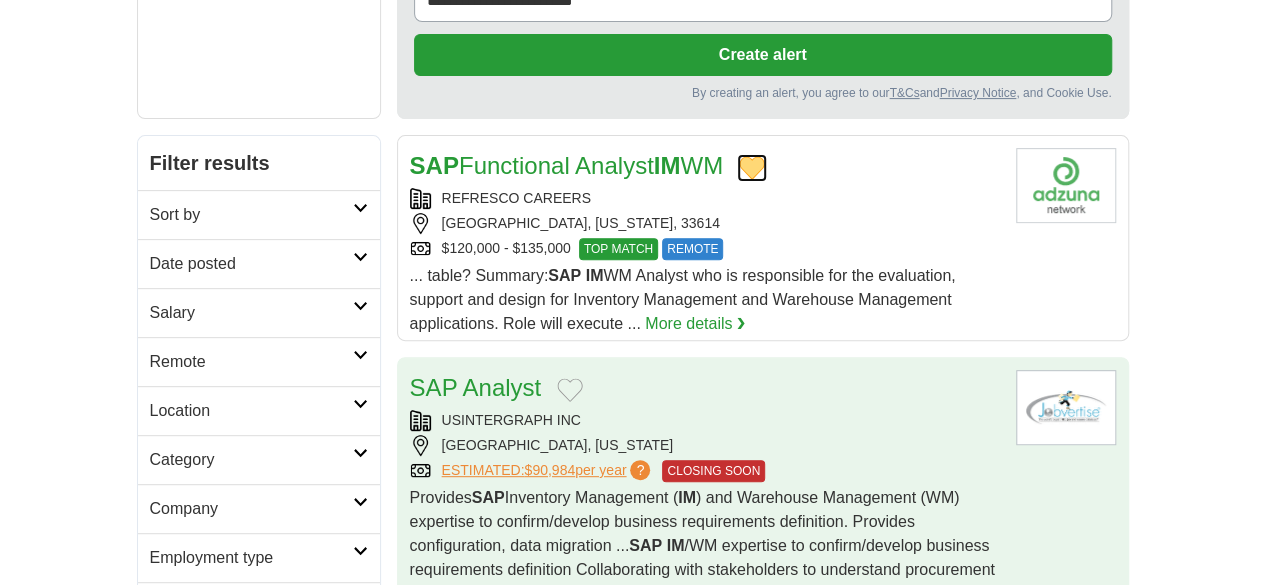 scroll, scrollTop: 300, scrollLeft: 0, axis: vertical 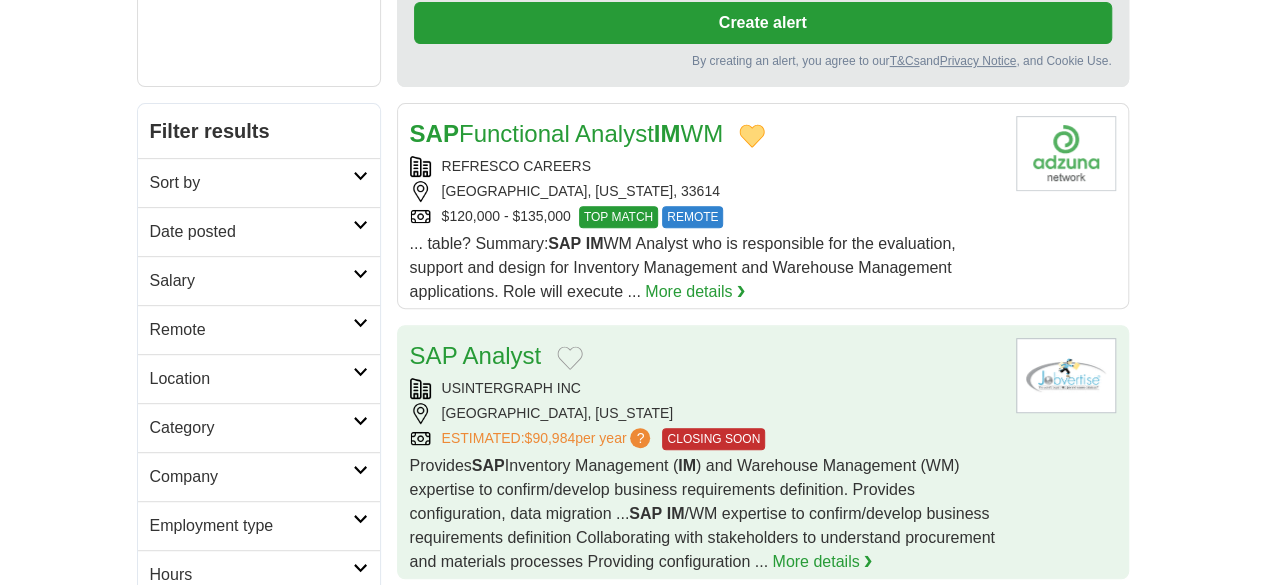 click on "SAP Analyst" at bounding box center [705, 356] 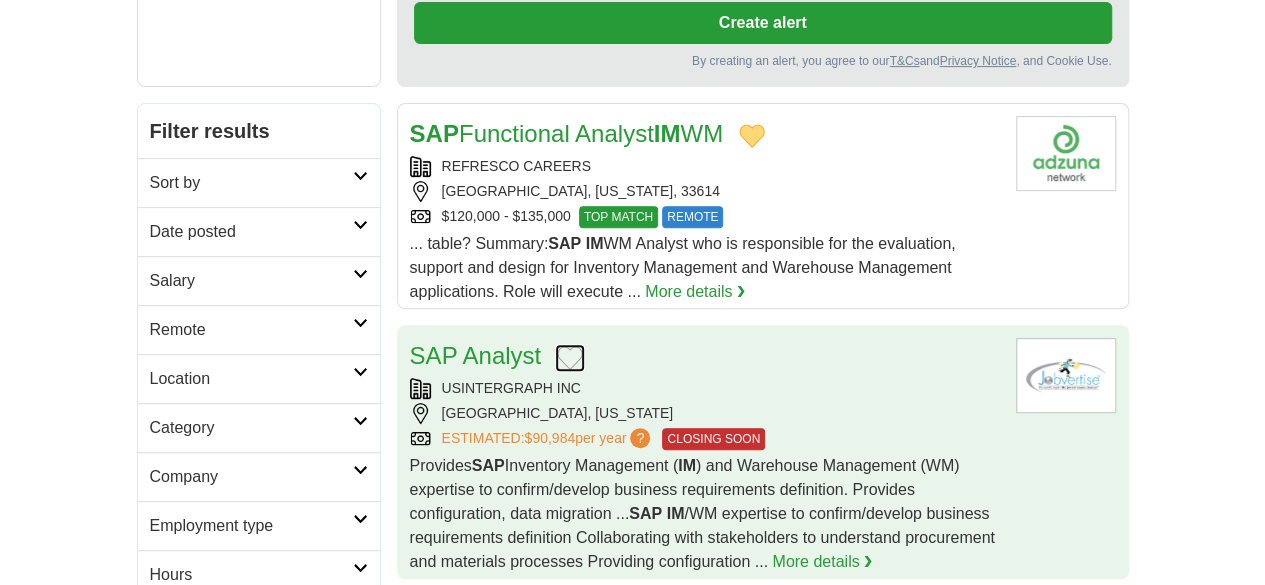 click at bounding box center [570, 358] 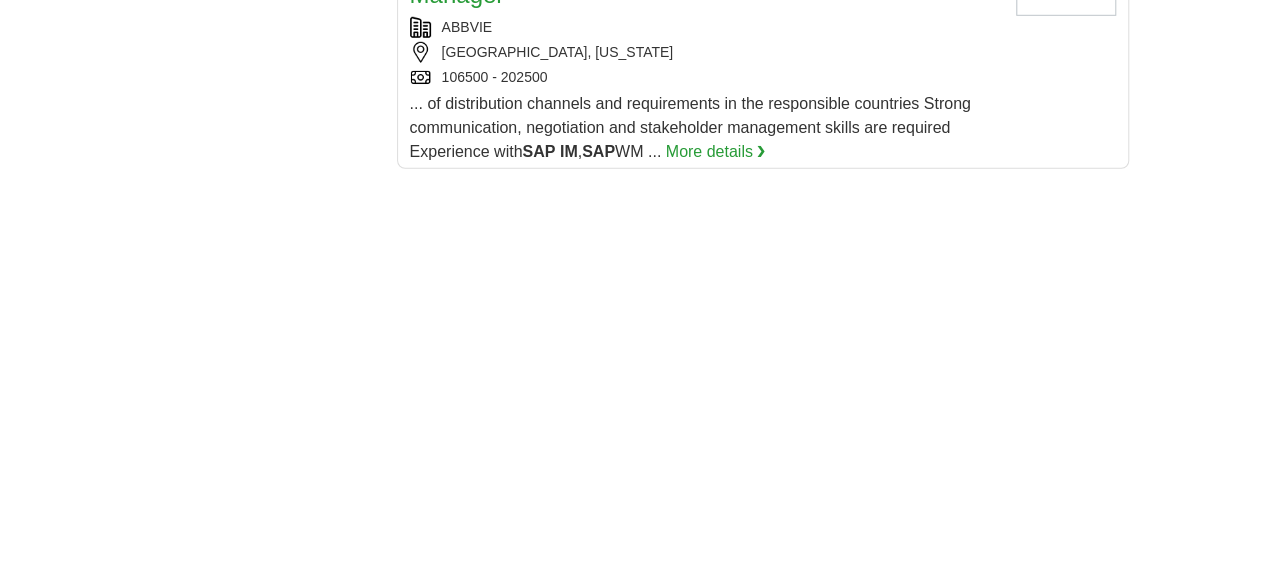 scroll, scrollTop: 3600, scrollLeft: 0, axis: vertical 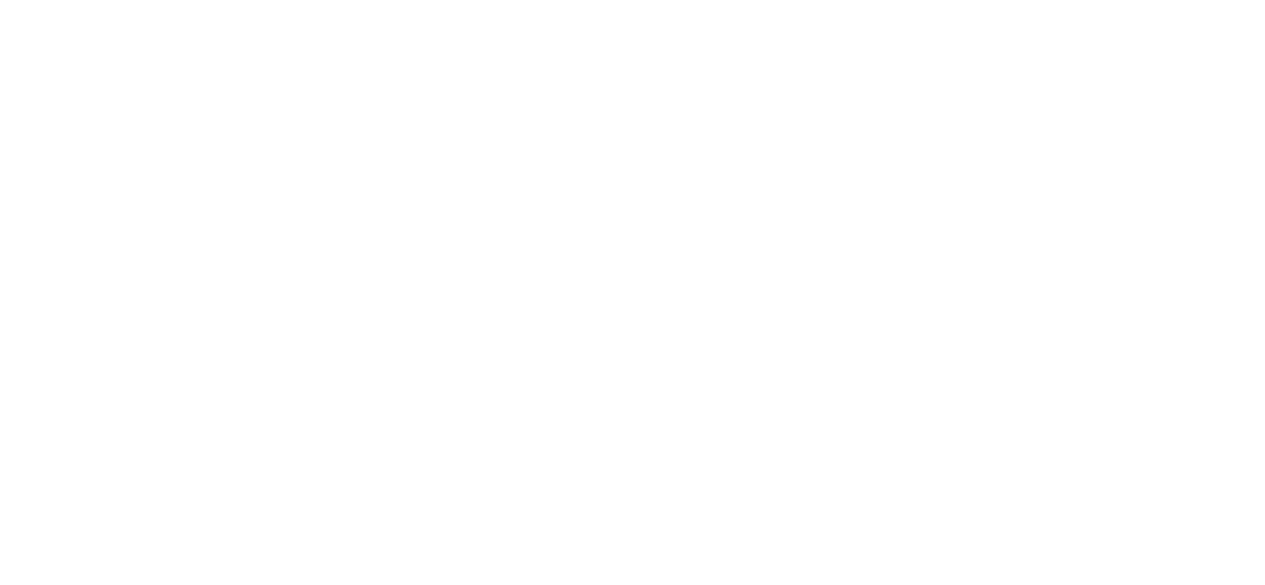 click on "3" at bounding box center [682, 885] 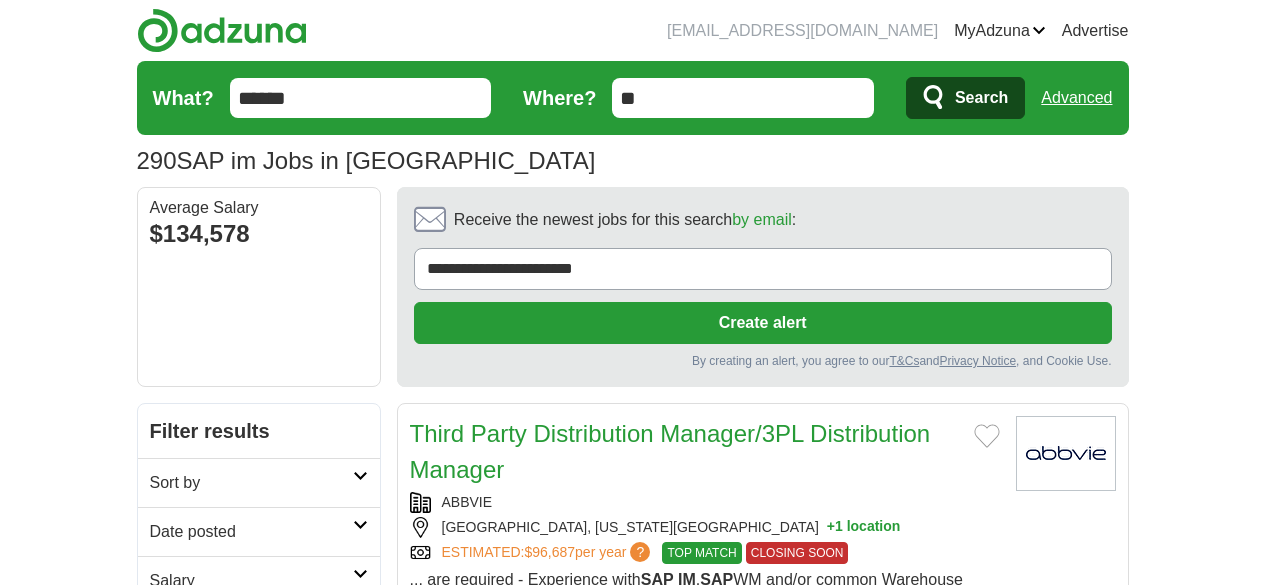 scroll, scrollTop: 0, scrollLeft: 0, axis: both 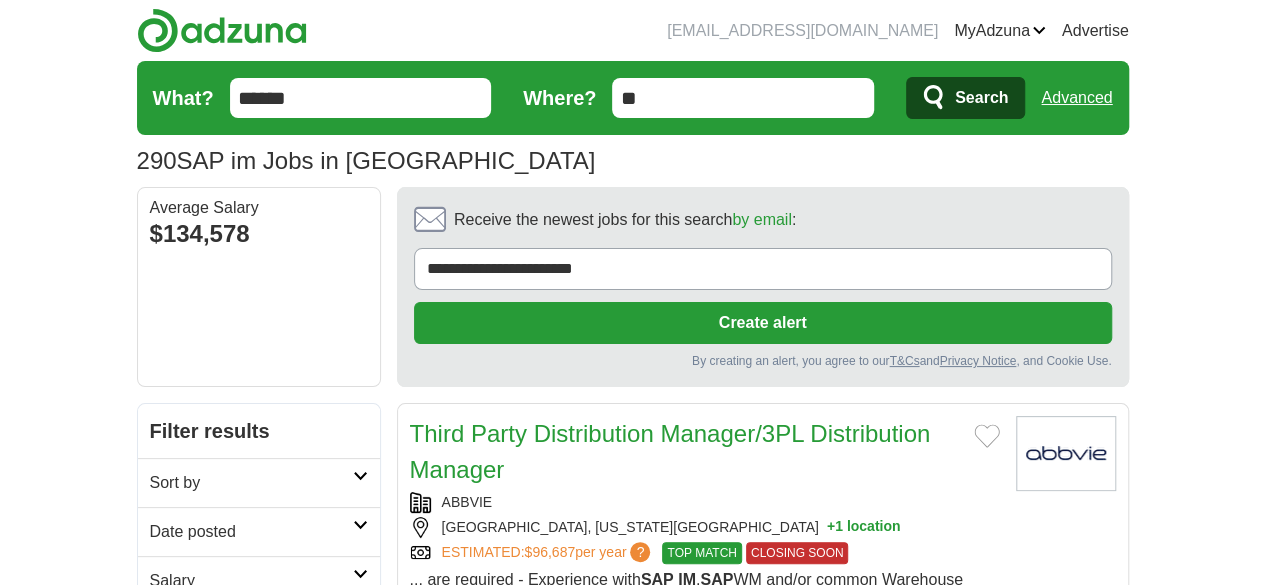click on "******" at bounding box center (361, 98) 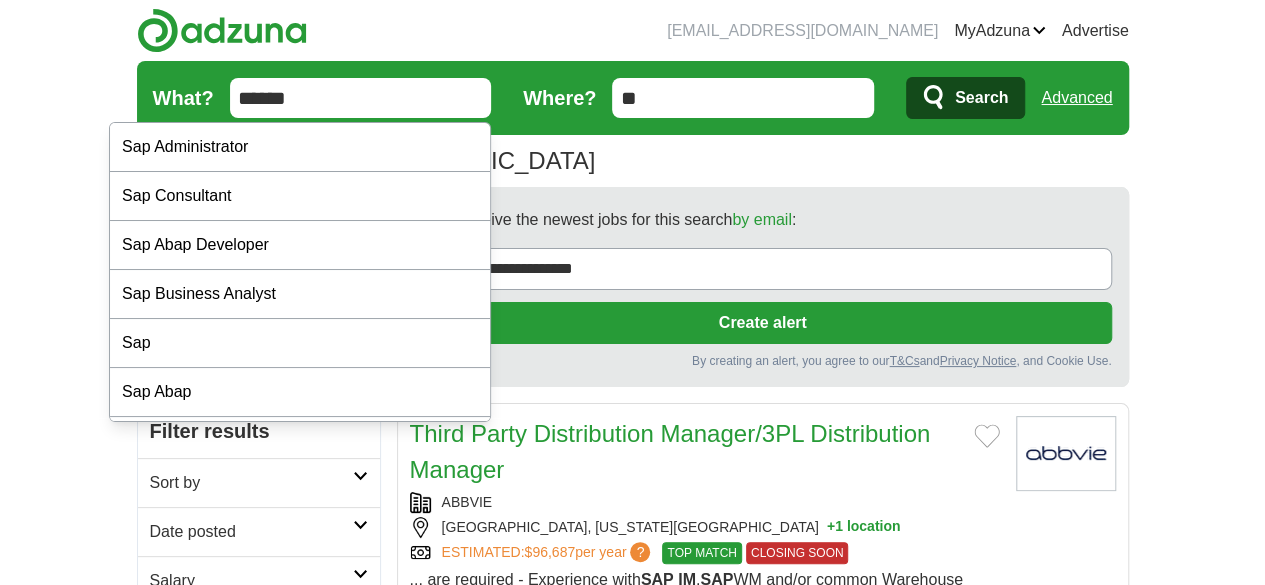 type on "******" 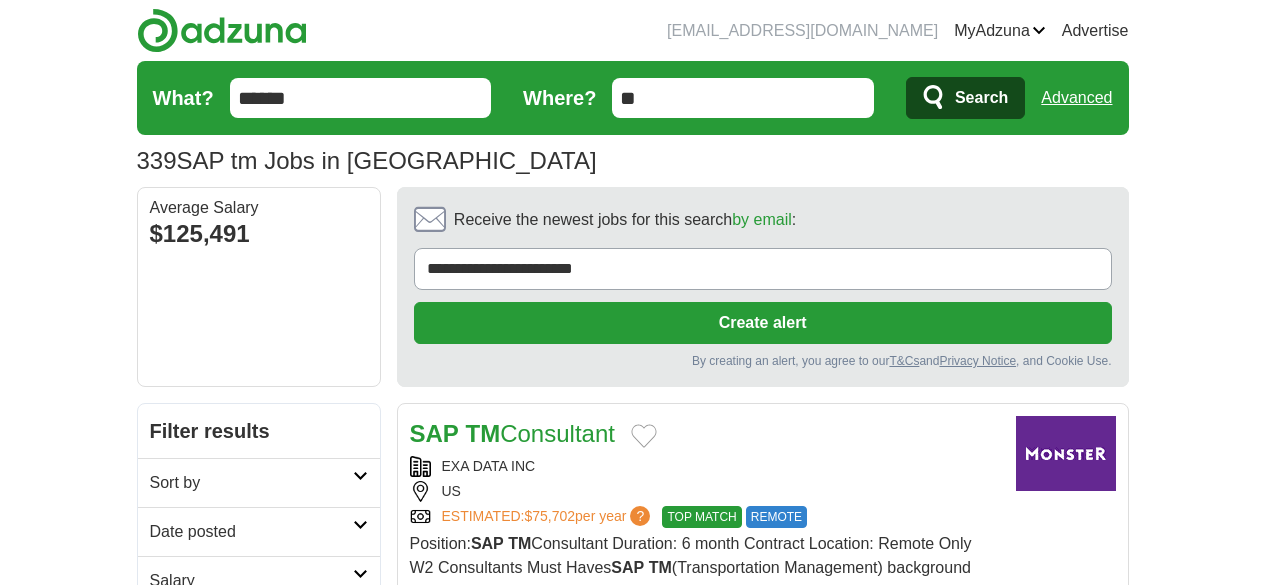 scroll, scrollTop: 0, scrollLeft: 0, axis: both 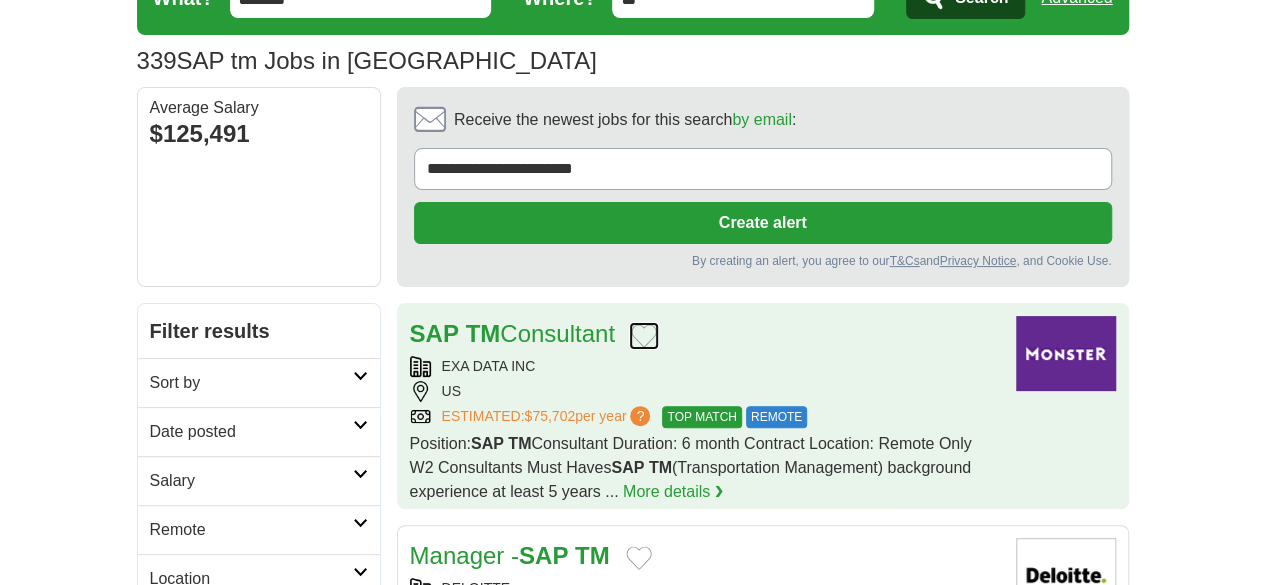 click at bounding box center (644, 336) 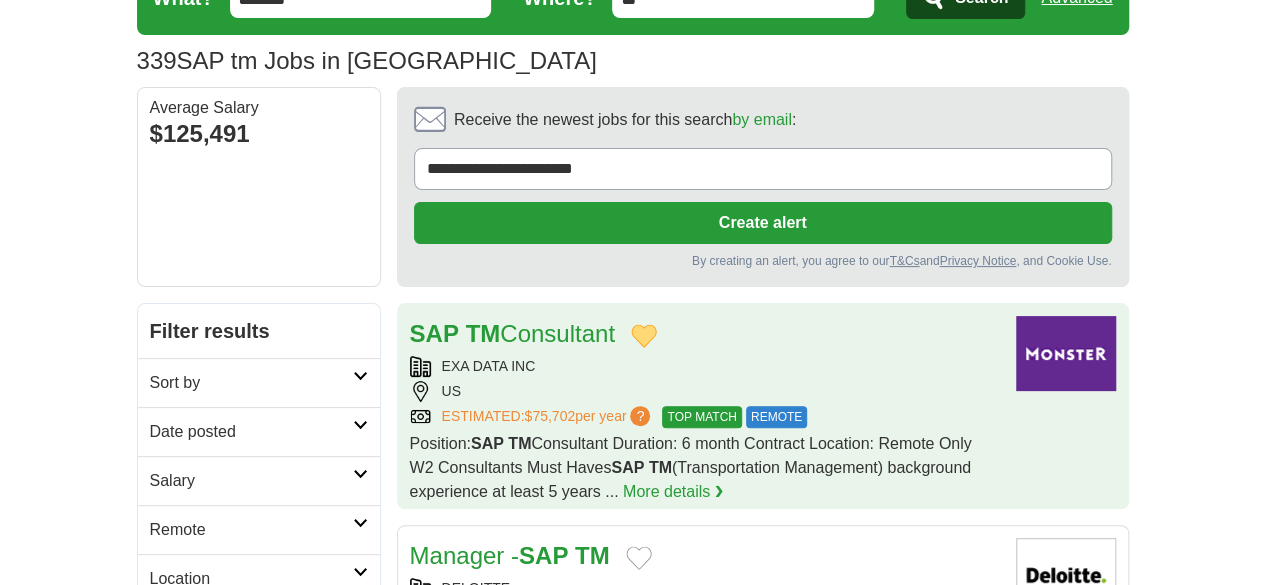 click on "EXA DATA INC
[GEOGRAPHIC_DATA]
ESTIMATED:
$75,702
per year
?
TOP MATCH REMOTE" at bounding box center [705, 392] 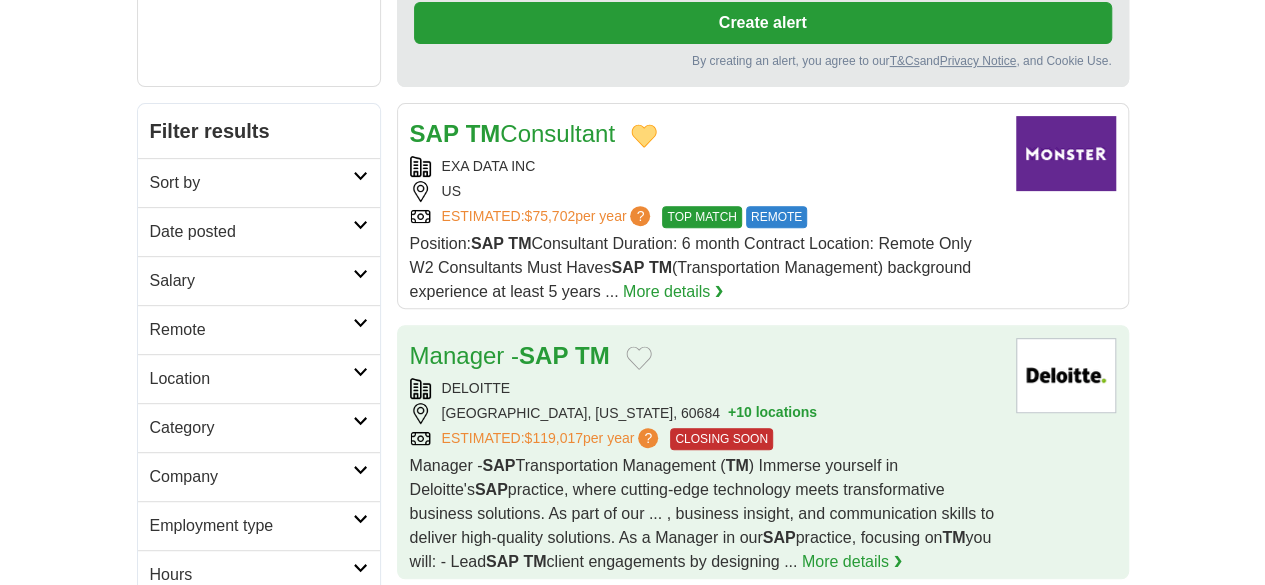 scroll, scrollTop: 600, scrollLeft: 0, axis: vertical 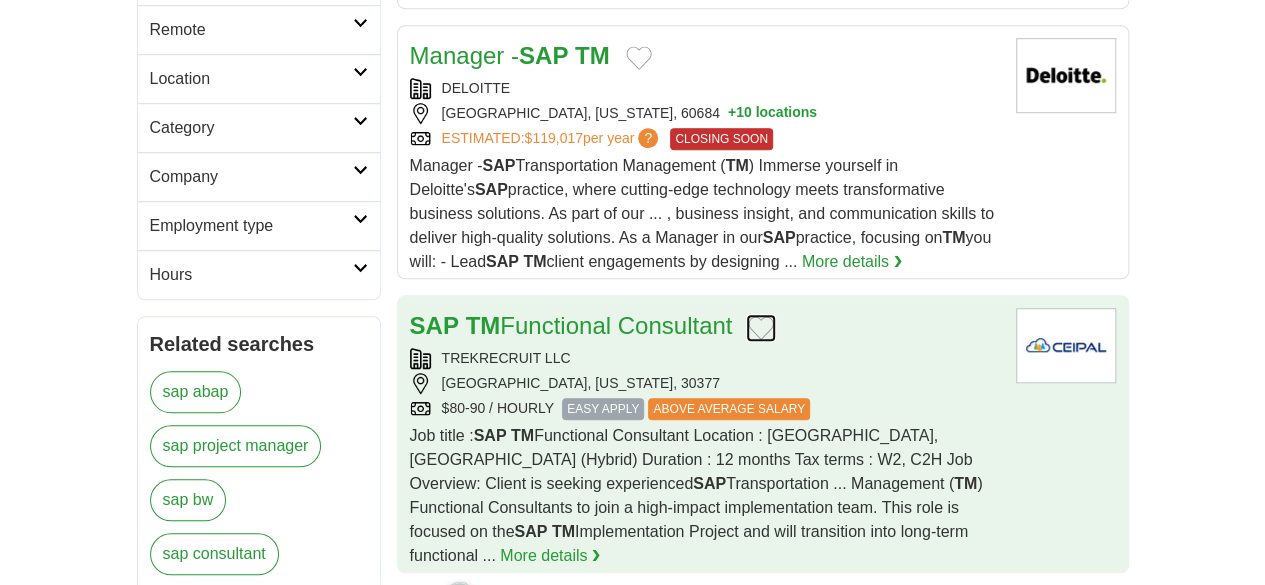 click at bounding box center [761, 328] 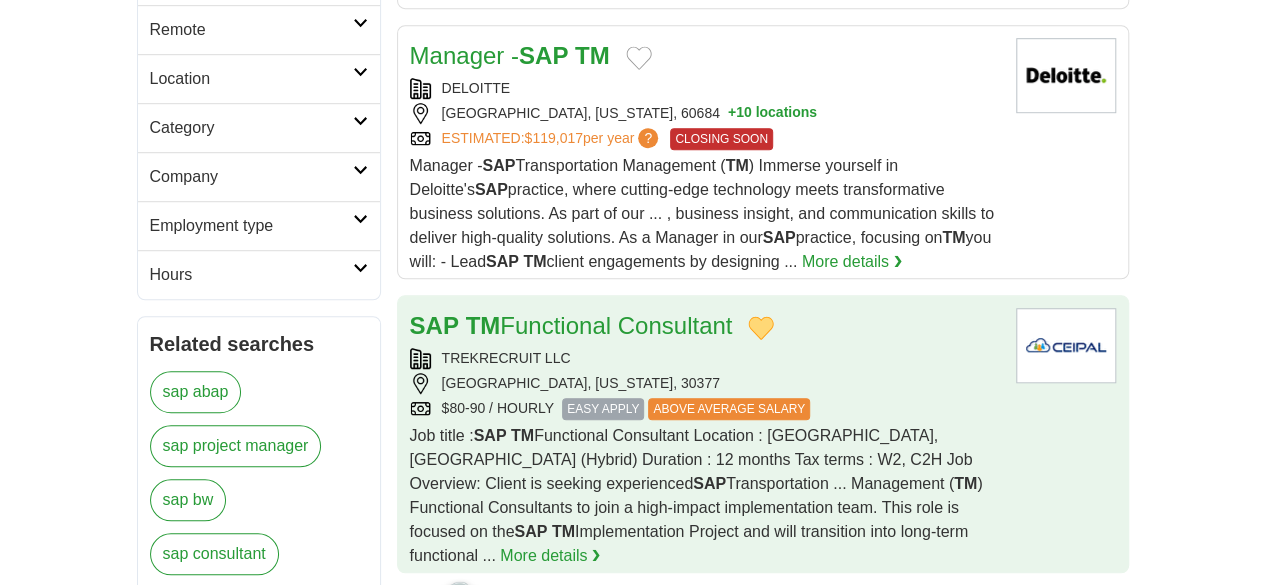 click on "TREKRECRUIT LLC" at bounding box center [705, 358] 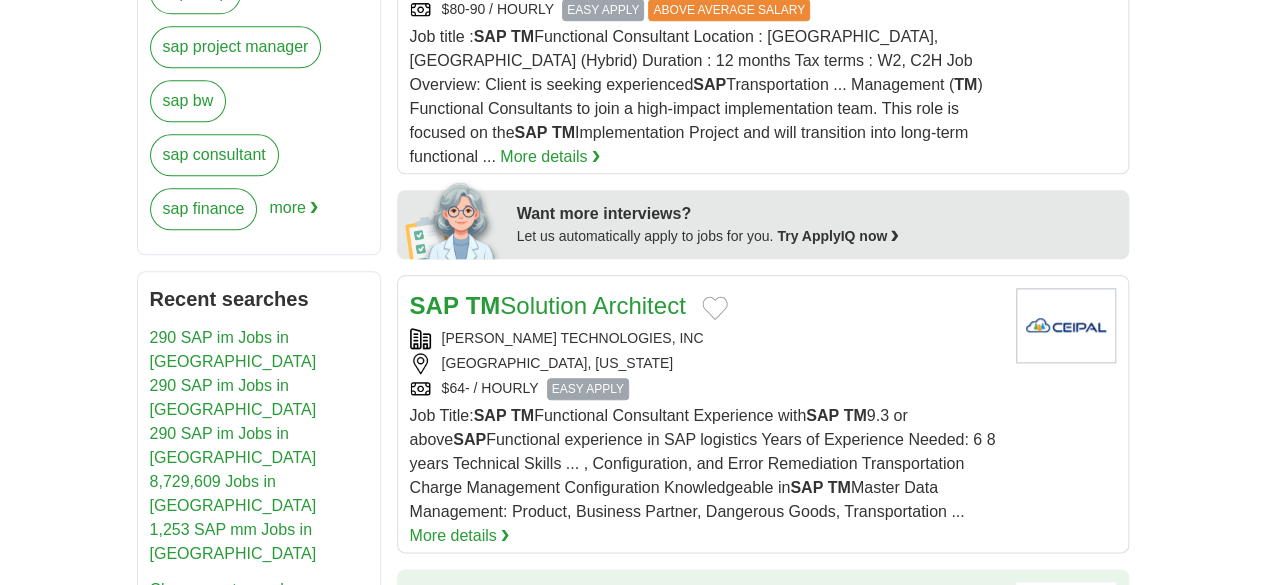 scroll, scrollTop: 1000, scrollLeft: 0, axis: vertical 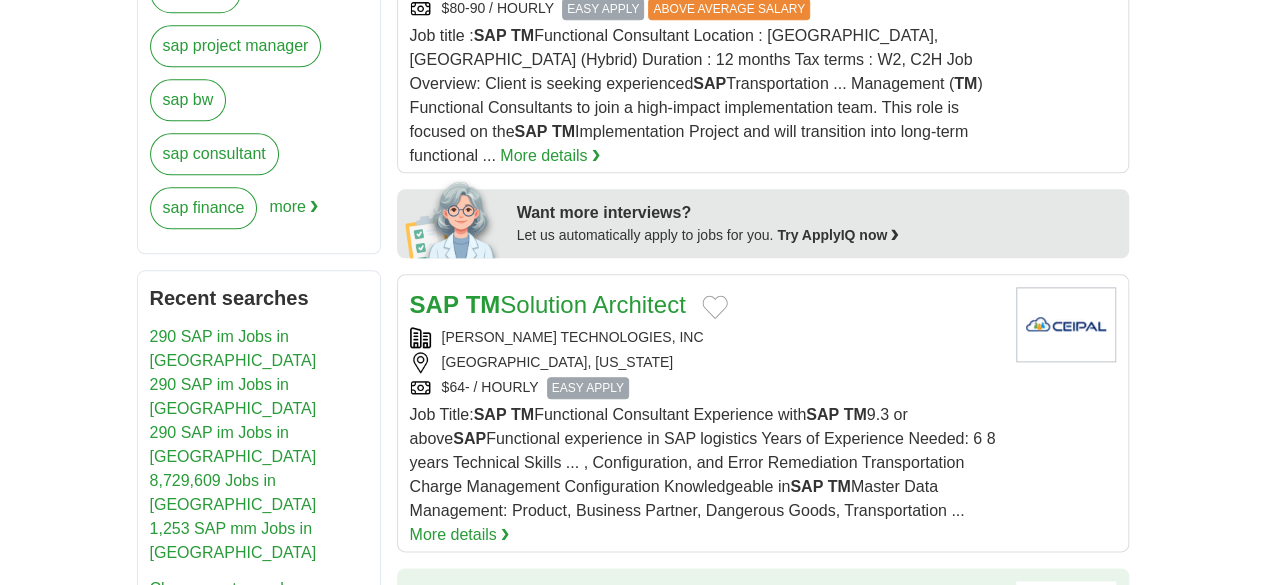 click at bounding box center [713, 601] 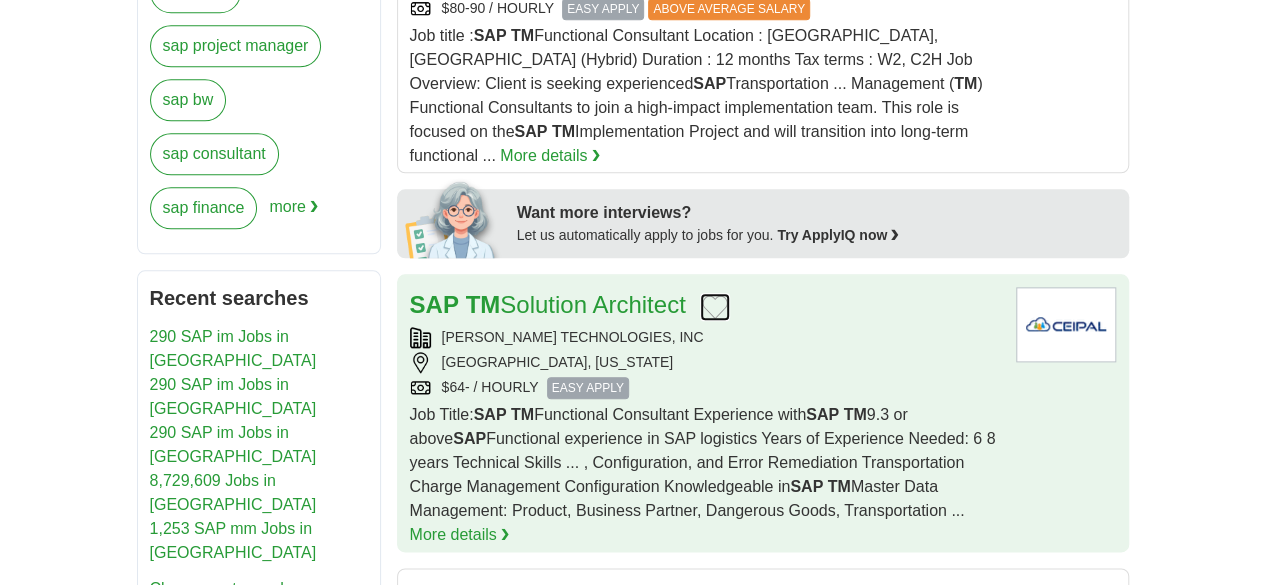 click at bounding box center (715, 307) 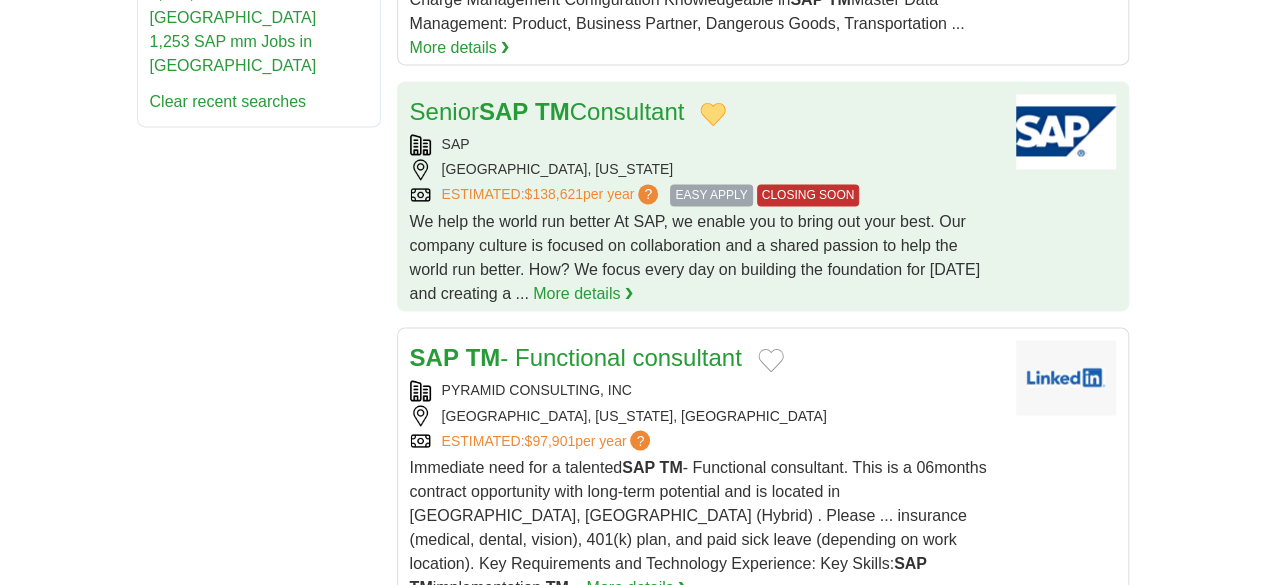 scroll, scrollTop: 1500, scrollLeft: 0, axis: vertical 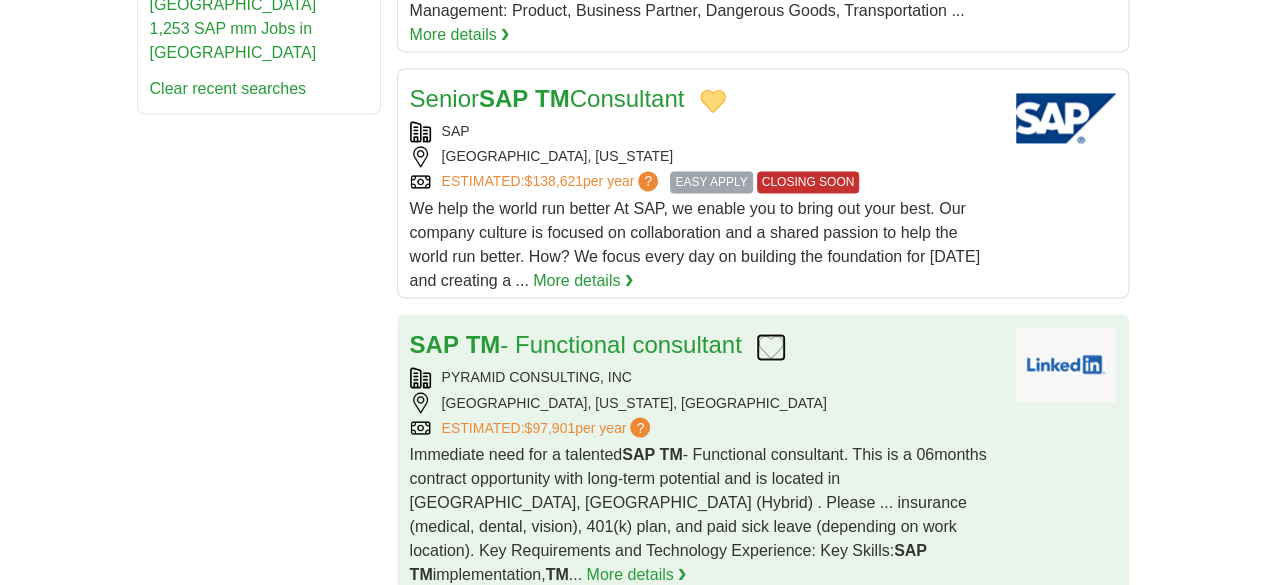 click at bounding box center [771, 347] 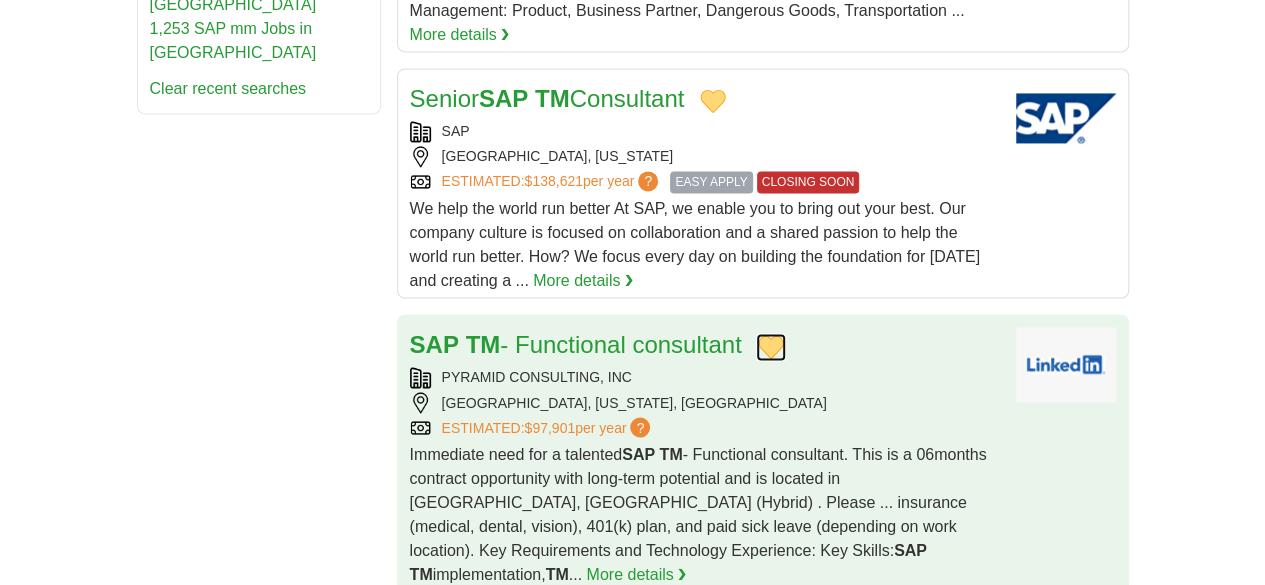 click at bounding box center (771, 347) 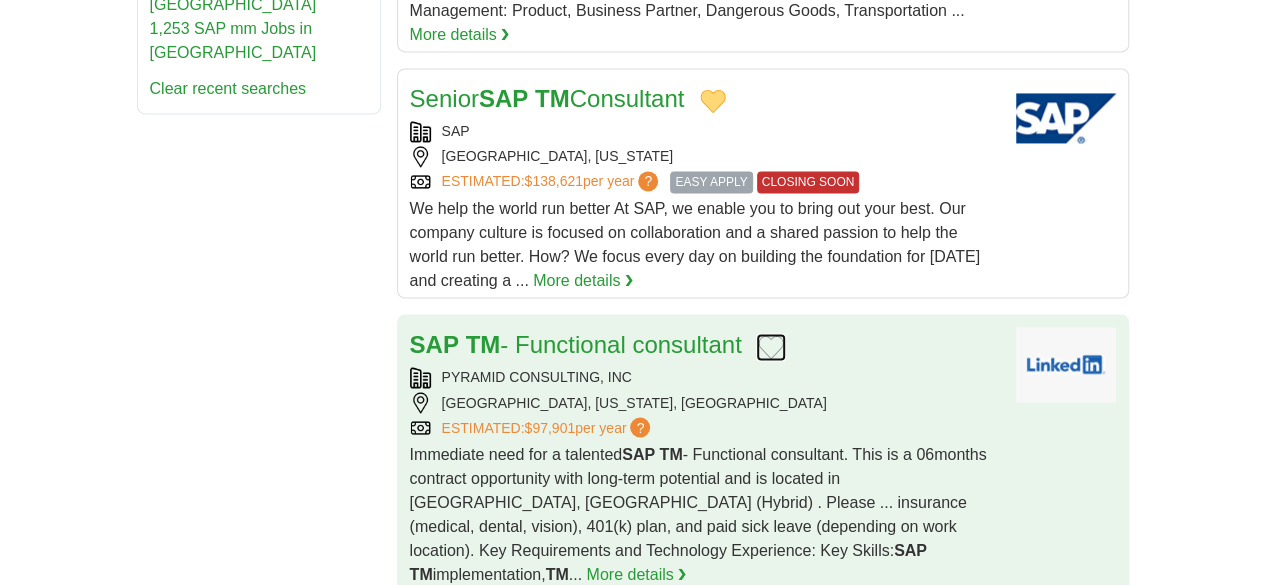 click at bounding box center (771, 347) 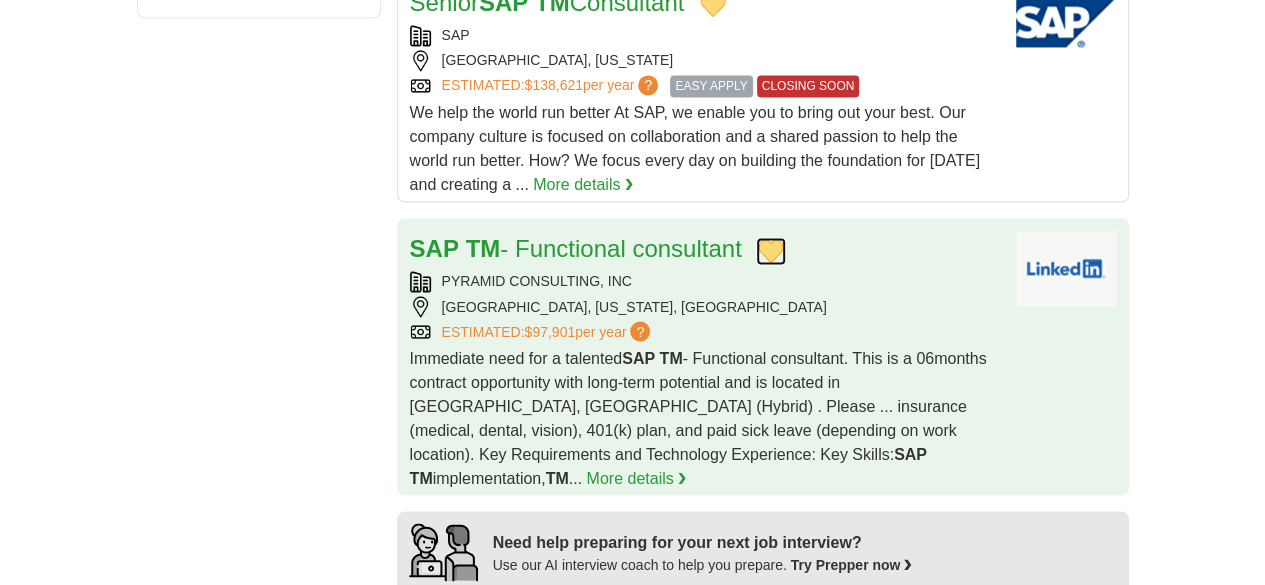 scroll, scrollTop: 1800, scrollLeft: 0, axis: vertical 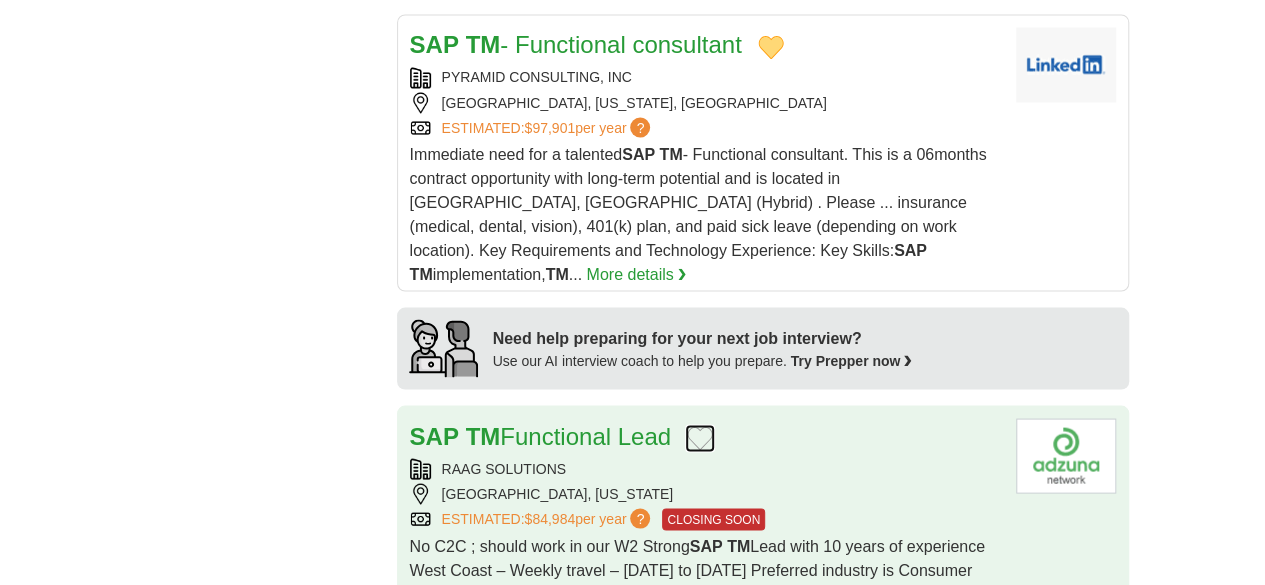 click at bounding box center (700, 438) 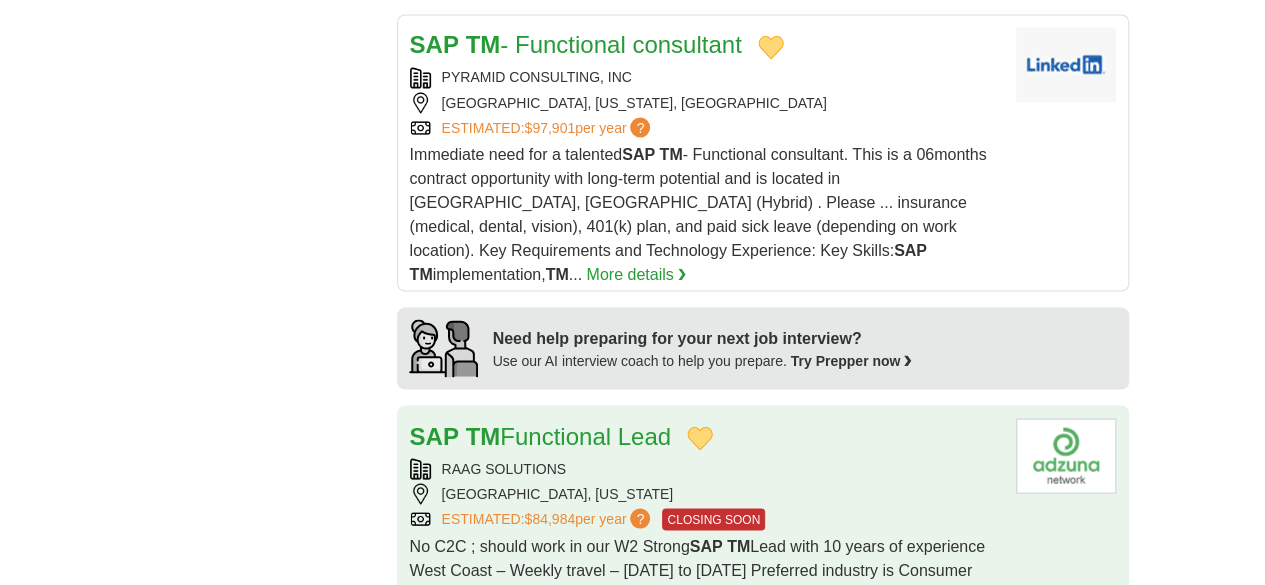 click on "SAN HOSE, CALIFORNIA" at bounding box center [705, 493] 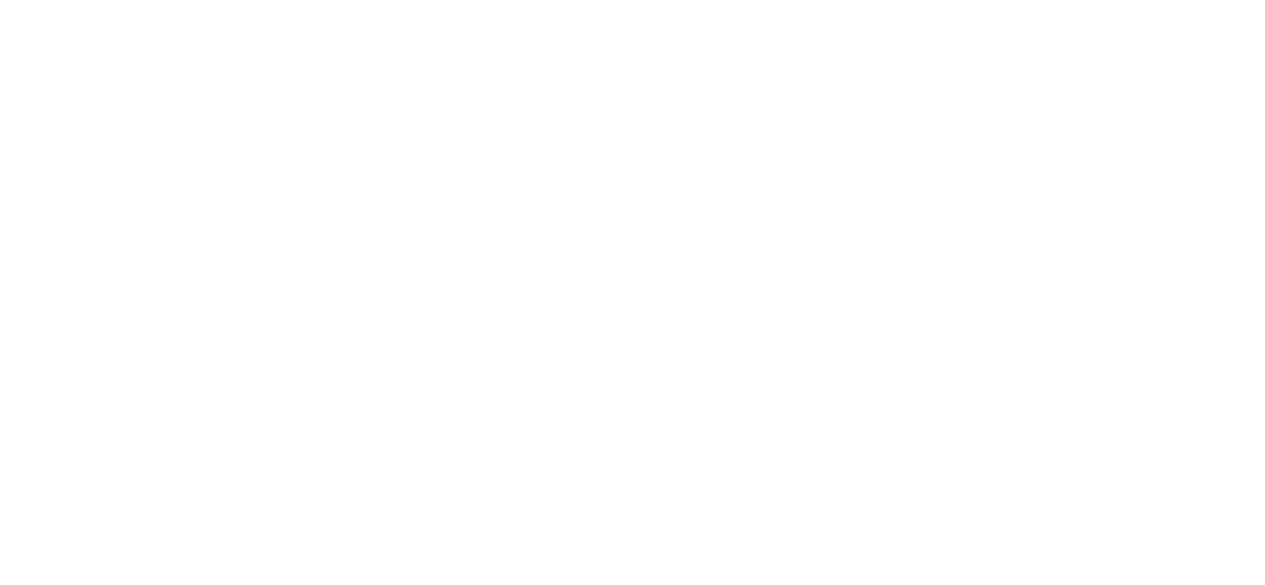 scroll, scrollTop: 3700, scrollLeft: 0, axis: vertical 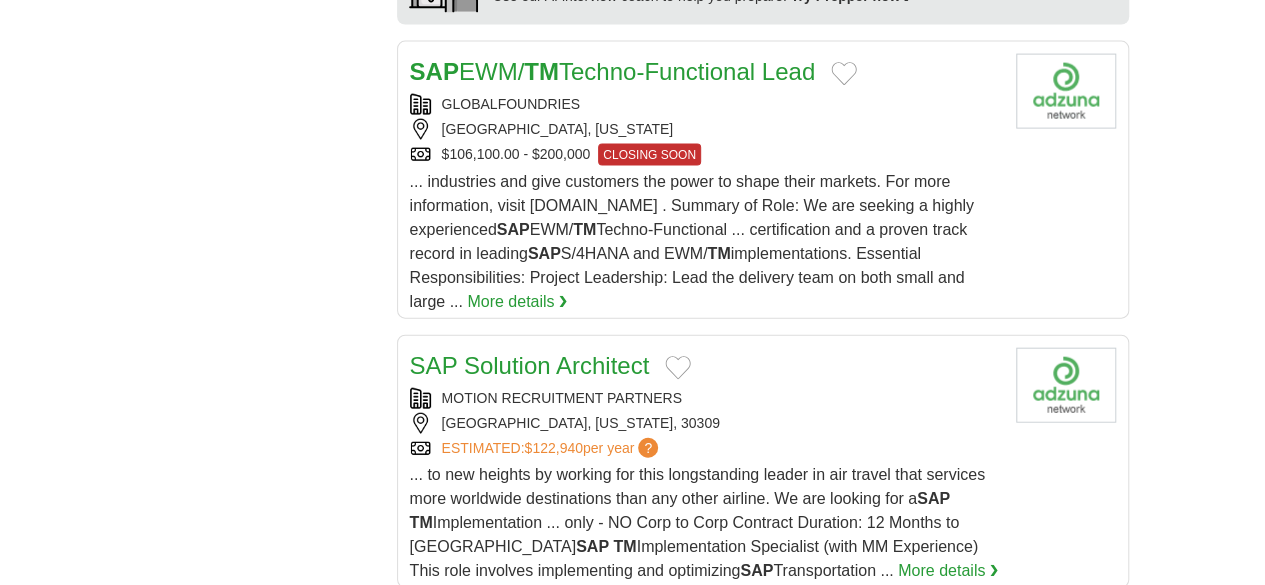 click at bounding box center [987, 637] 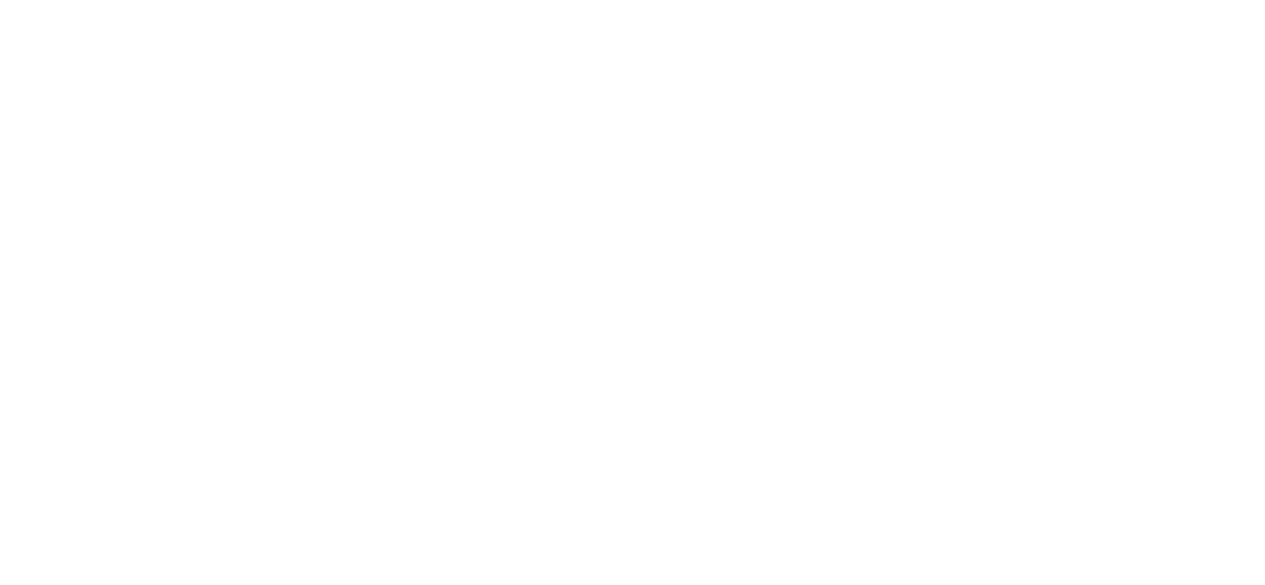 scroll, scrollTop: 3900, scrollLeft: 0, axis: vertical 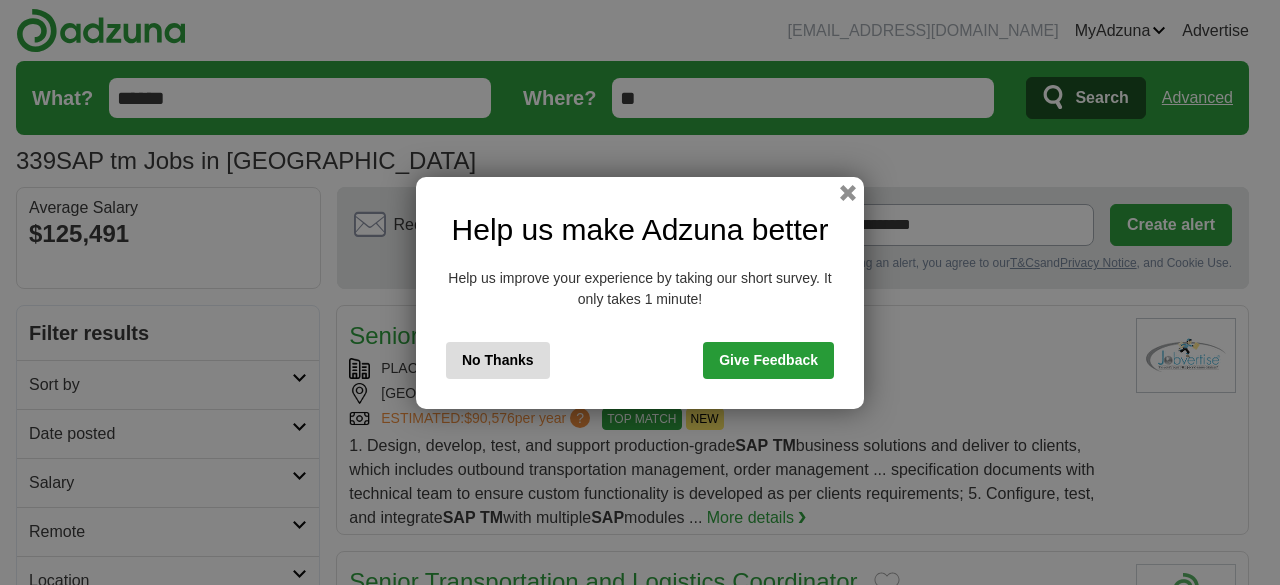 drag, startPoint x: 494, startPoint y: 333, endPoint x: 496, endPoint y: 343, distance: 10.198039 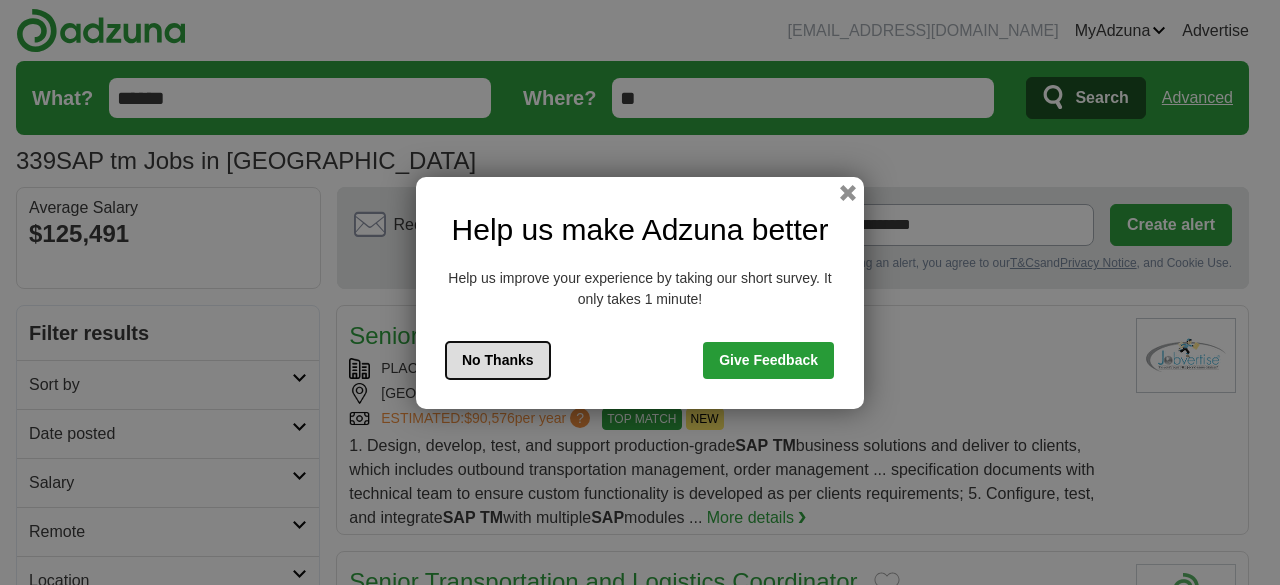 click on "No Thanks" at bounding box center [498, 360] 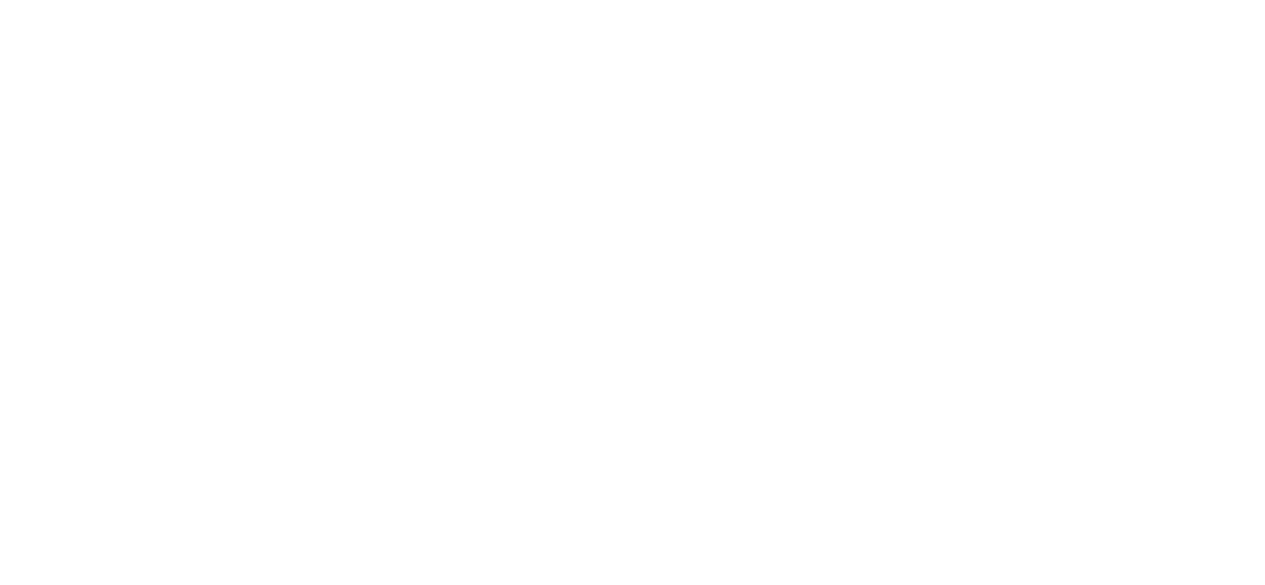 scroll, scrollTop: 4176, scrollLeft: 0, axis: vertical 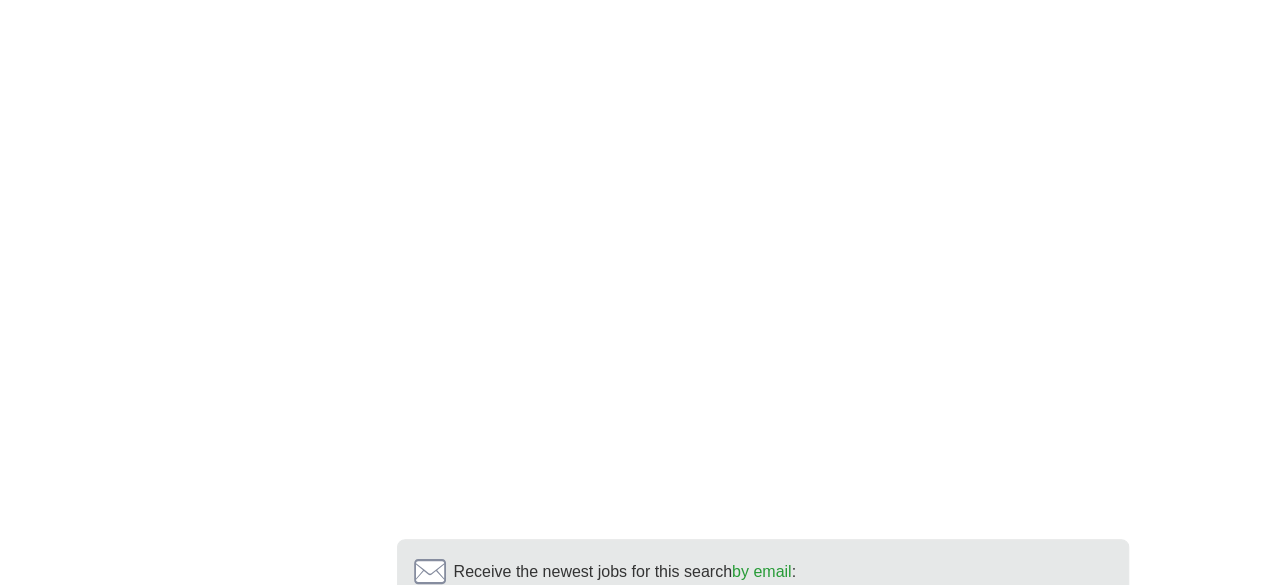 click on "7" at bounding box center (844, 805) 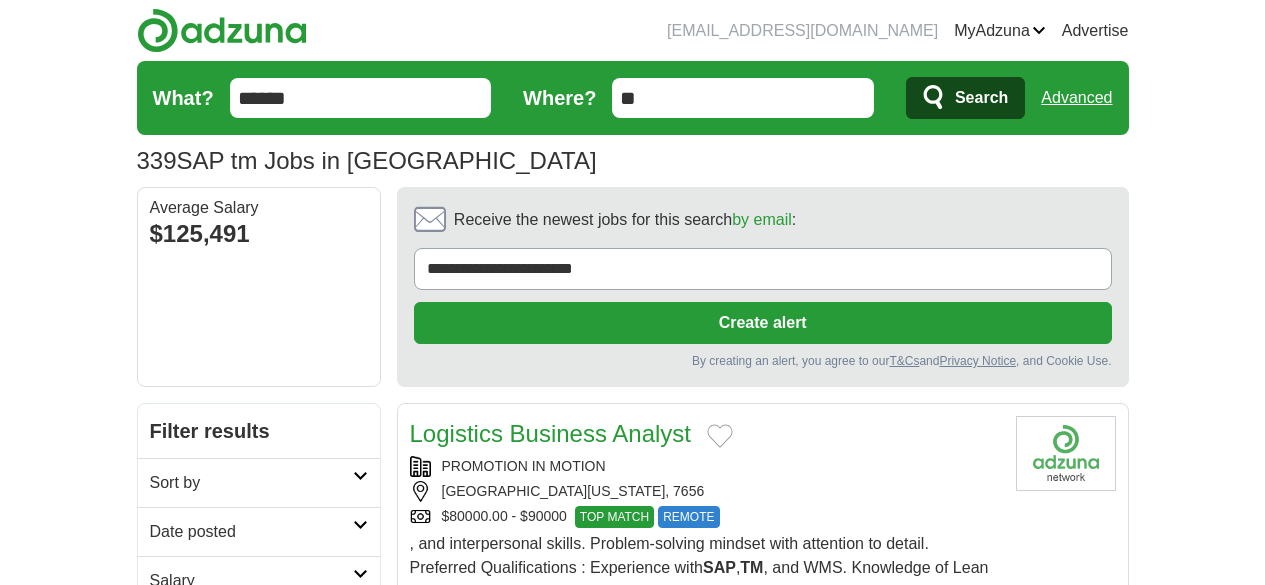 scroll, scrollTop: 400, scrollLeft: 0, axis: vertical 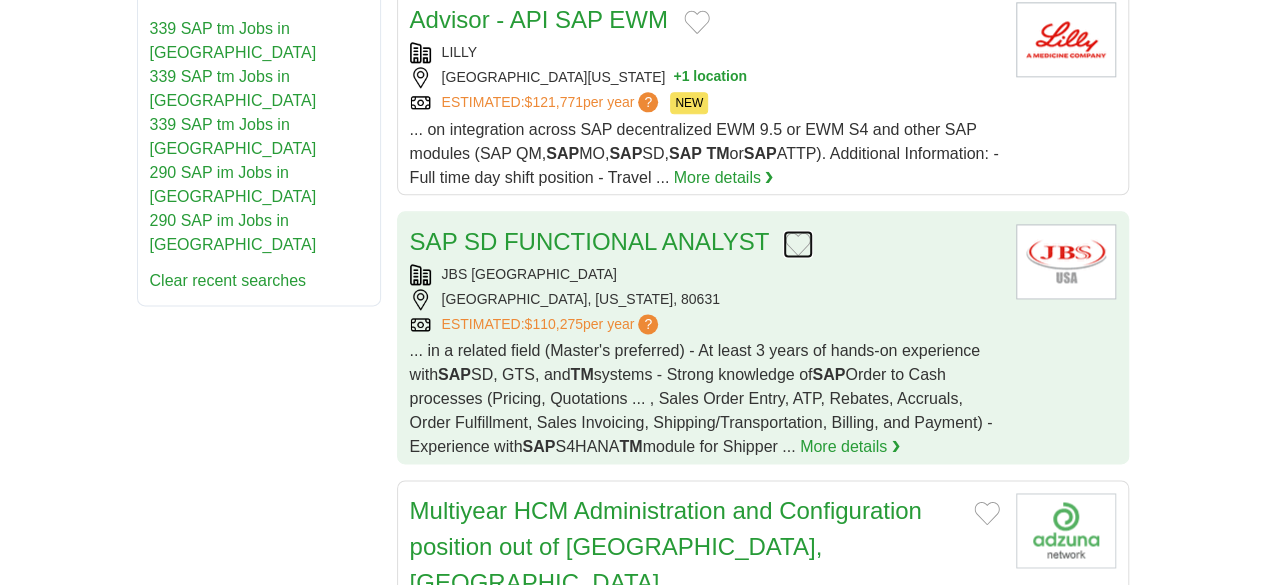click at bounding box center [798, 244] 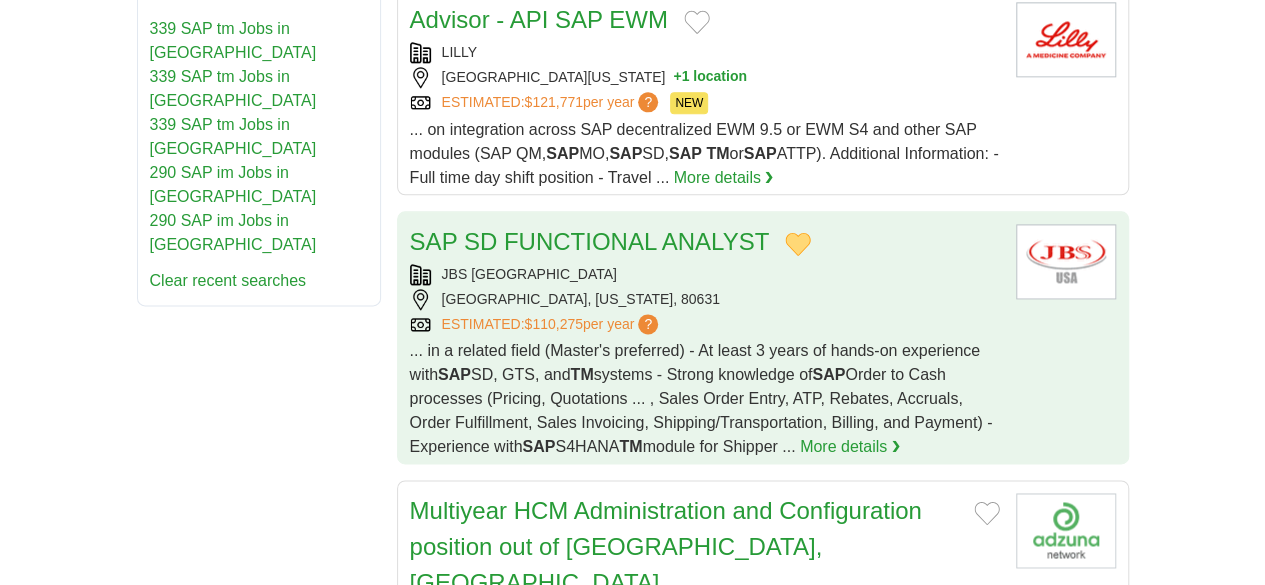 click on "JBS [GEOGRAPHIC_DATA]
[GEOGRAPHIC_DATA], [US_STATE], 80631
ESTIMATED:
$110,275
per year
?" at bounding box center (705, 299) 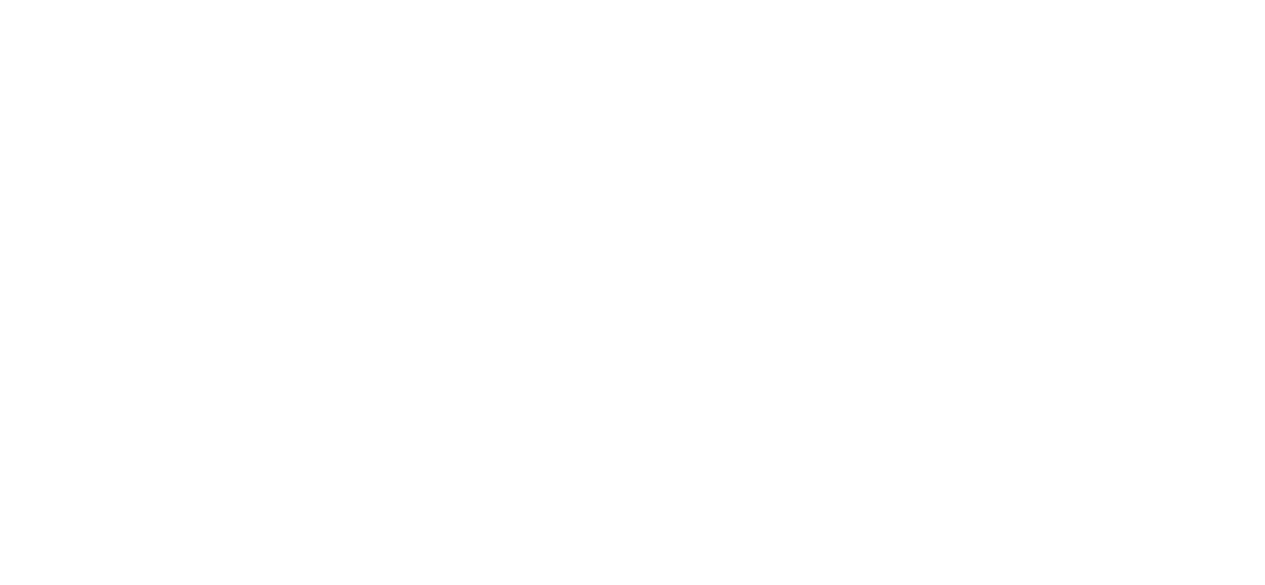 scroll, scrollTop: 3900, scrollLeft: 0, axis: vertical 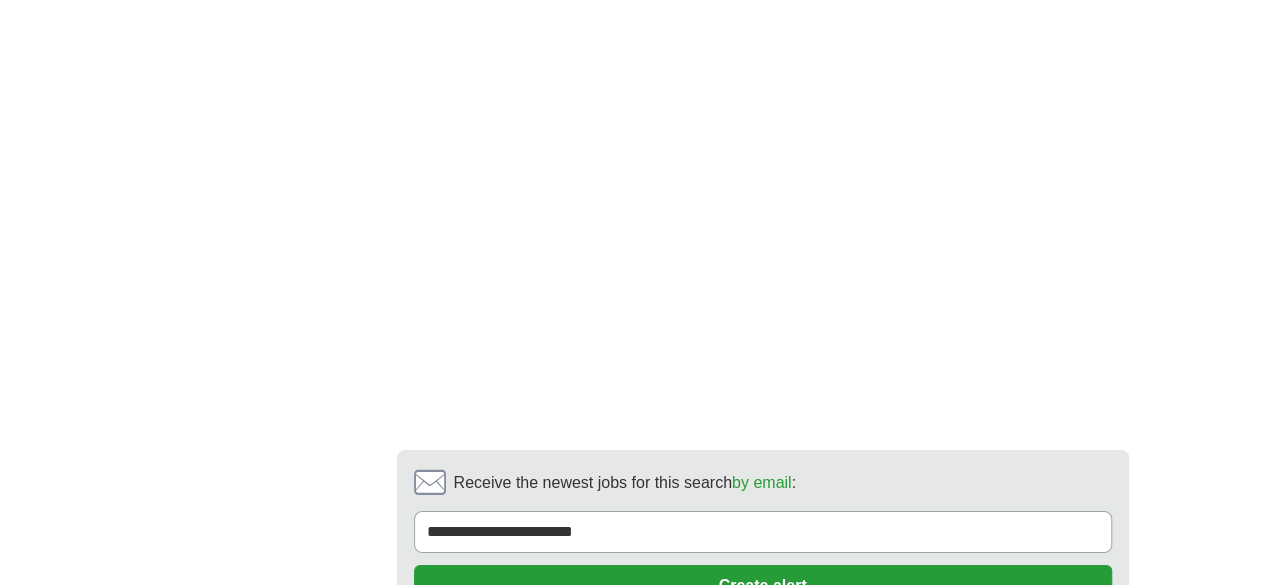 click on "9" at bounding box center (938, 716) 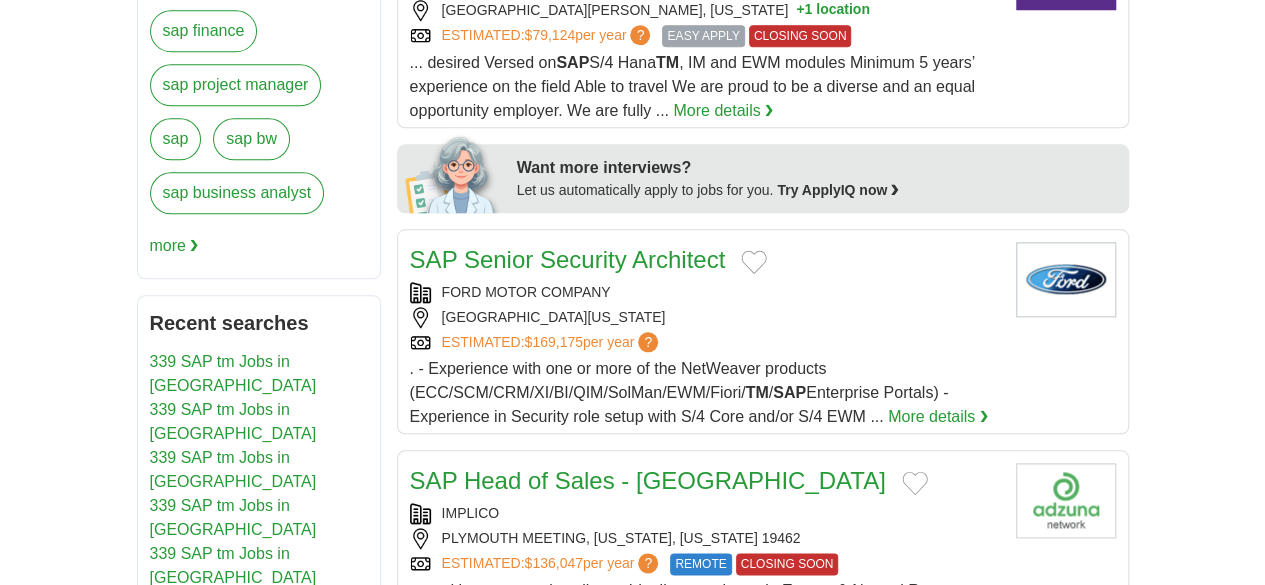scroll, scrollTop: 0, scrollLeft: 0, axis: both 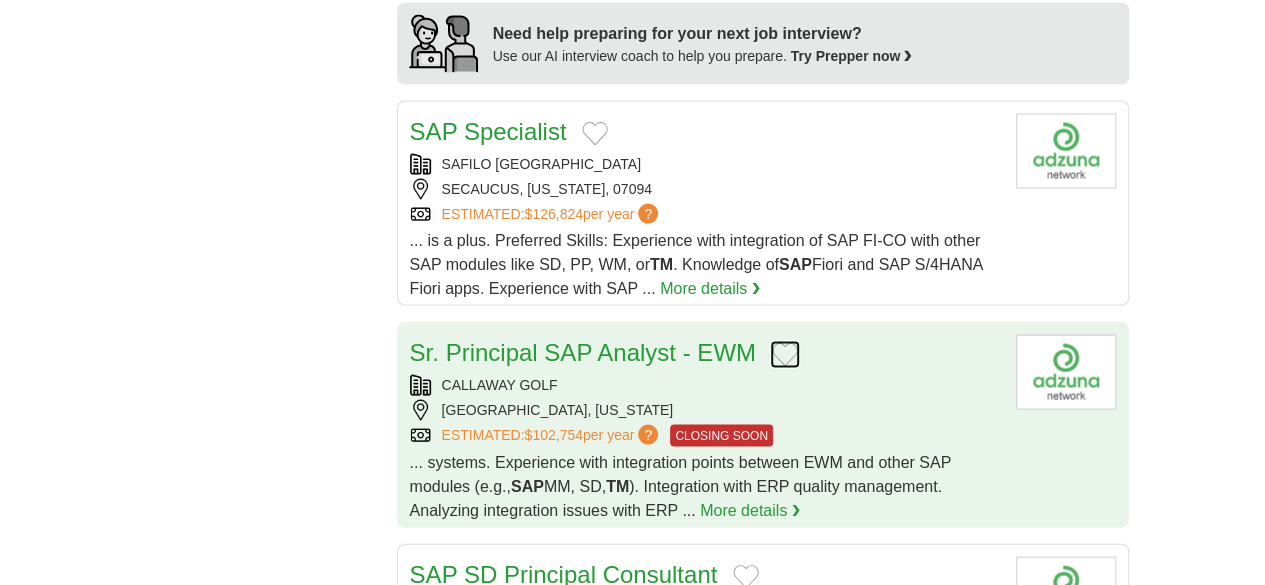 click at bounding box center [785, 355] 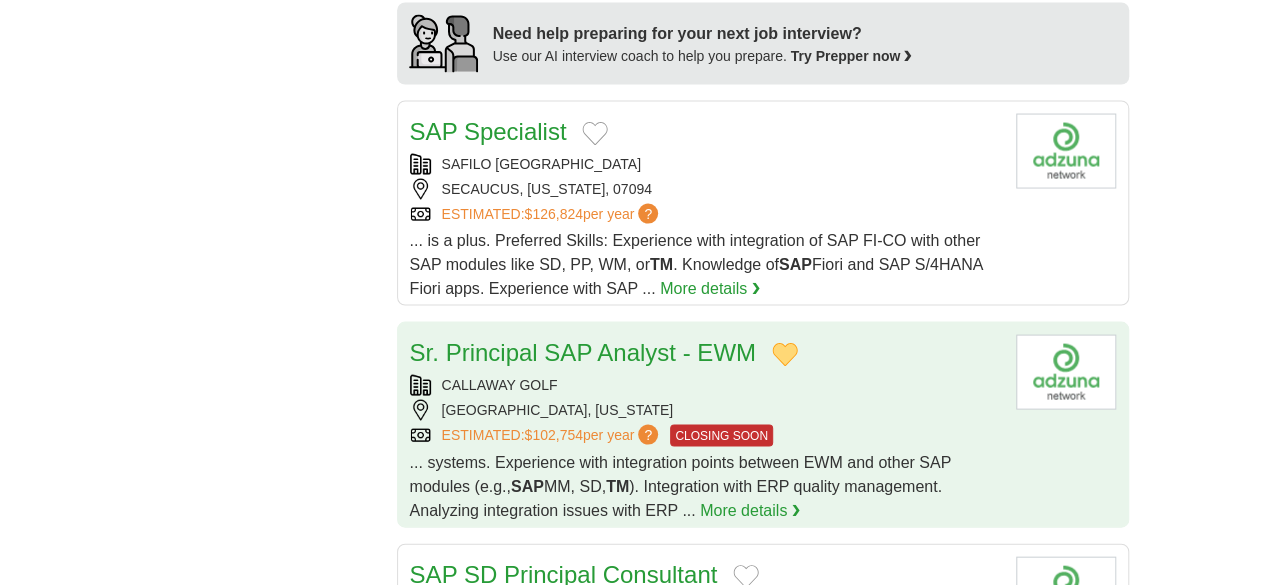 click on "CALLAWAY GOLF" at bounding box center (705, 385) 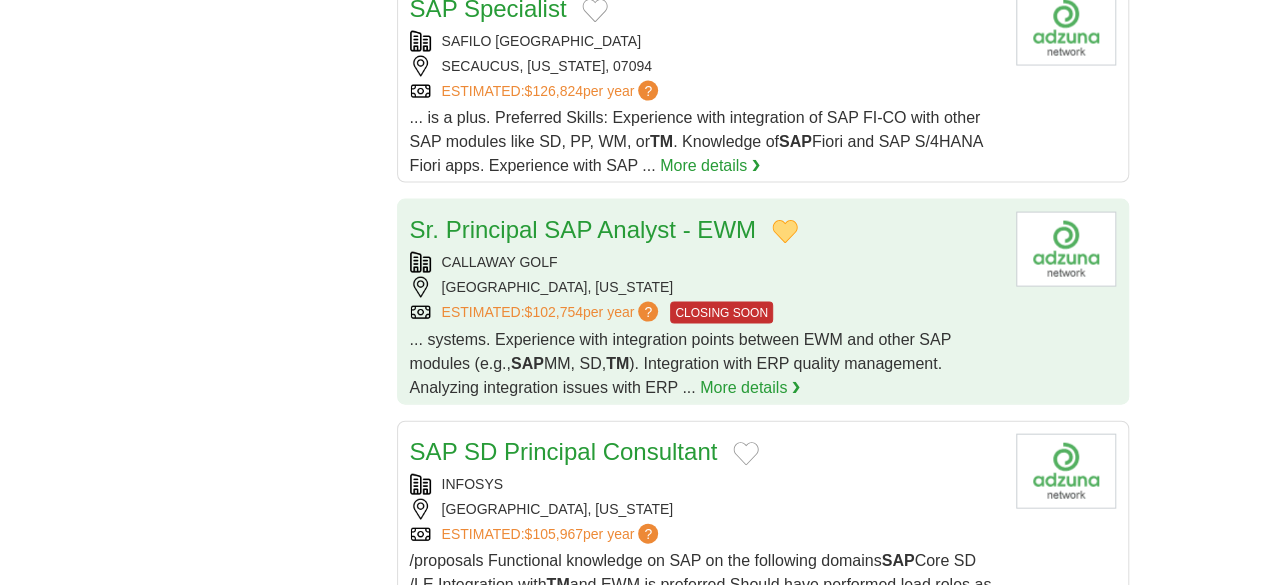 scroll, scrollTop: 2024, scrollLeft: 0, axis: vertical 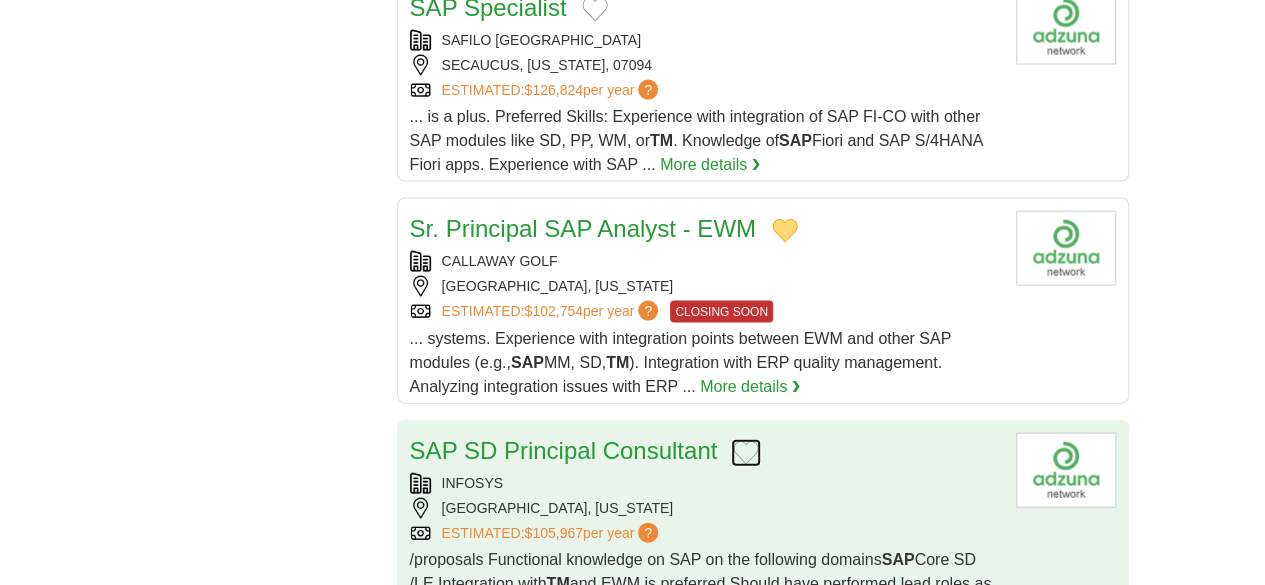 click at bounding box center (746, 453) 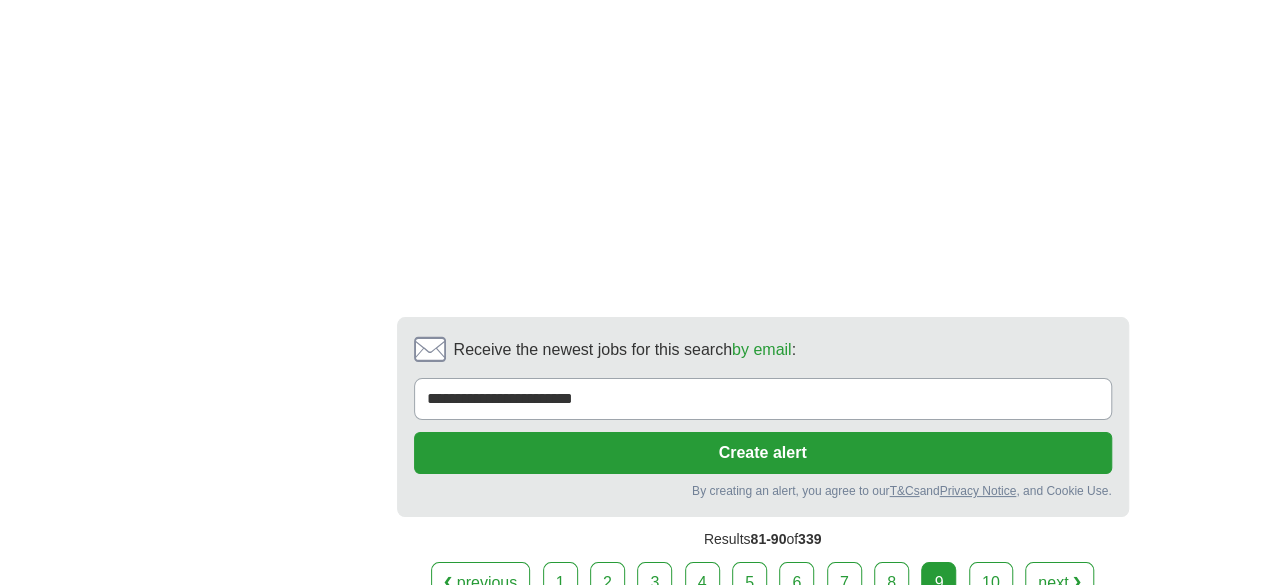 scroll, scrollTop: 3716, scrollLeft: 0, axis: vertical 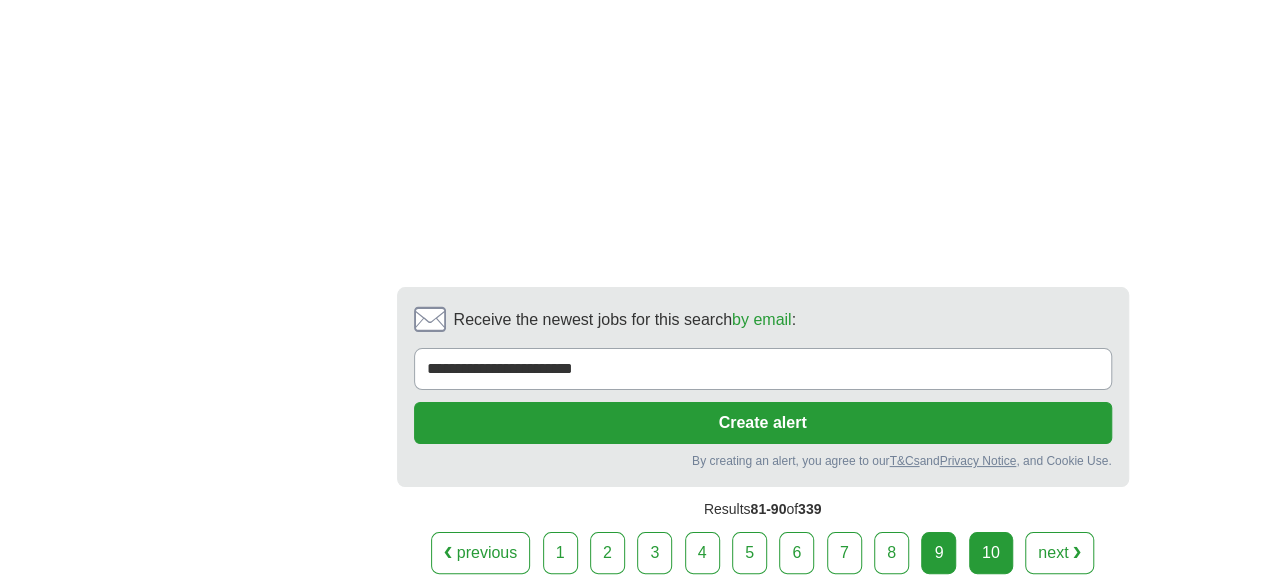 click on "10" at bounding box center (991, 553) 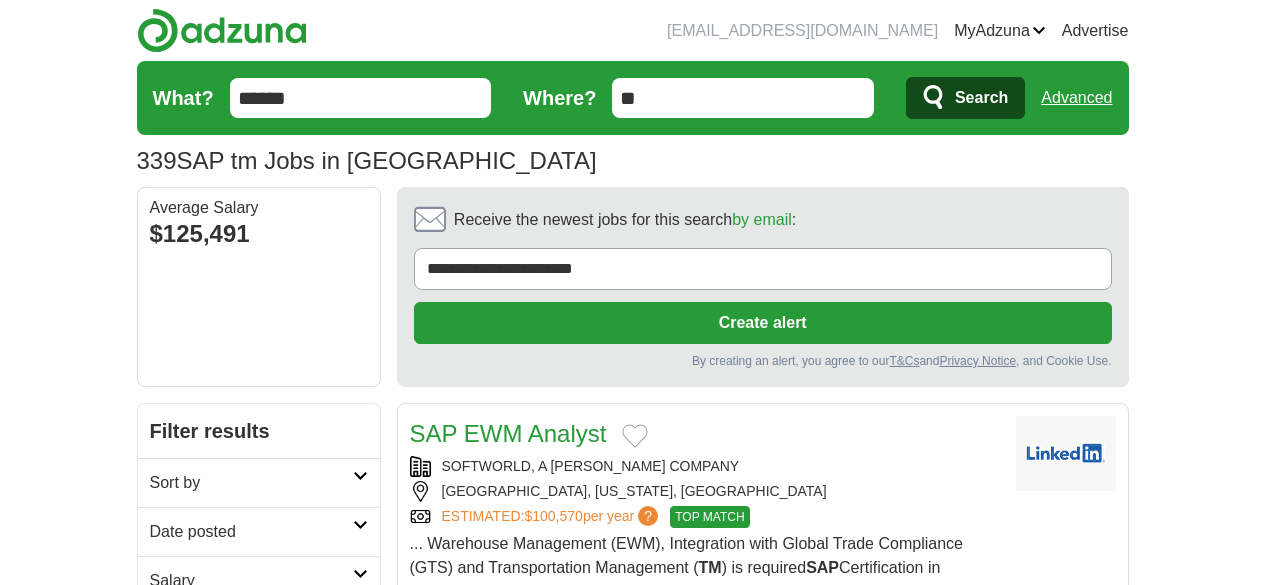 scroll, scrollTop: 228, scrollLeft: 0, axis: vertical 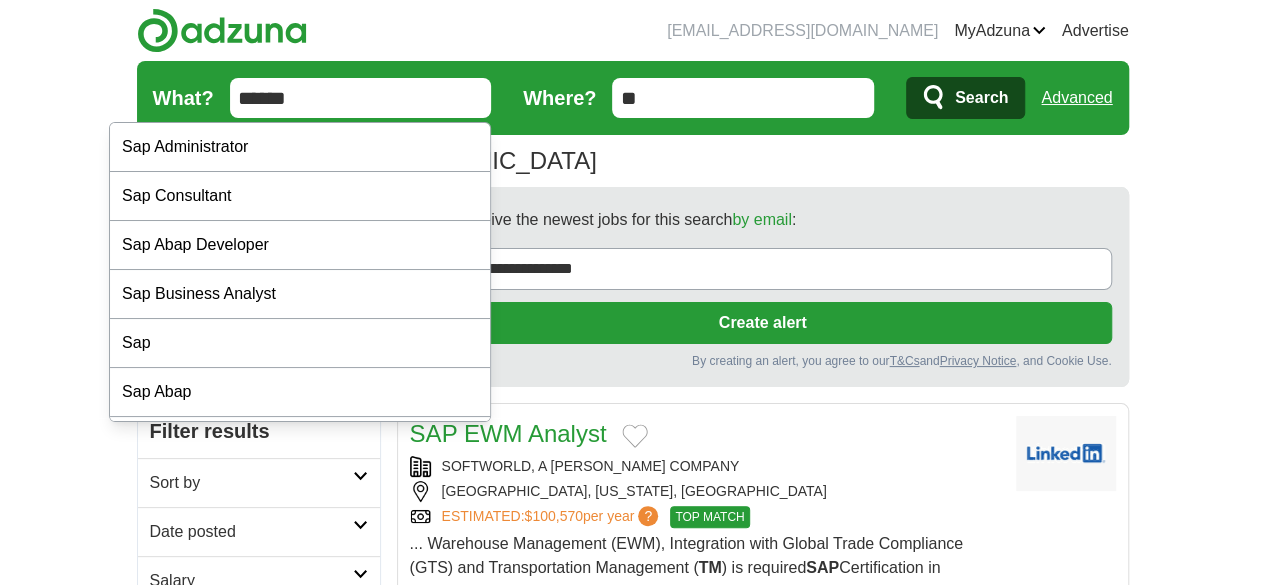 click on "******" at bounding box center [361, 98] 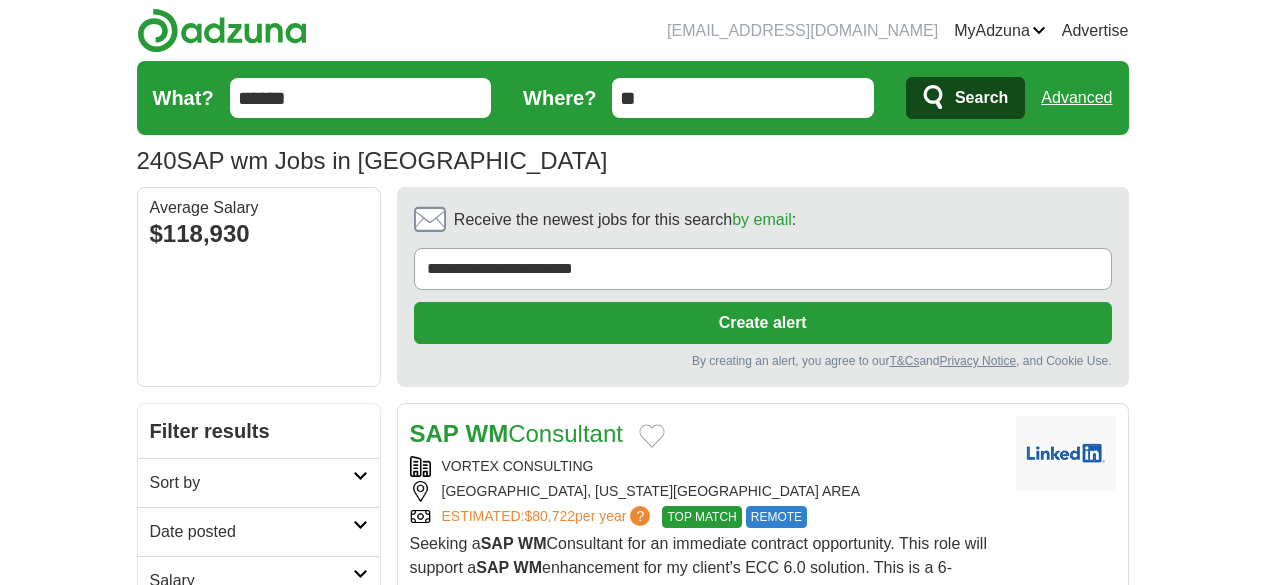 scroll, scrollTop: 0, scrollLeft: 0, axis: both 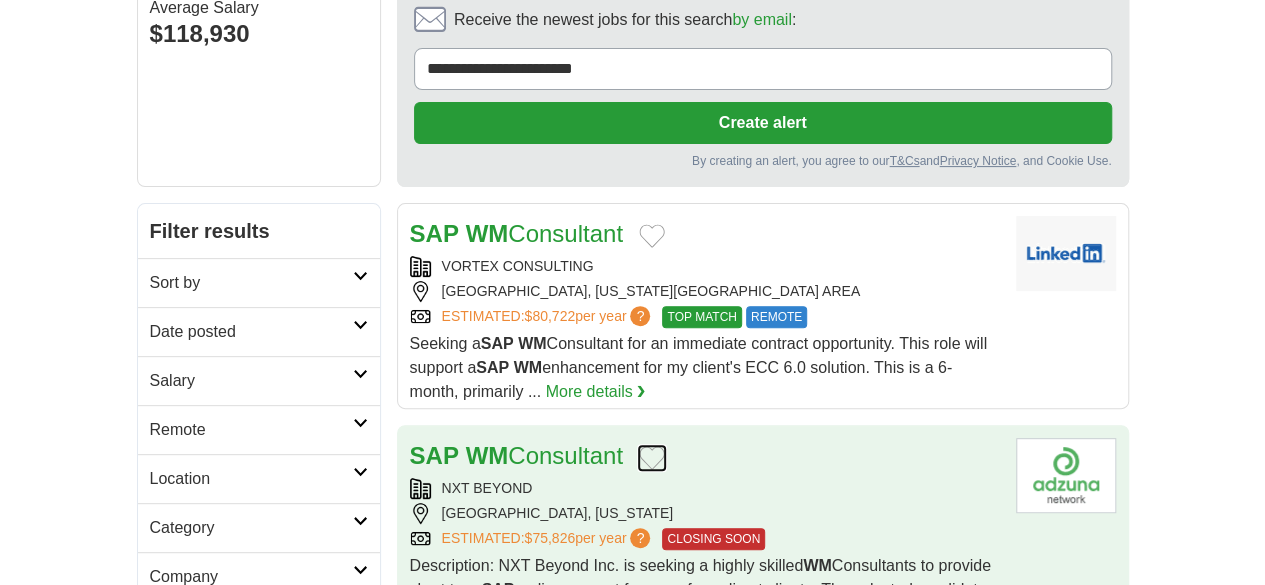 click at bounding box center [652, 458] 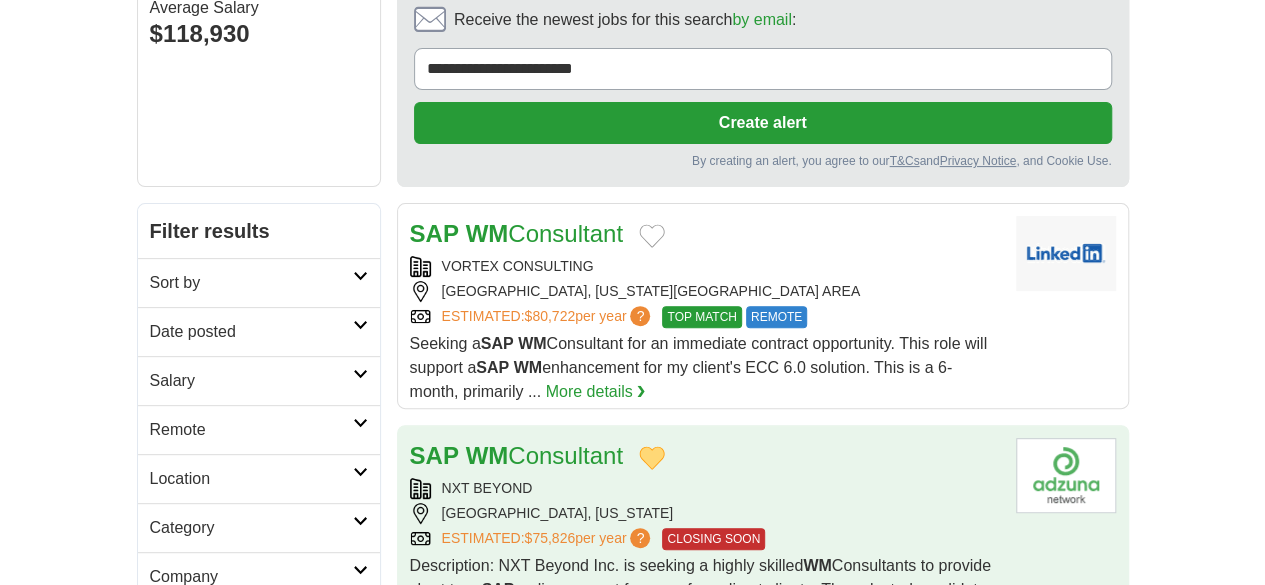 click on "NXT BEYOND" at bounding box center (705, 488) 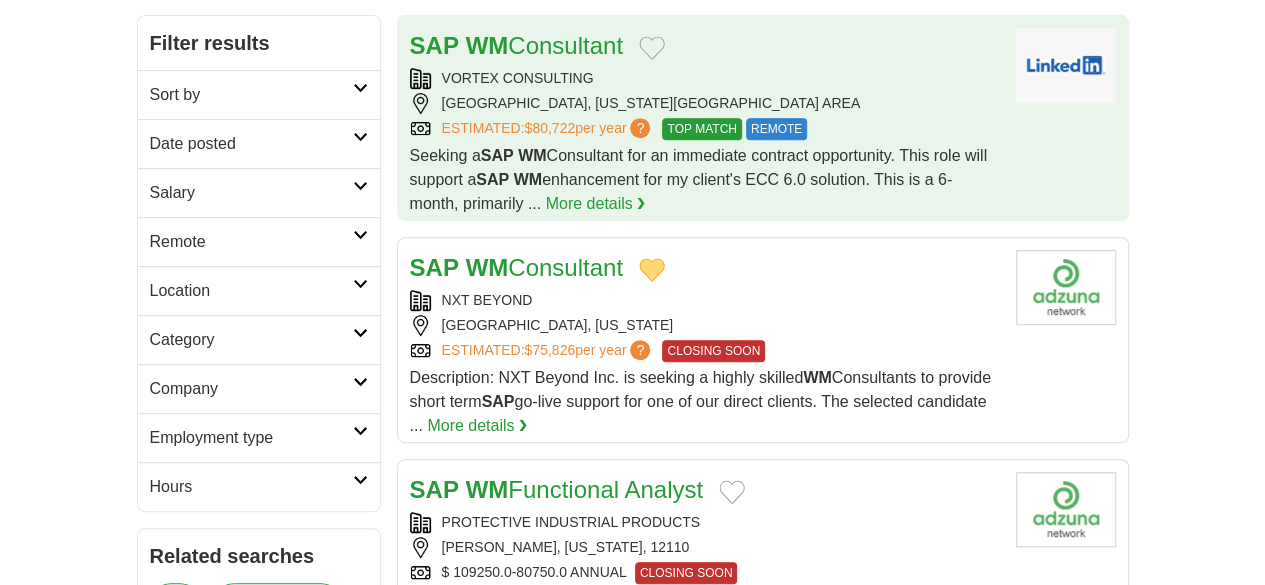 scroll, scrollTop: 500, scrollLeft: 0, axis: vertical 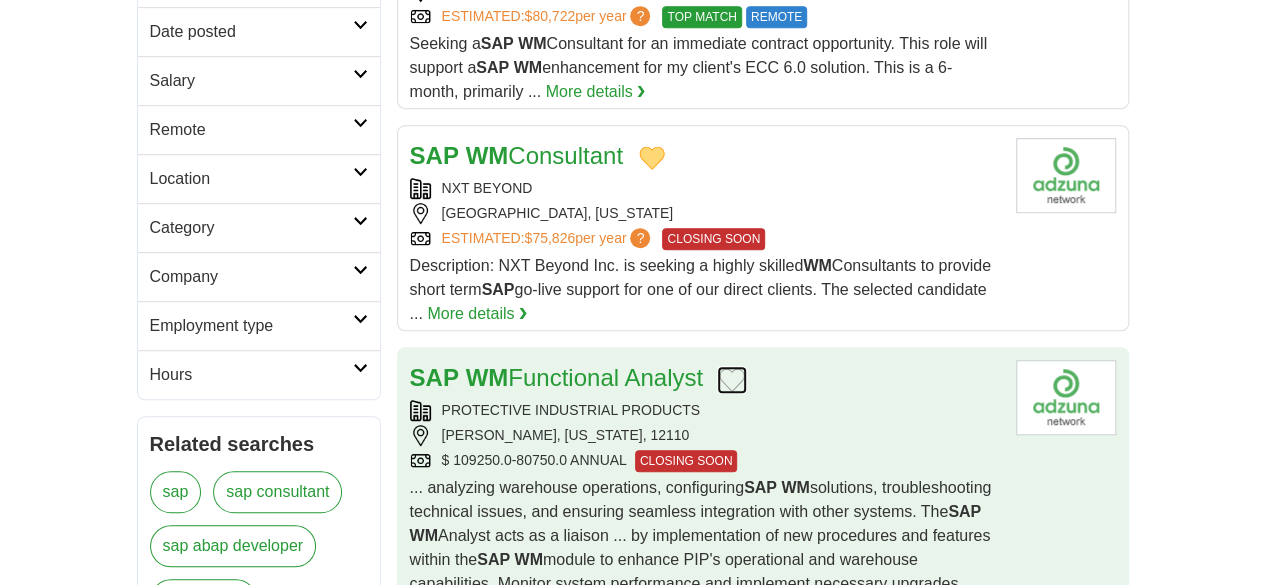 drag, startPoint x: 684, startPoint y: 220, endPoint x: 669, endPoint y: 233, distance: 19.849434 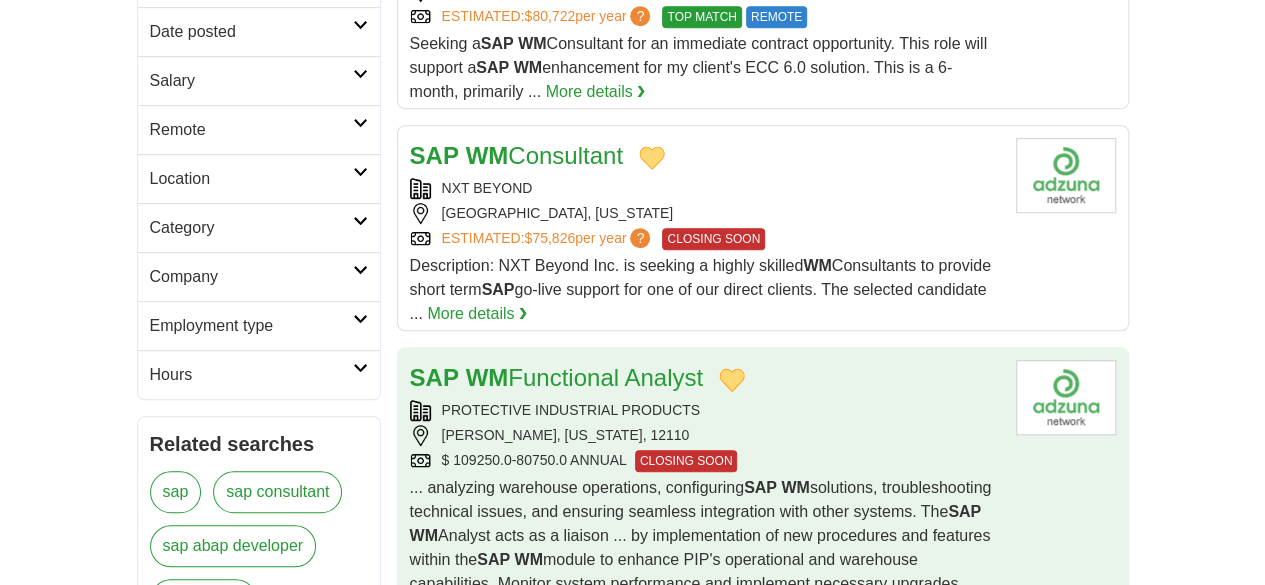 click on "PROTECTIVE INDUSTRIAL PRODUCTS" at bounding box center [705, 410] 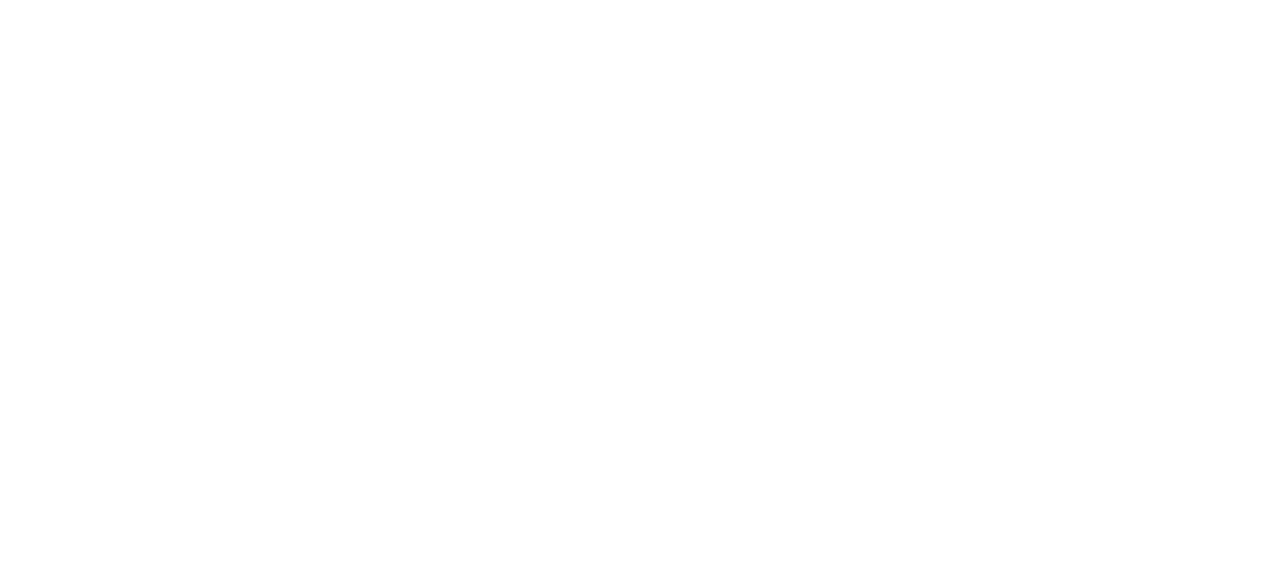 scroll, scrollTop: 3900, scrollLeft: 0, axis: vertical 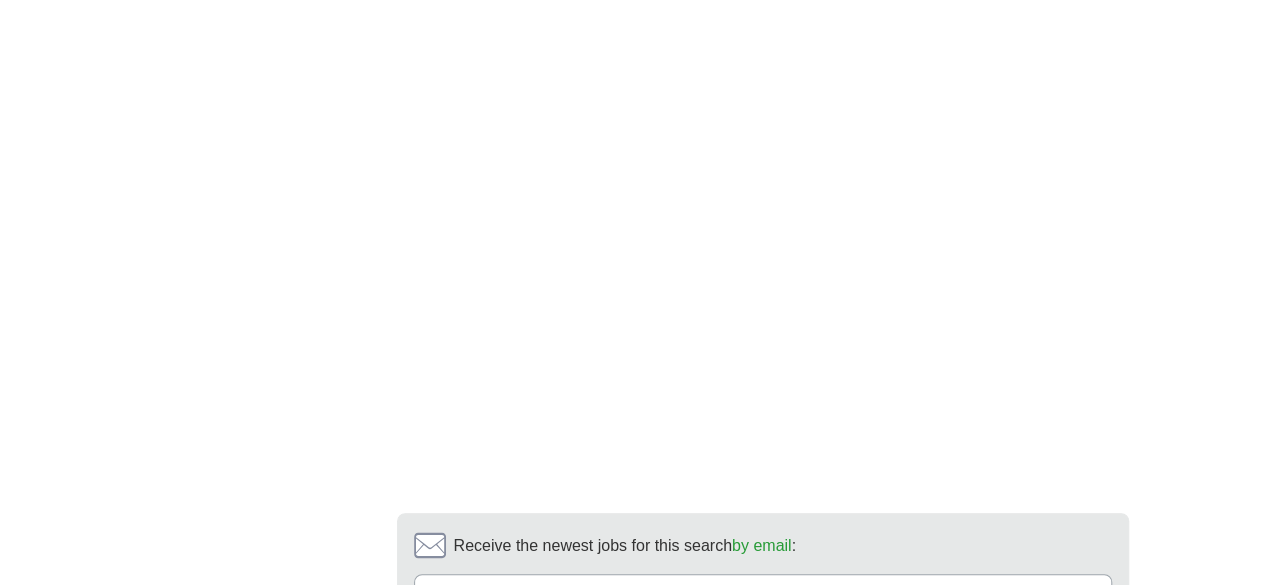 click on "5" at bounding box center (746, 779) 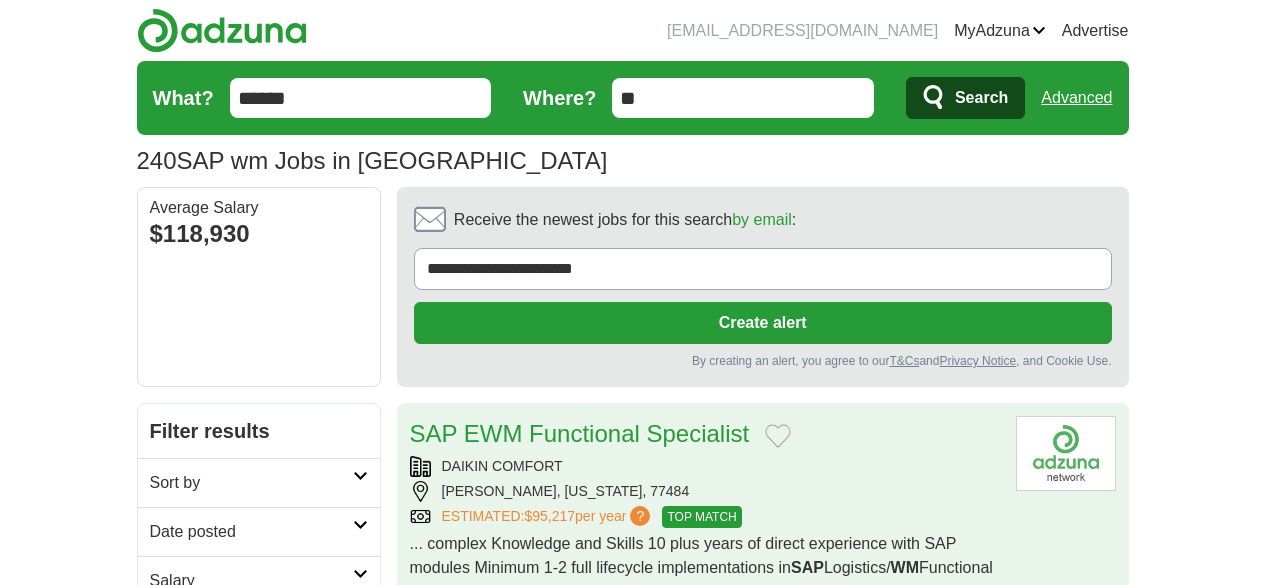 scroll, scrollTop: 200, scrollLeft: 0, axis: vertical 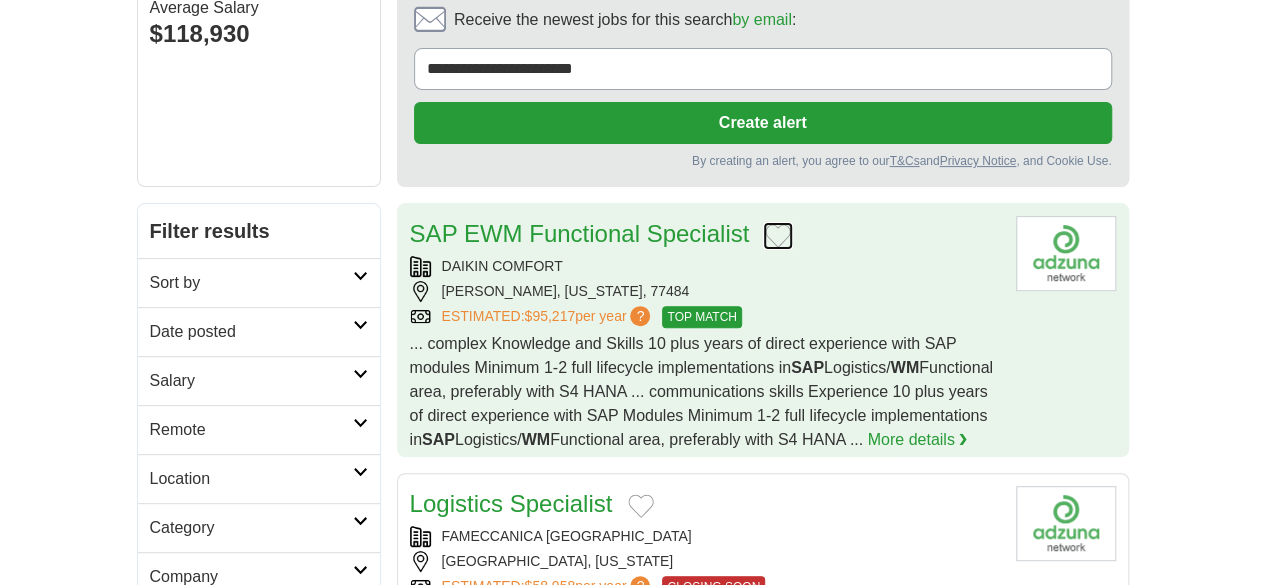 click at bounding box center [778, 236] 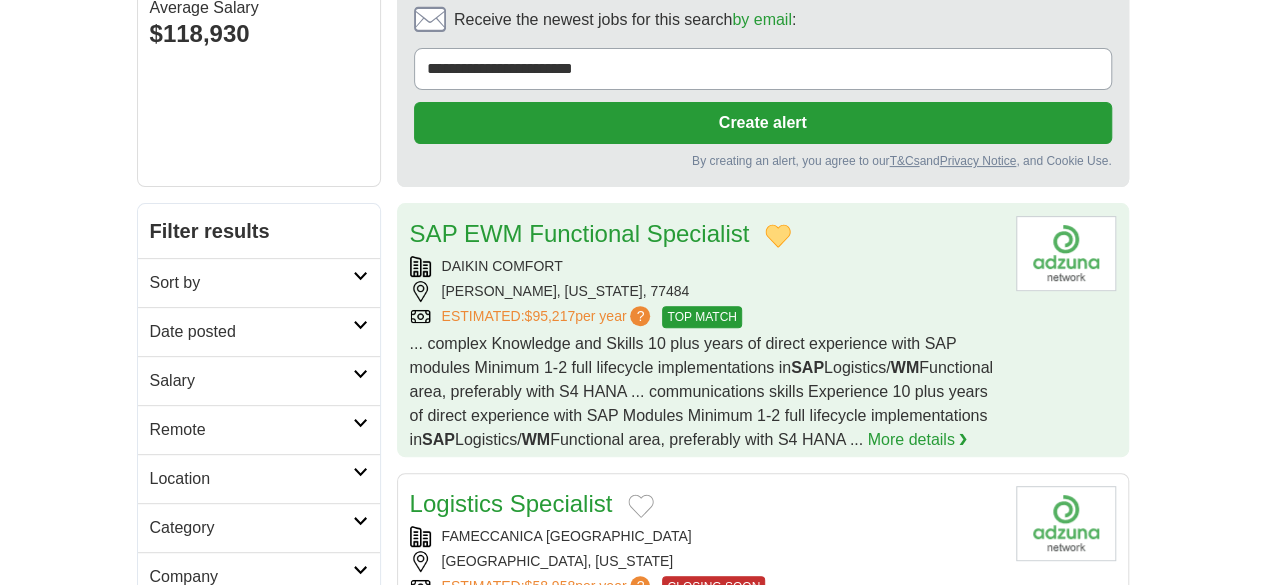 click on "DAIKIN COMFORT" at bounding box center (705, 266) 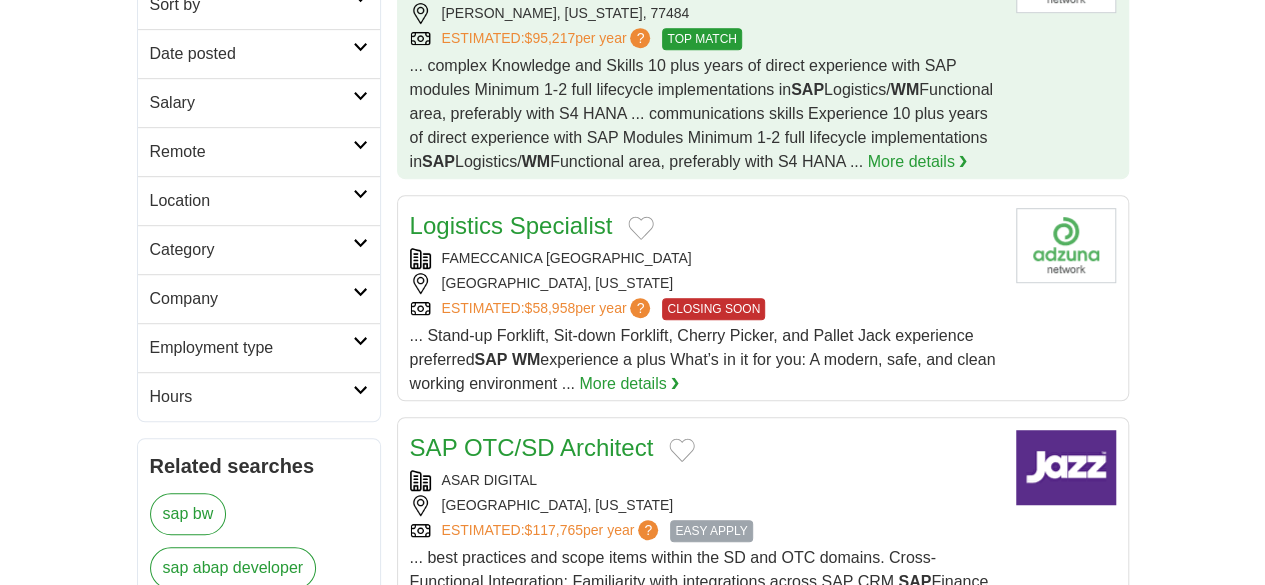 scroll, scrollTop: 400, scrollLeft: 0, axis: vertical 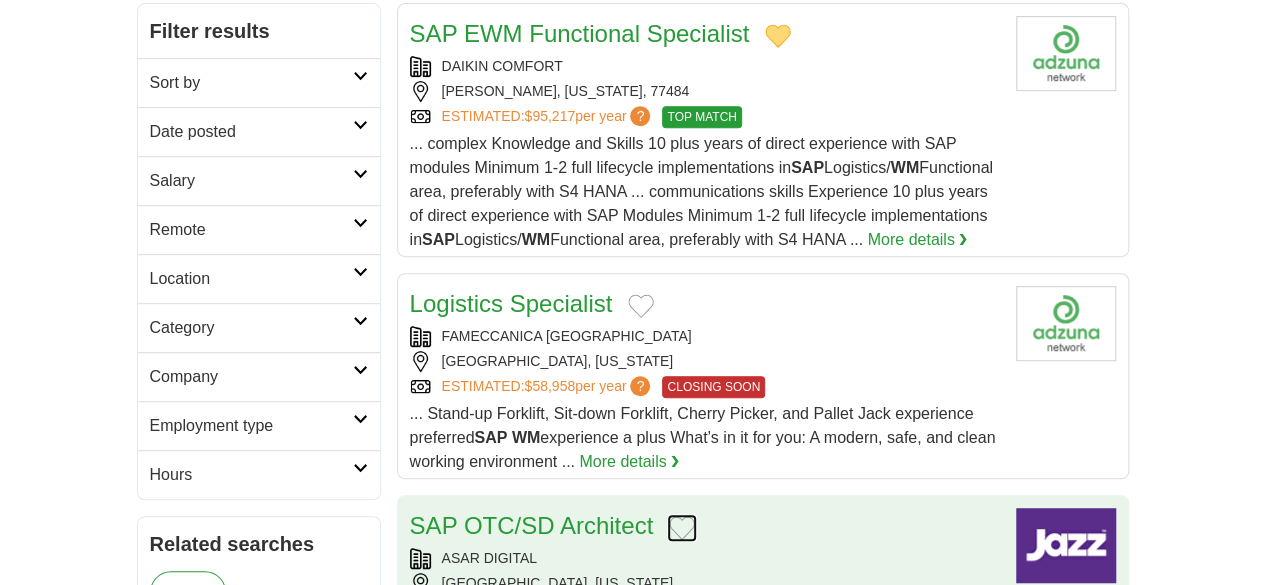 click at bounding box center [682, 528] 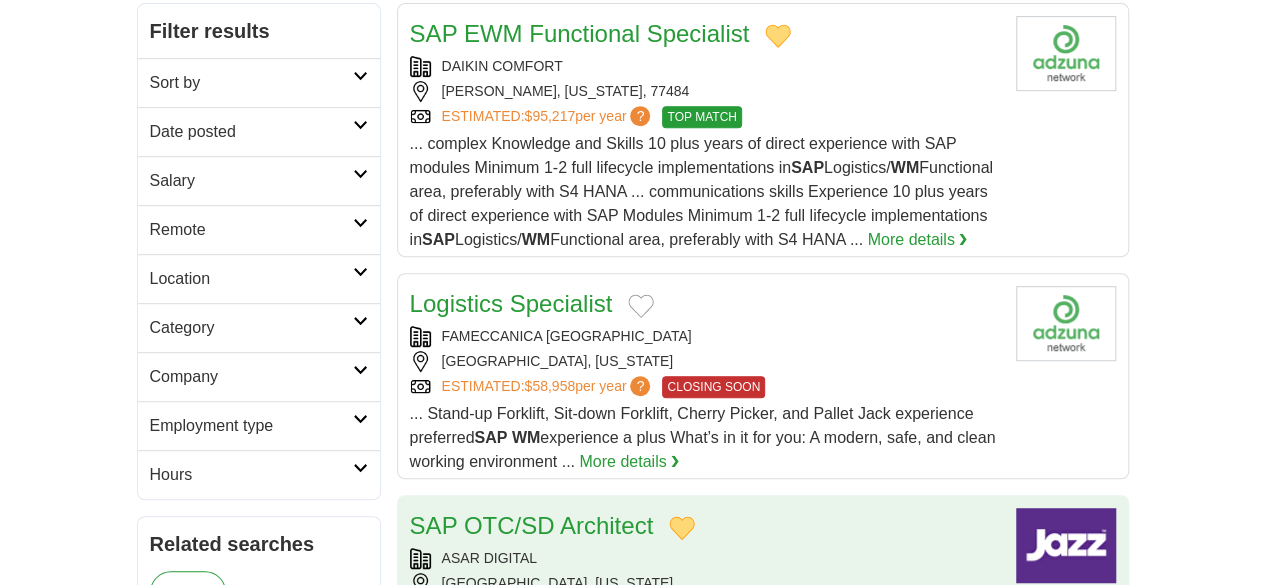 click on "ASAR DIGITAL" at bounding box center (705, 558) 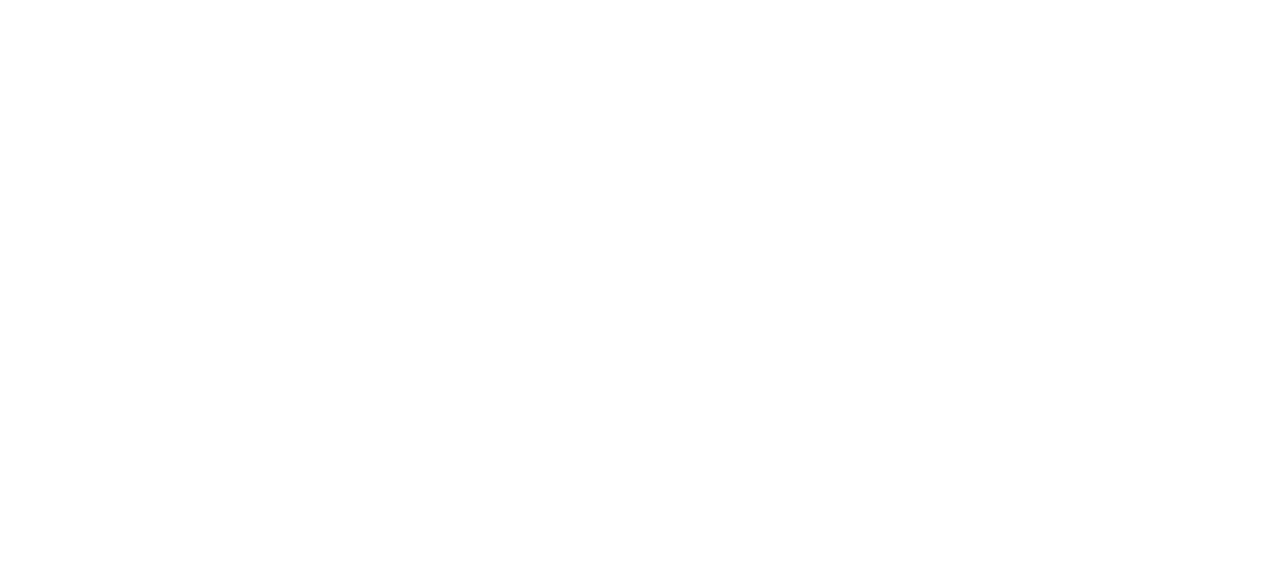 scroll, scrollTop: 4000, scrollLeft: 0, axis: vertical 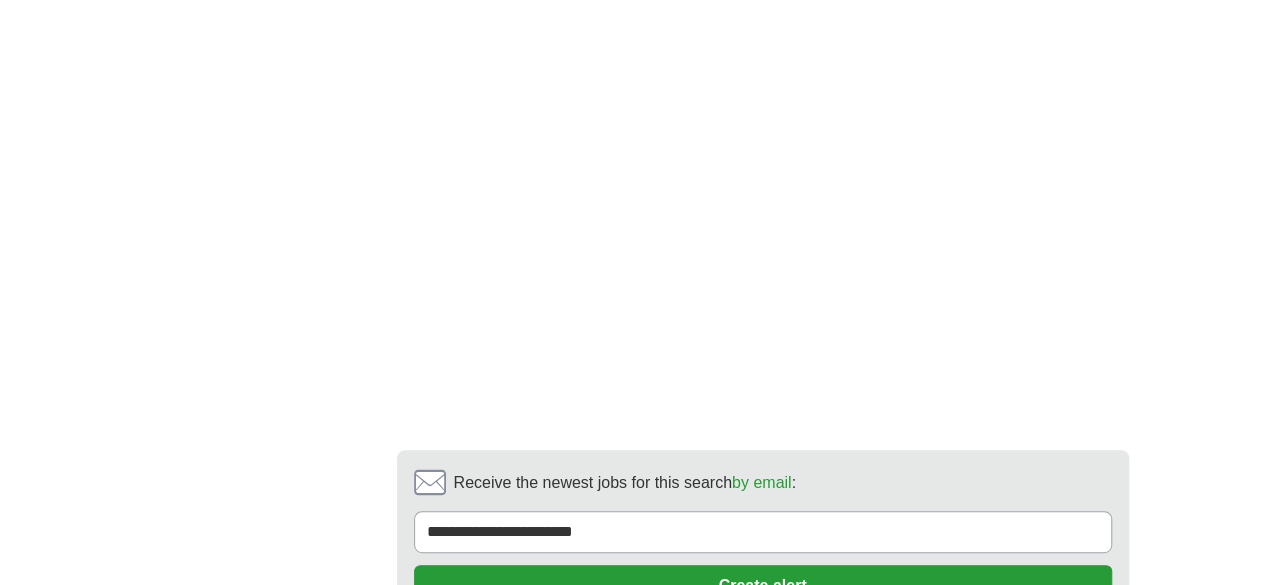 click on "6" at bounding box center (808, 716) 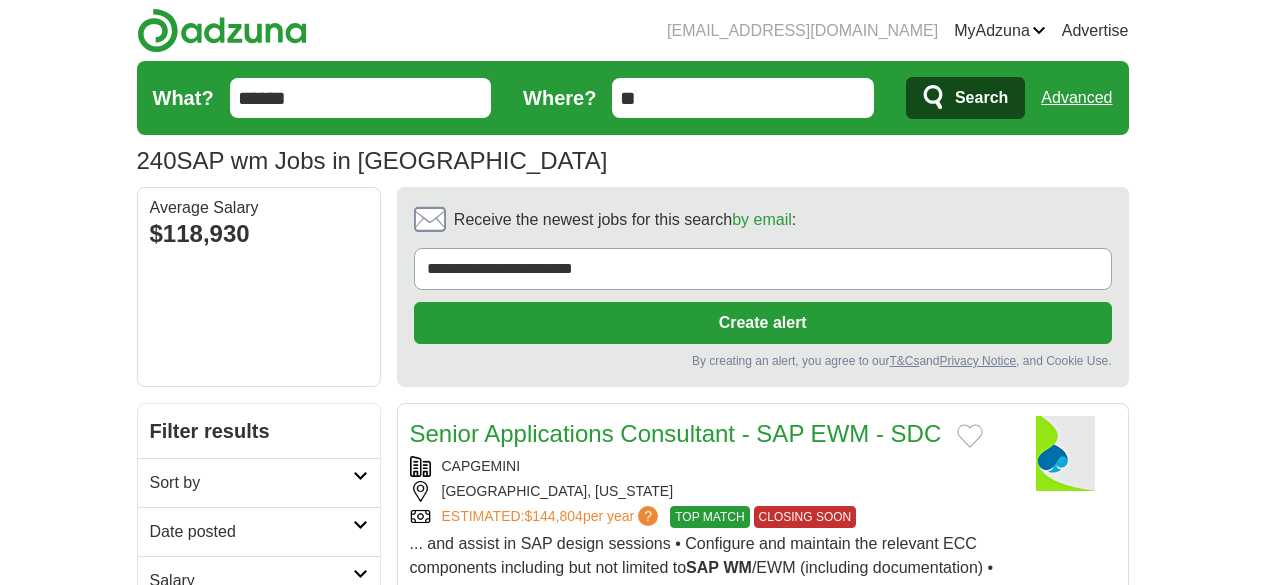 scroll, scrollTop: 300, scrollLeft: 0, axis: vertical 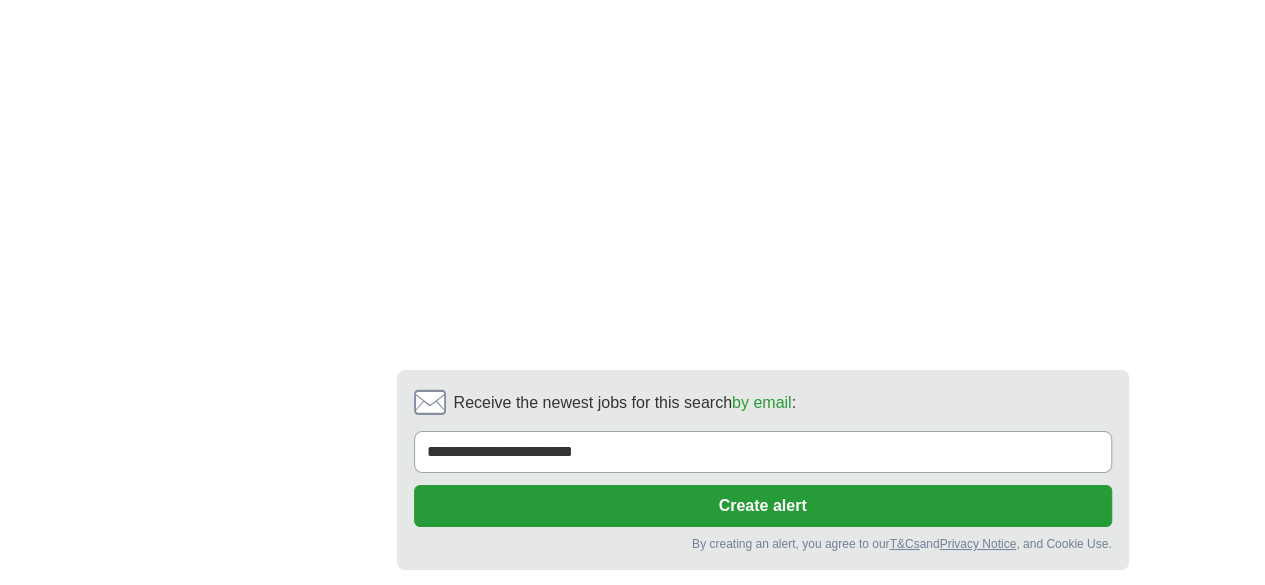 click on "7" at bounding box center (832, 636) 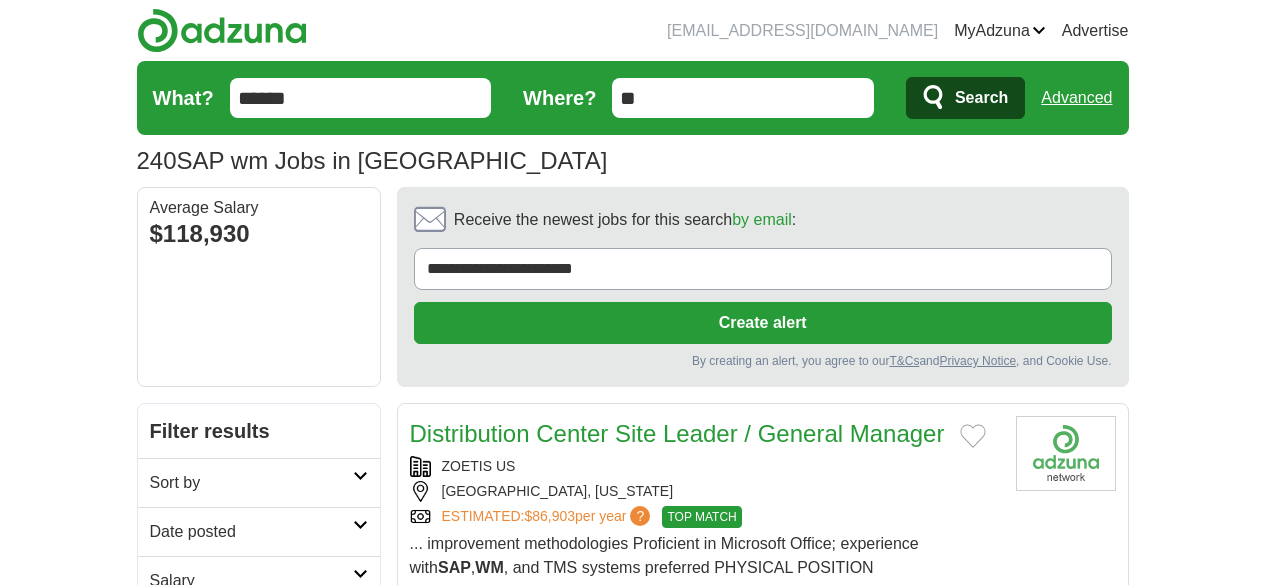 scroll, scrollTop: 0, scrollLeft: 0, axis: both 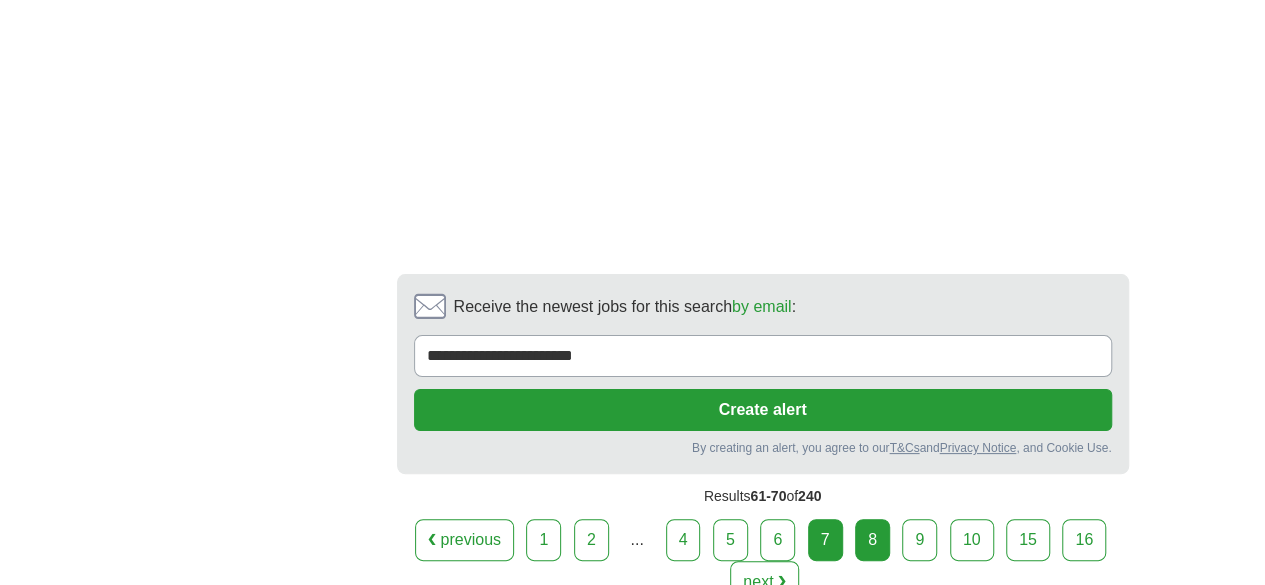 click on "8" at bounding box center (872, 540) 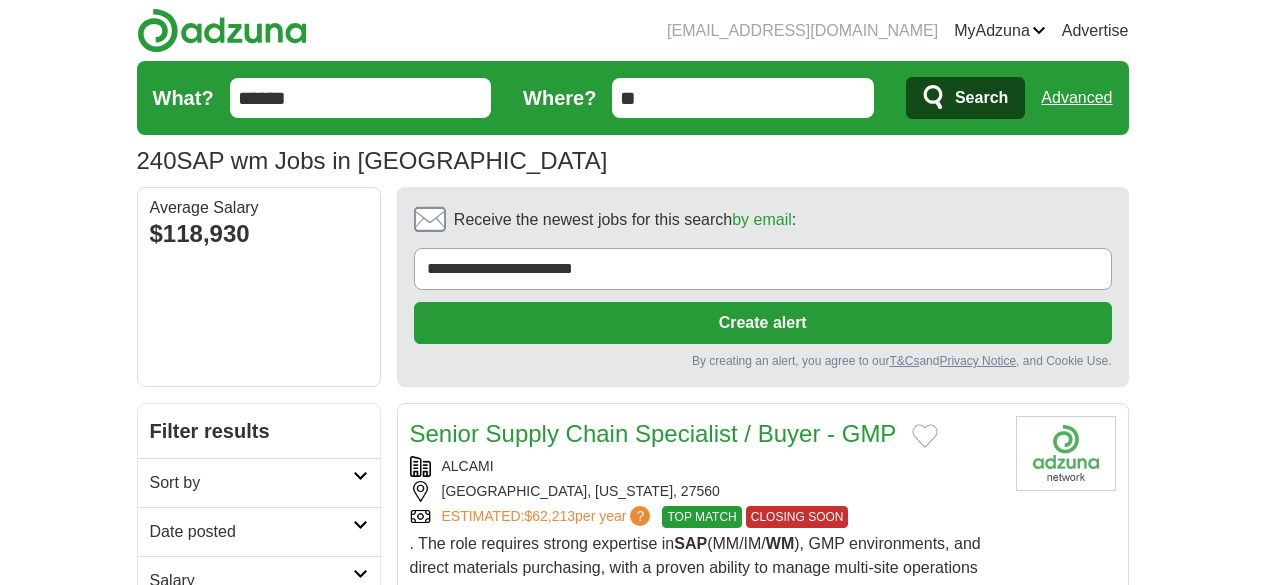 scroll, scrollTop: 300, scrollLeft: 0, axis: vertical 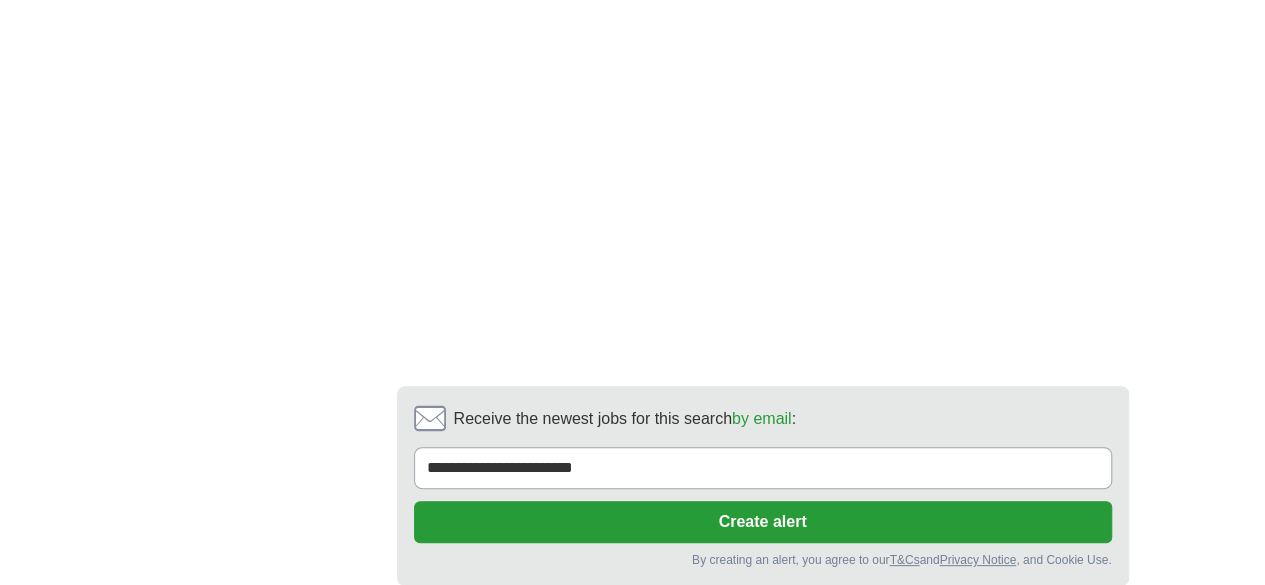 click on "9" at bounding box center [868, 652] 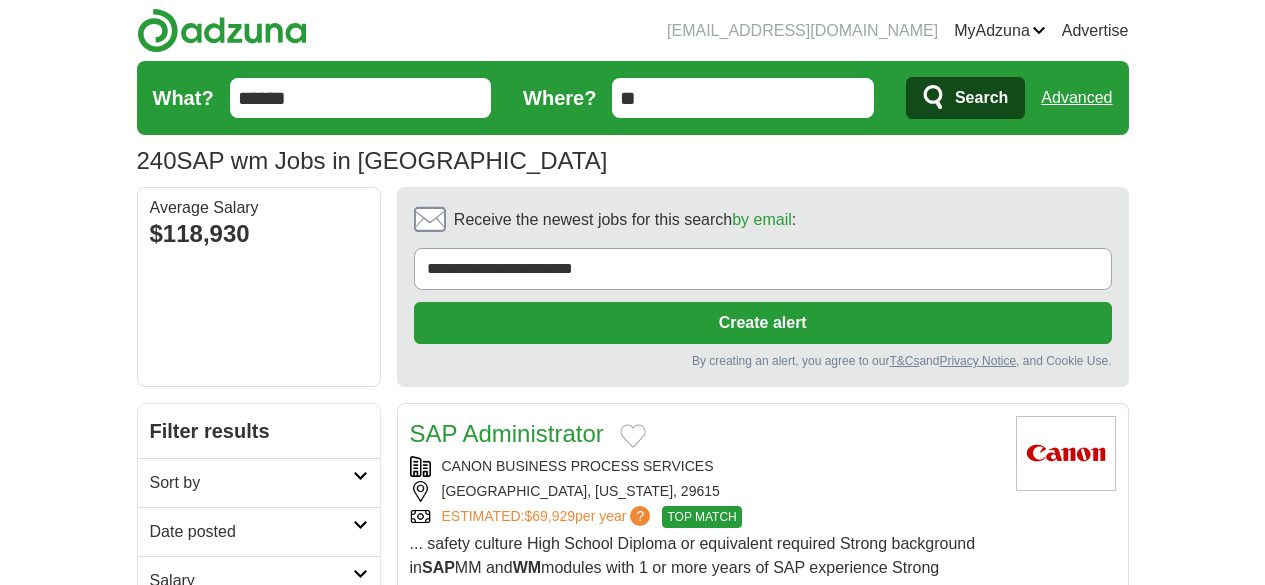 scroll, scrollTop: 0, scrollLeft: 0, axis: both 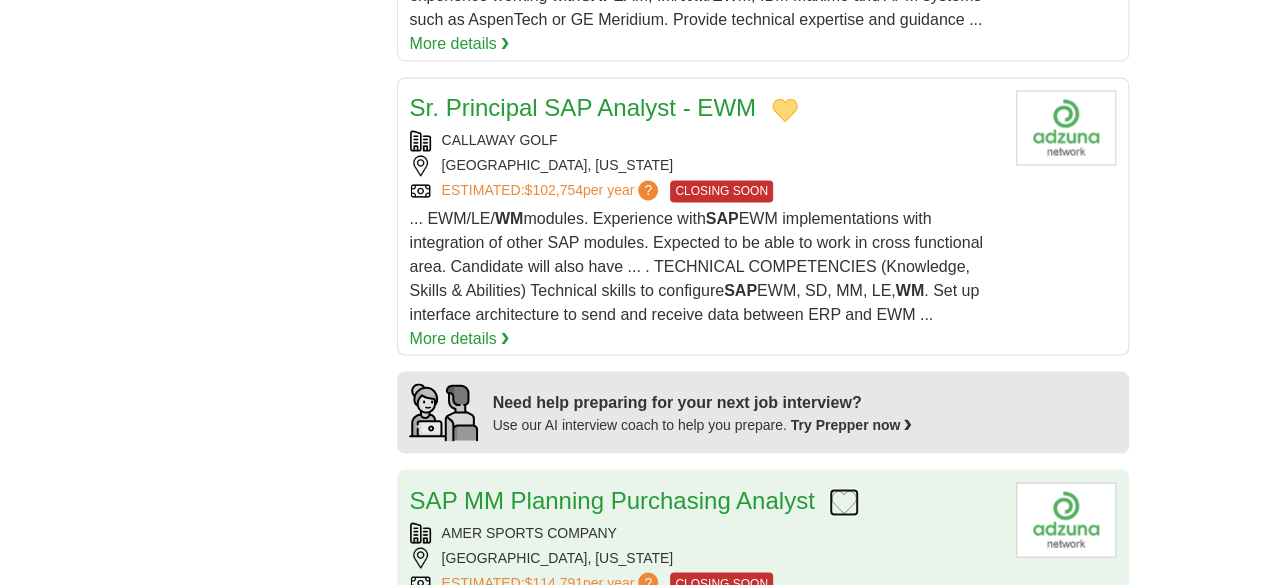 click at bounding box center (844, 502) 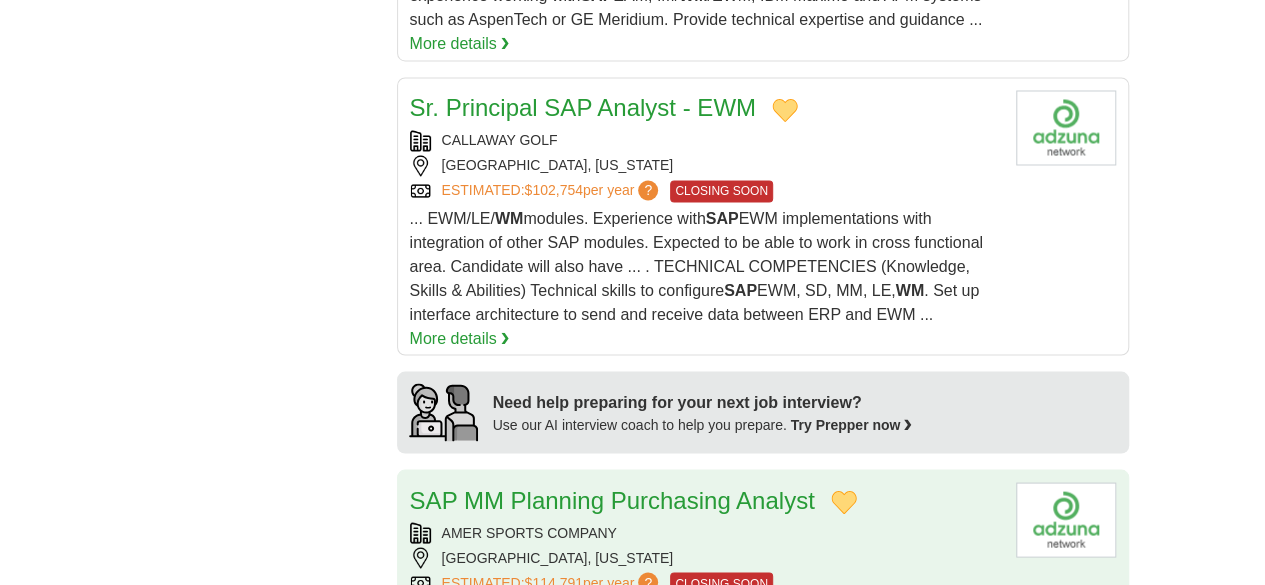 click on "AMER SPORTS COMPANY" at bounding box center [705, 532] 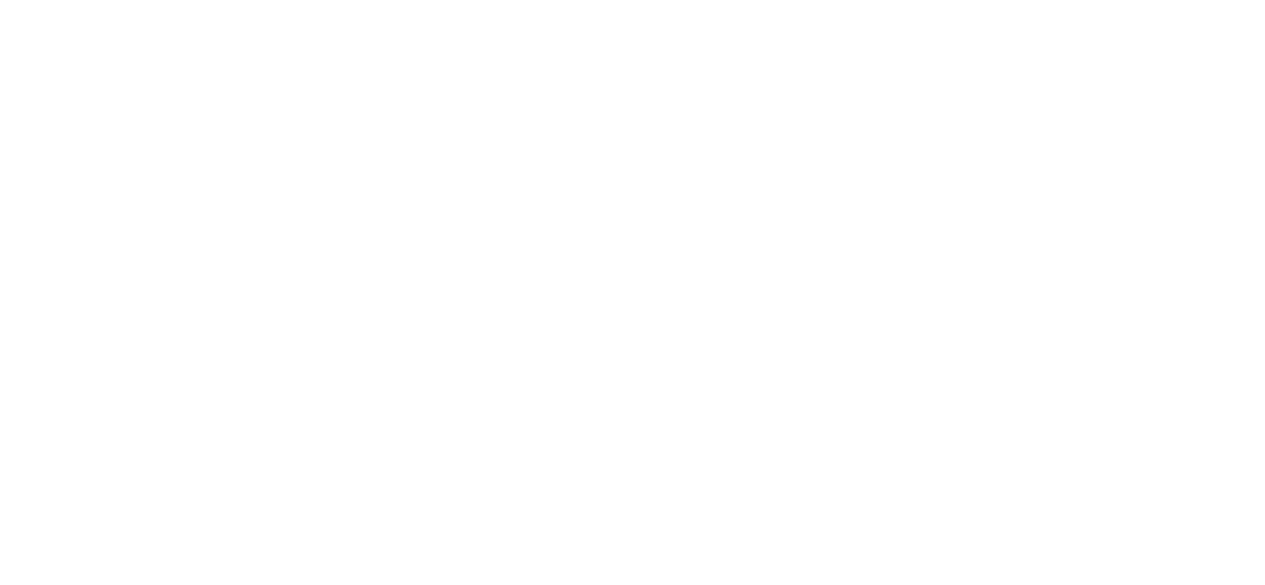scroll, scrollTop: 3700, scrollLeft: 0, axis: vertical 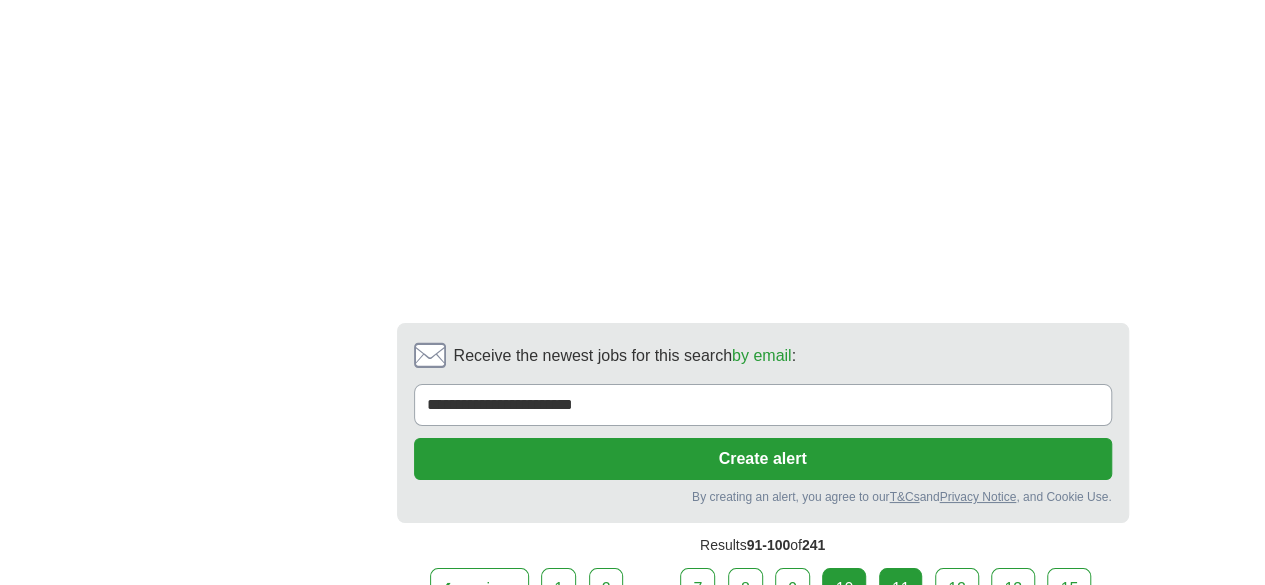 click on "11" at bounding box center (901, 589) 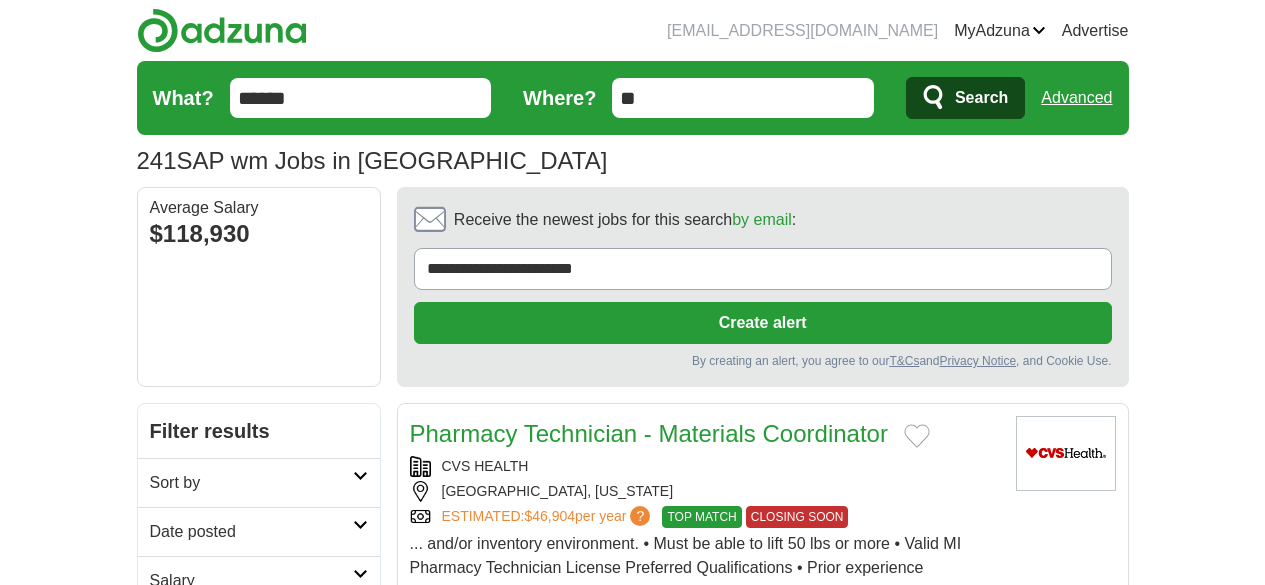 scroll, scrollTop: 0, scrollLeft: 0, axis: both 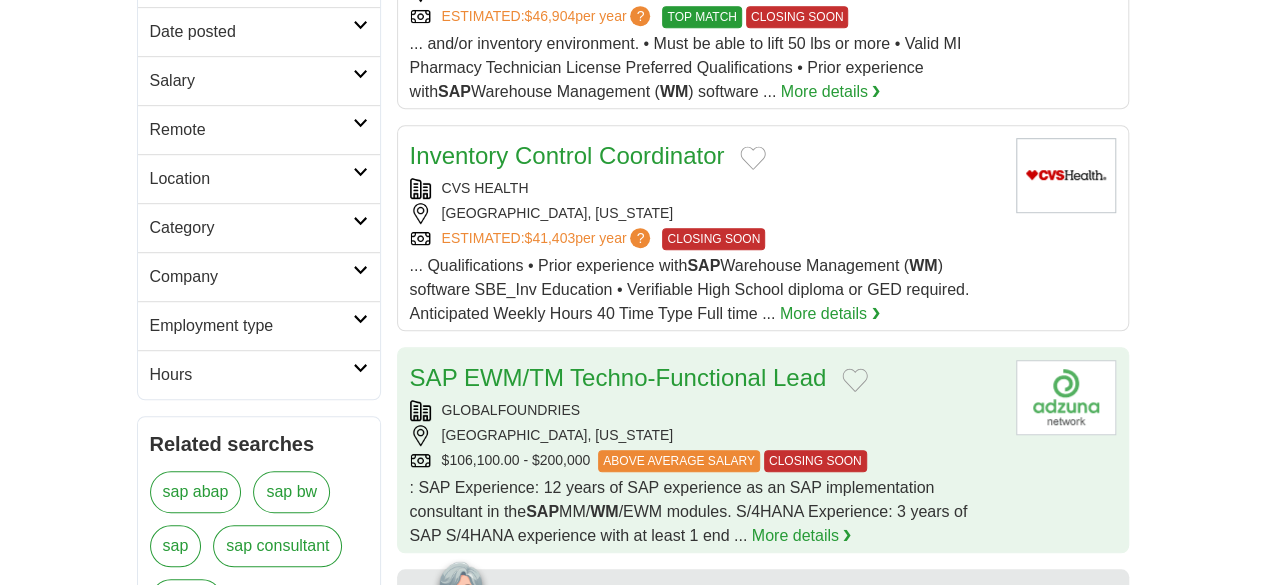 click on "GLOBALFOUNDRIES" at bounding box center [705, 410] 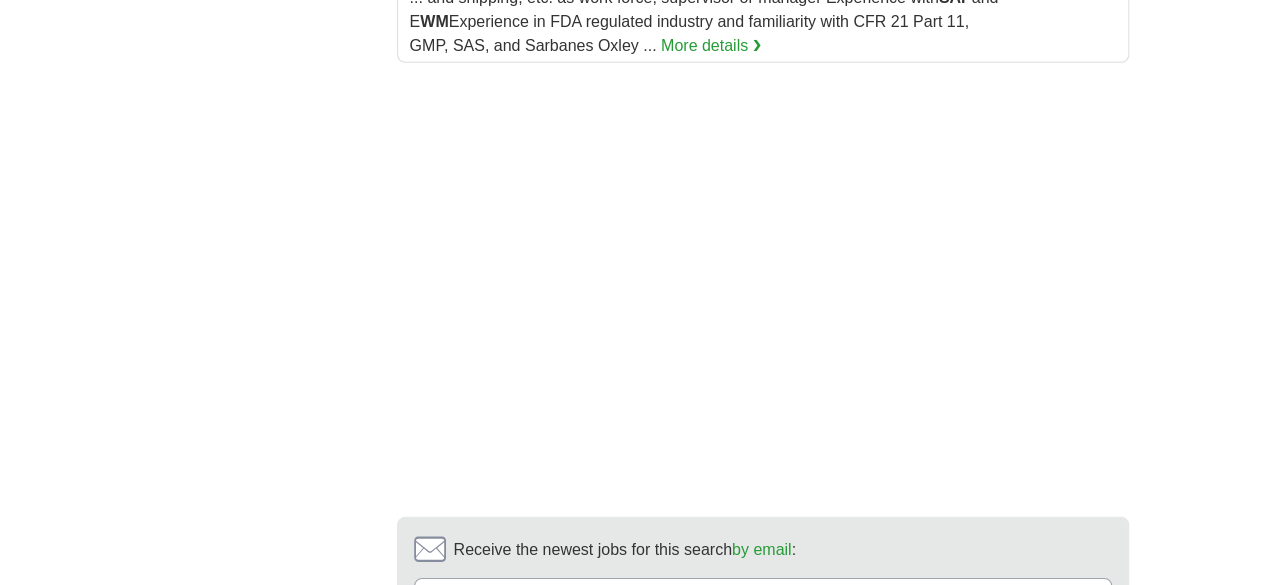 scroll, scrollTop: 2800, scrollLeft: 0, axis: vertical 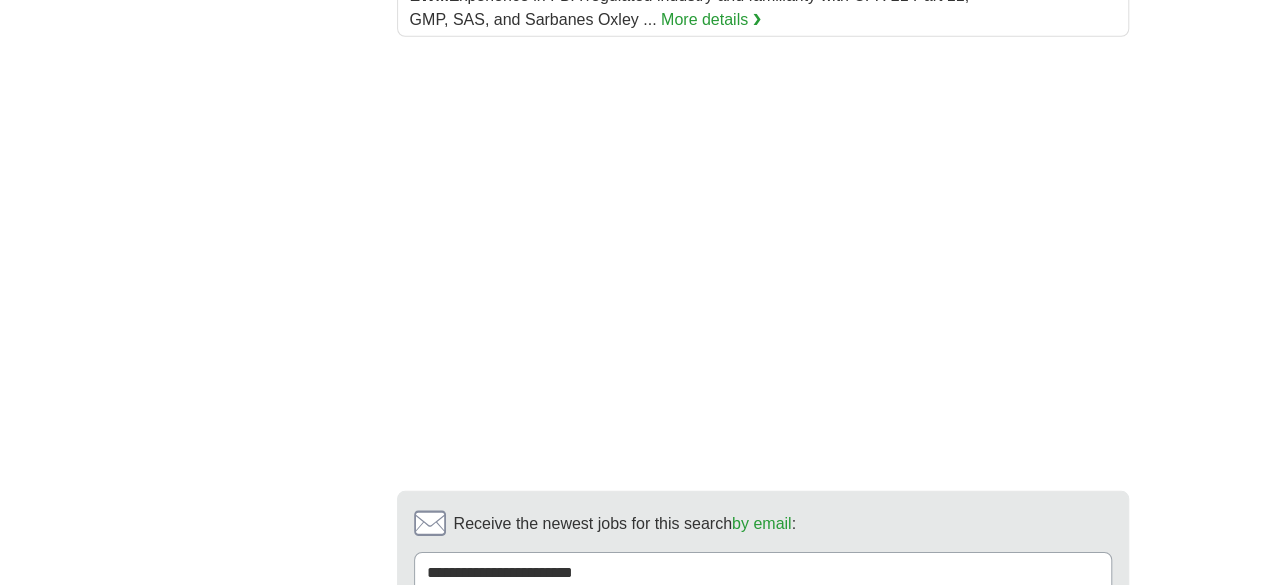 click on "12" at bounding box center [905, 757] 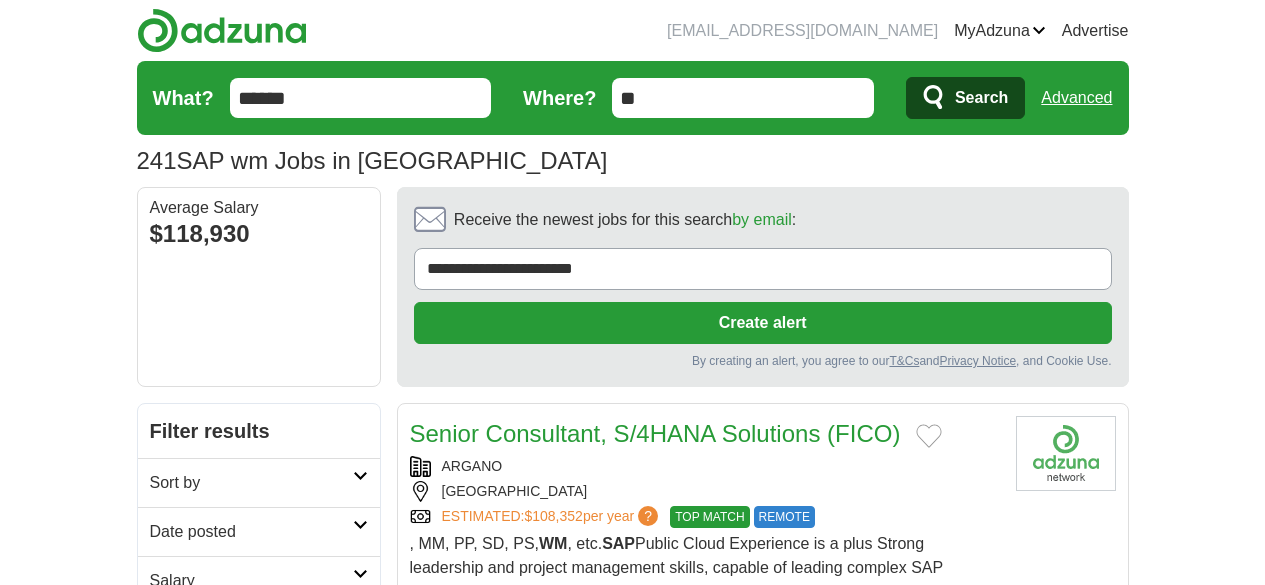 scroll, scrollTop: 0, scrollLeft: 0, axis: both 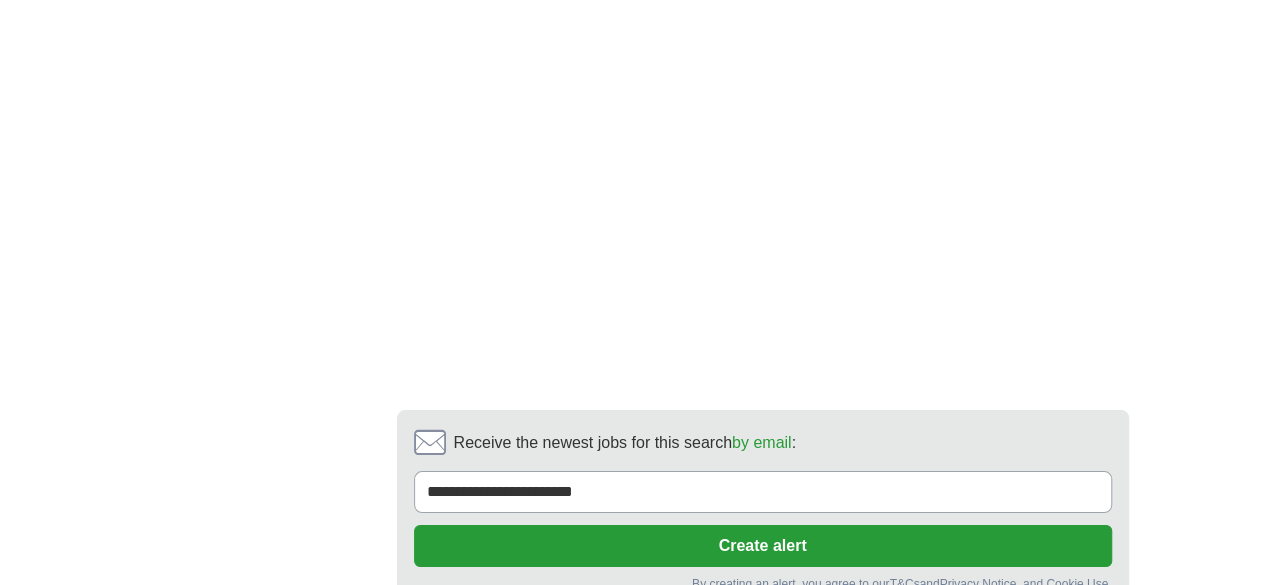click on "13" at bounding box center [910, 676] 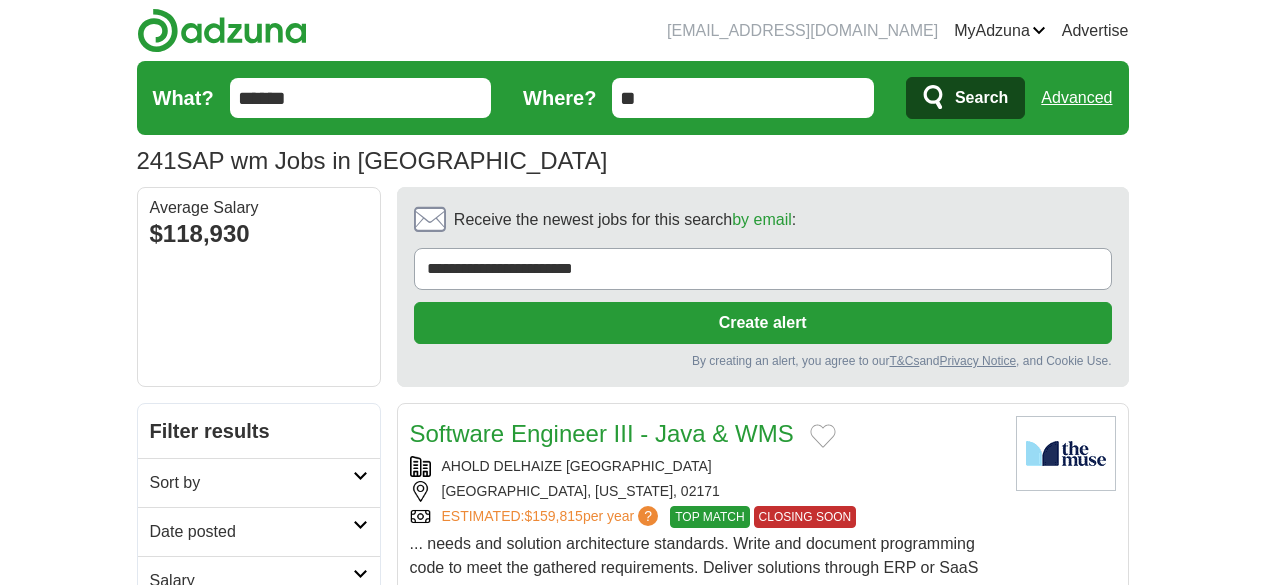 scroll, scrollTop: 0, scrollLeft: 0, axis: both 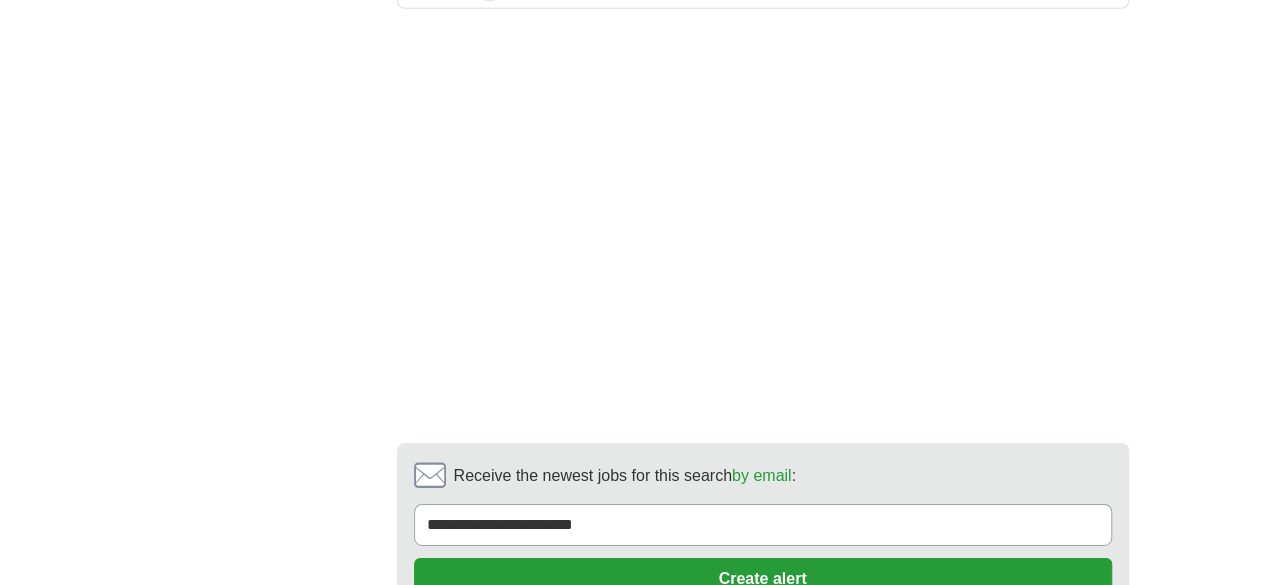 click on "14" at bounding box center [966, 709] 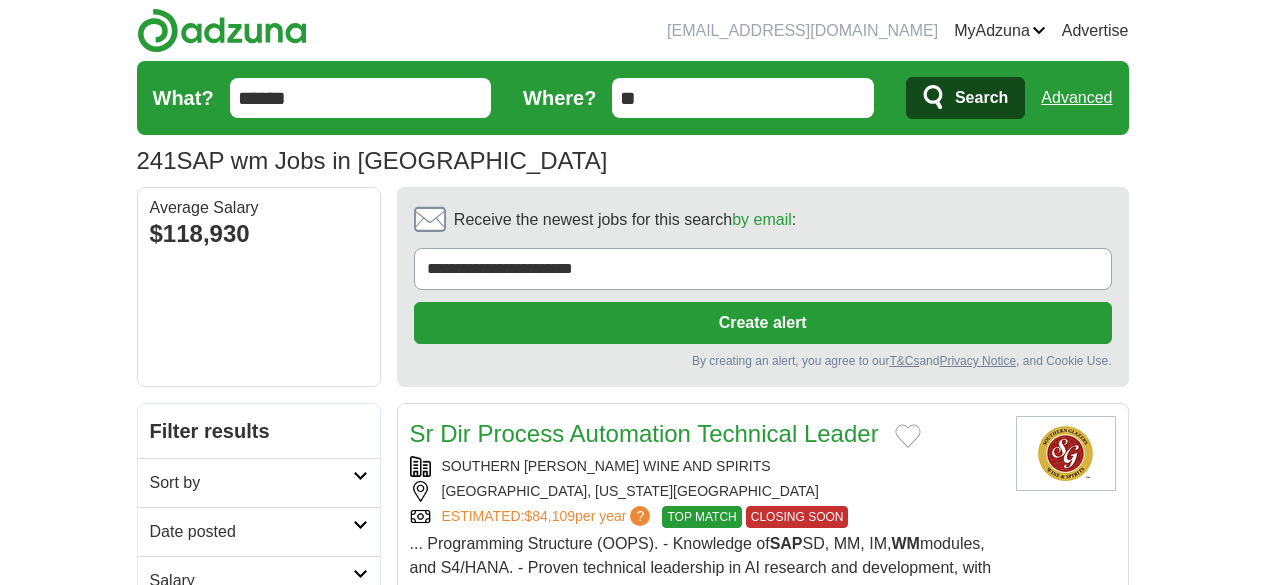 scroll, scrollTop: 300, scrollLeft: 0, axis: vertical 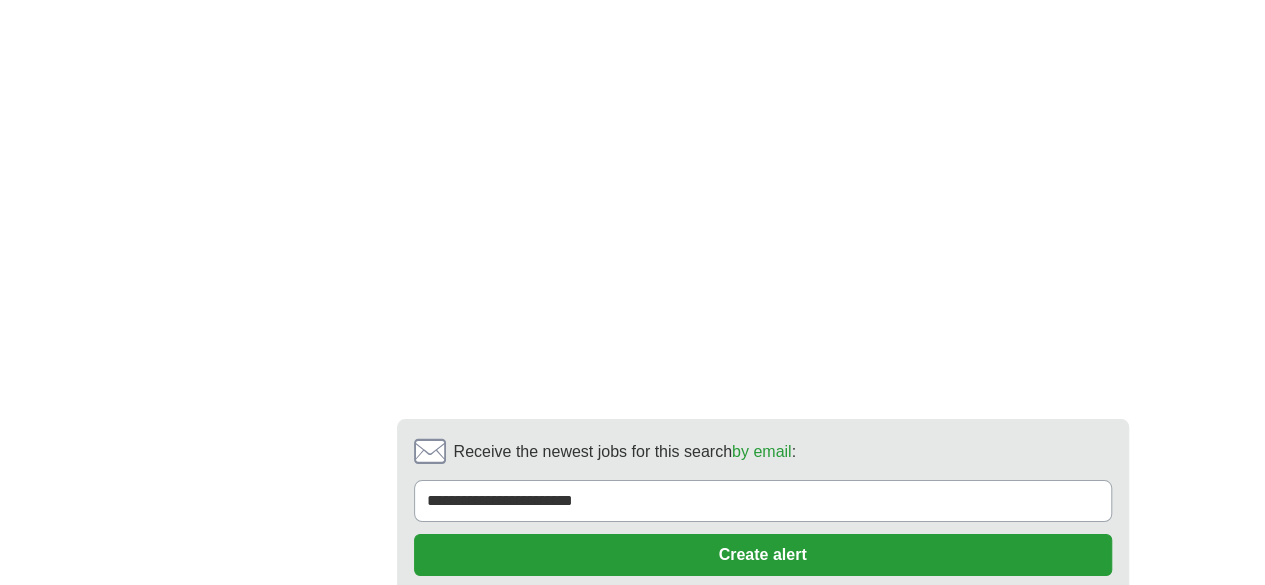 click on "15" at bounding box center [1022, 685] 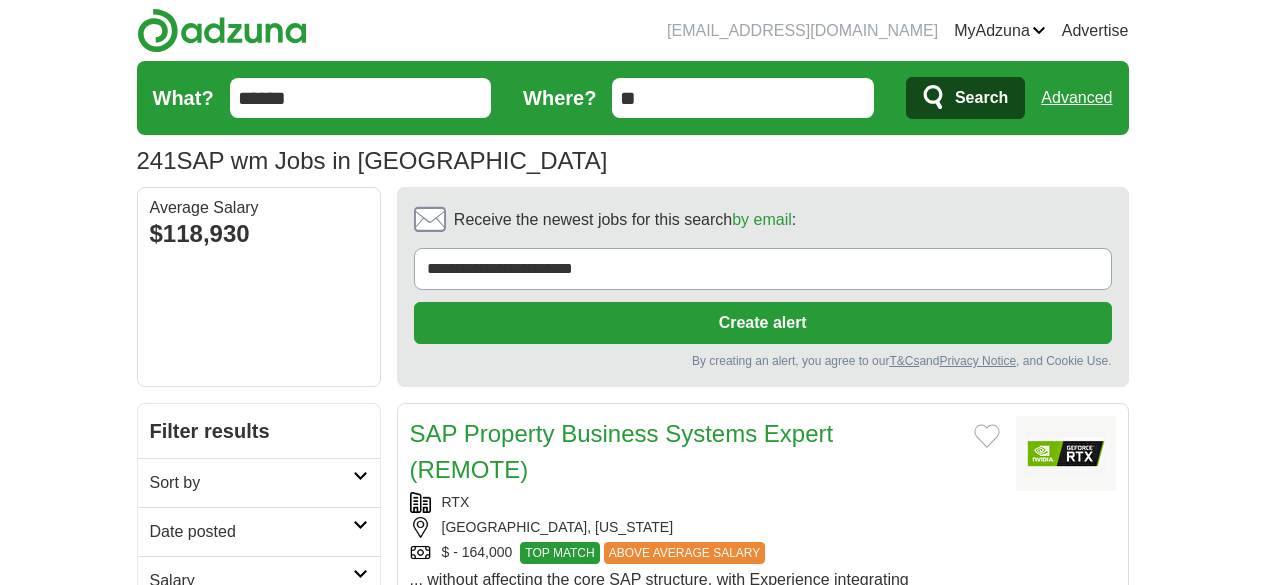 scroll, scrollTop: 0, scrollLeft: 0, axis: both 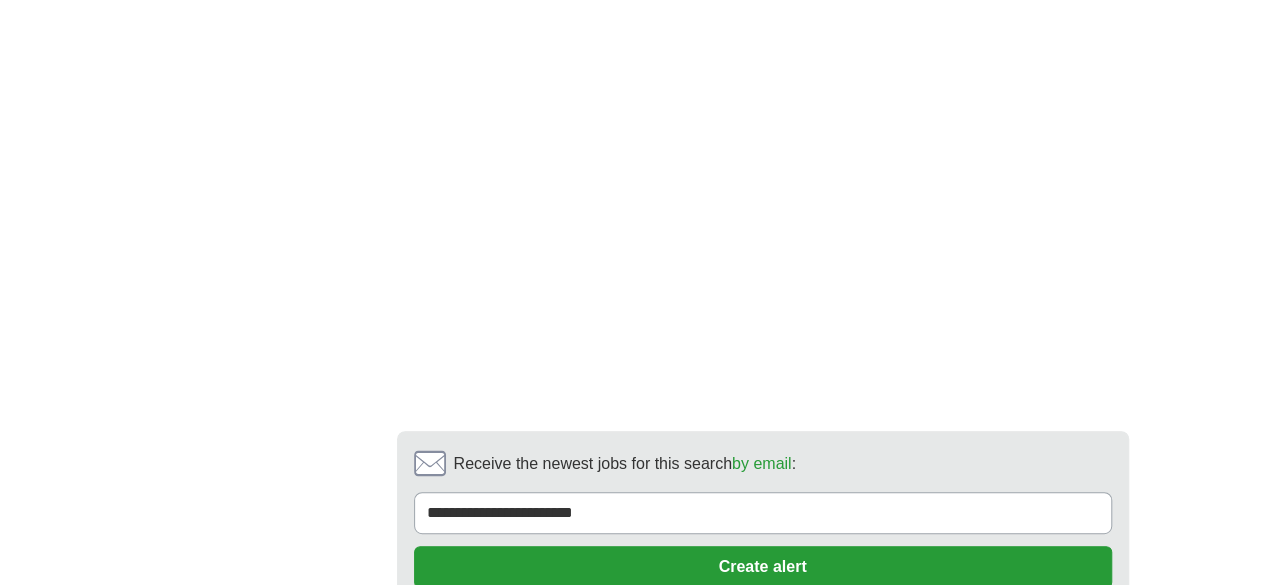 click on "16" at bounding box center [1078, 697] 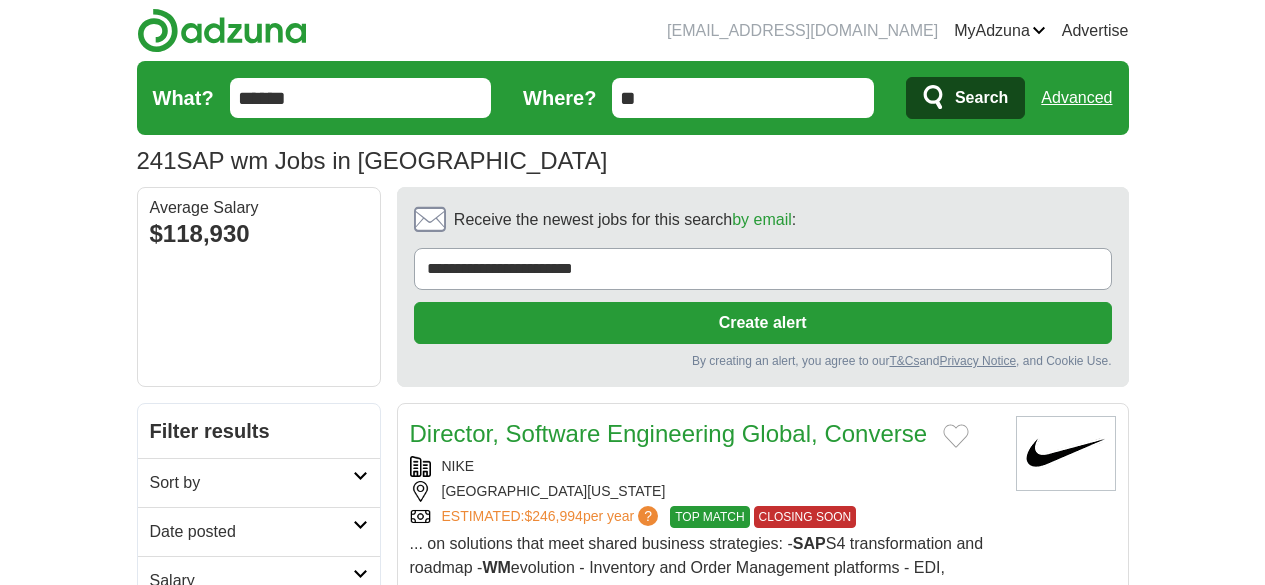 scroll, scrollTop: 500, scrollLeft: 0, axis: vertical 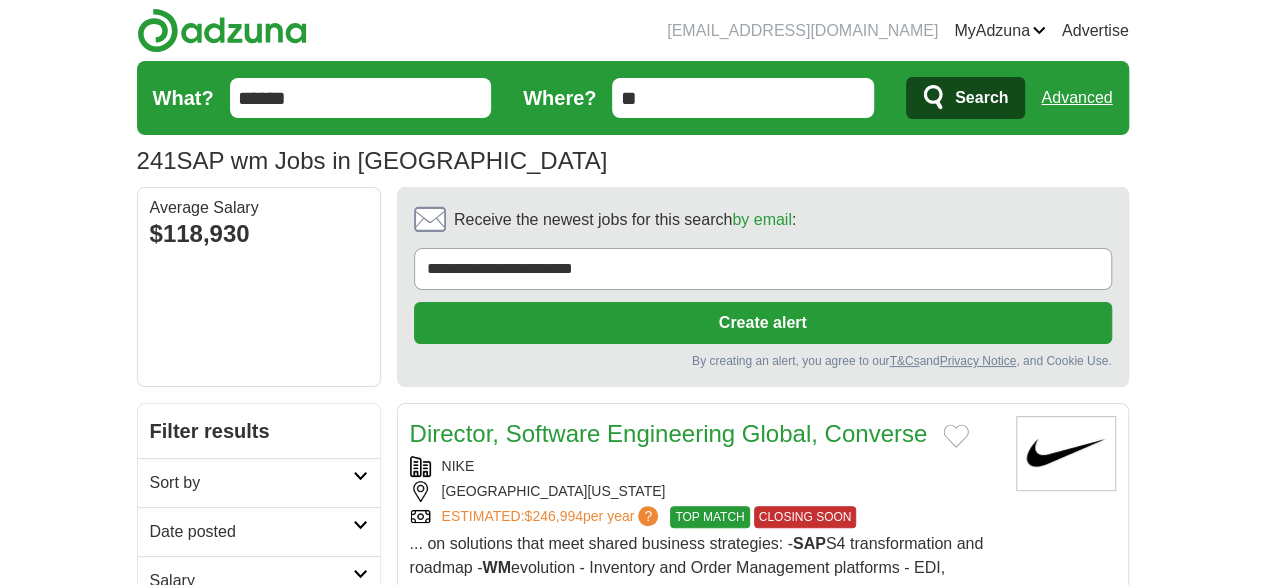 click on "******" at bounding box center (361, 98) 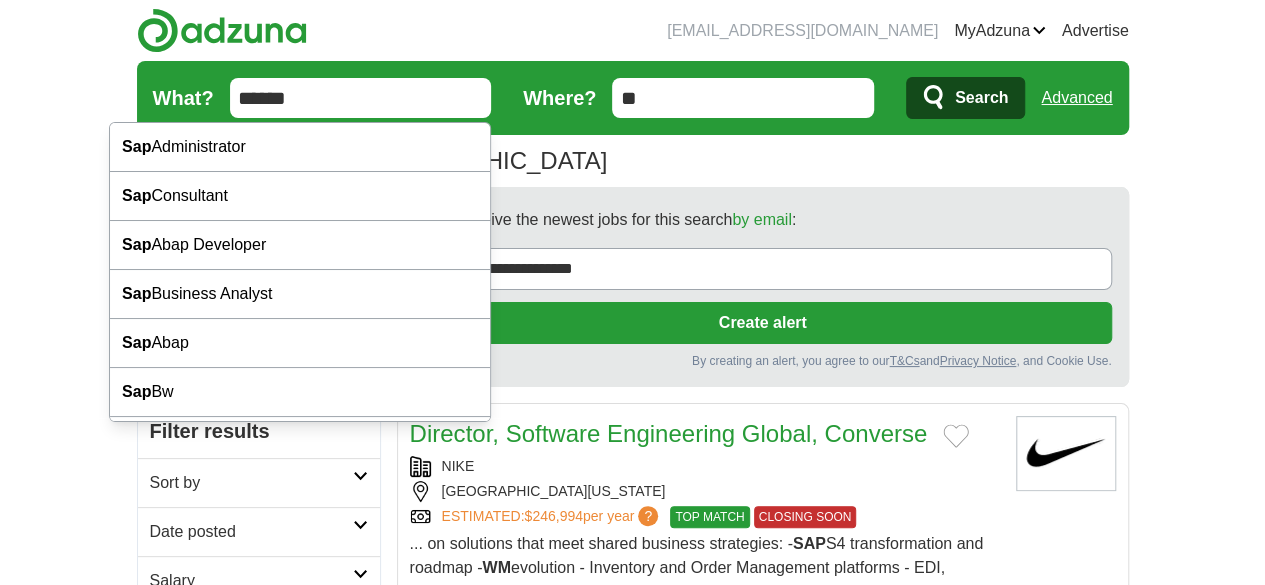 type on "******" 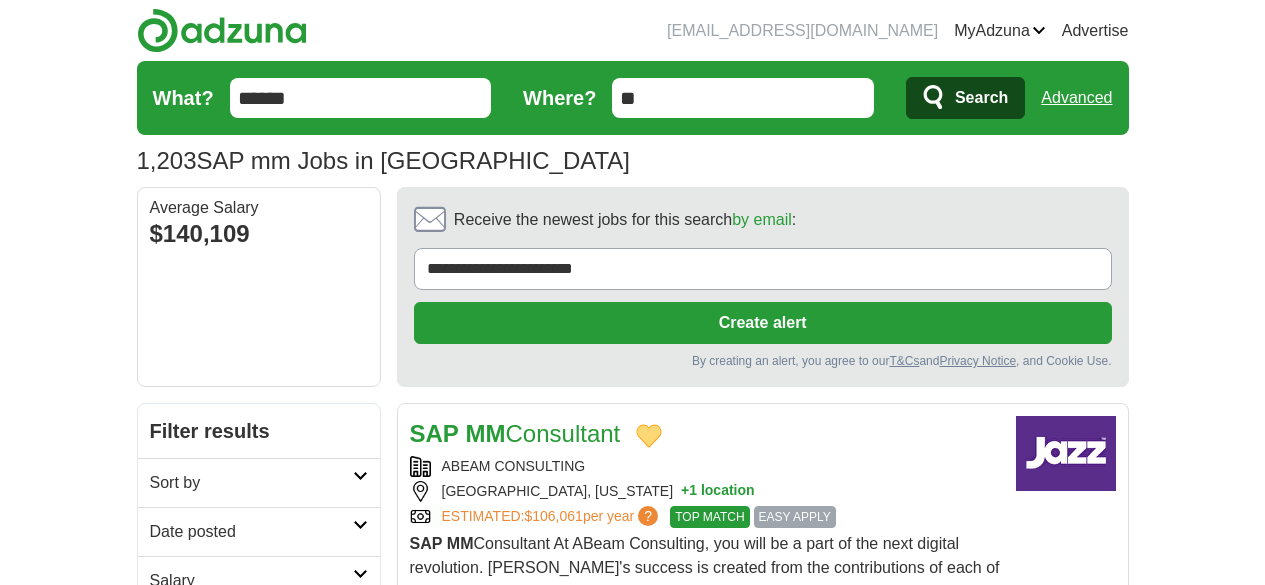 scroll, scrollTop: 0, scrollLeft: 0, axis: both 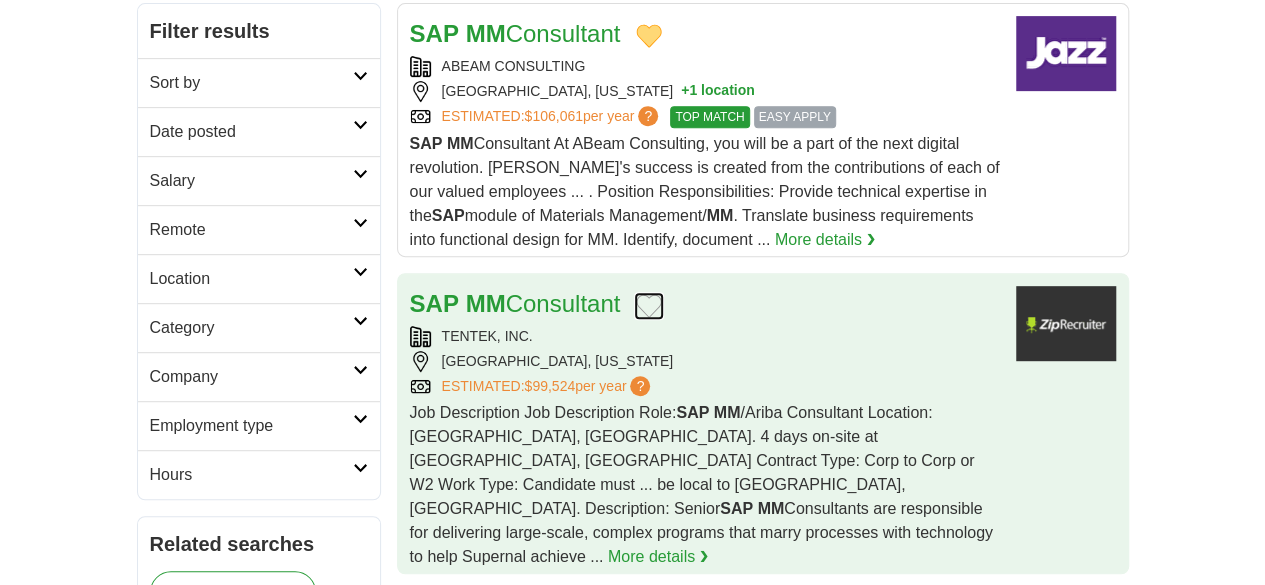 click at bounding box center (649, 306) 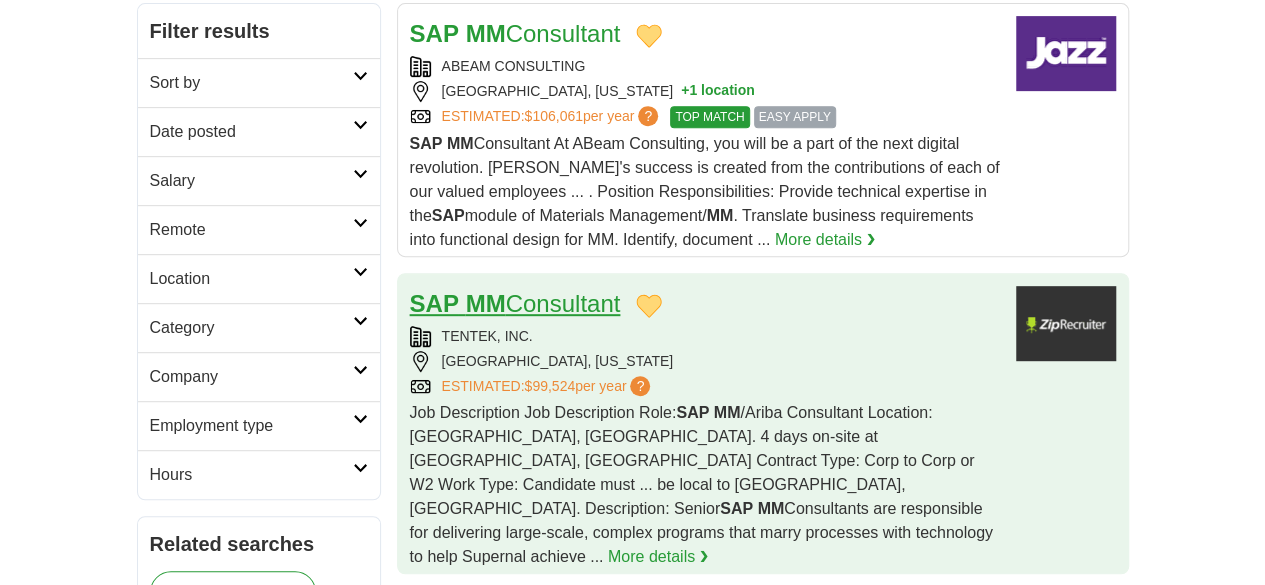 click on "SAP   MM  Consultant" at bounding box center [515, 303] 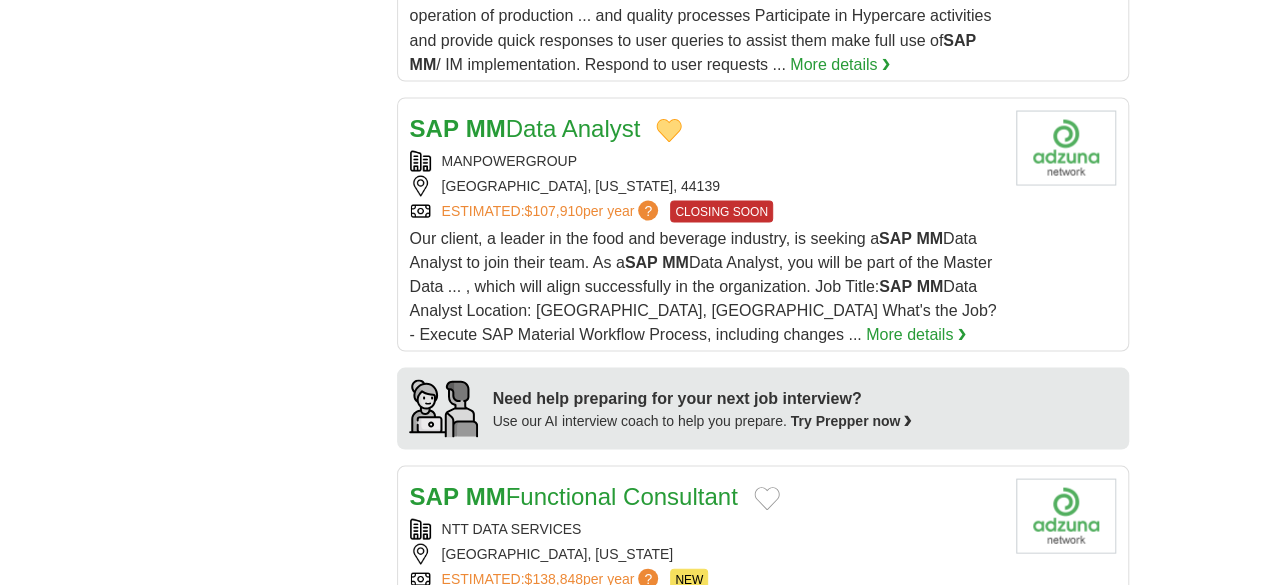scroll, scrollTop: 1900, scrollLeft: 0, axis: vertical 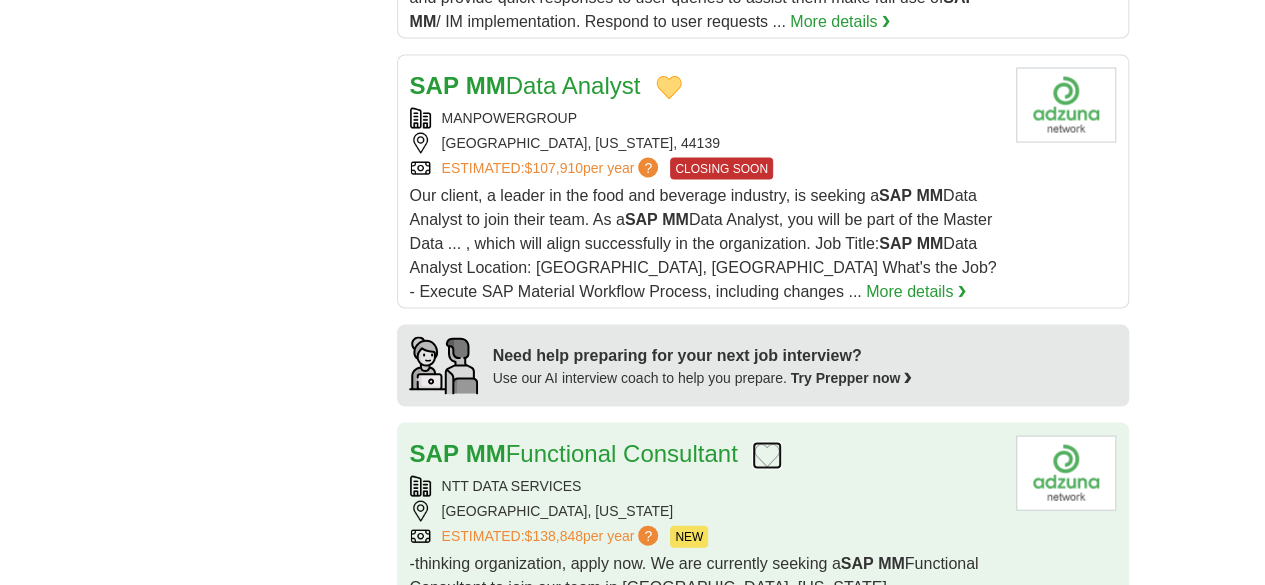 click at bounding box center [767, 456] 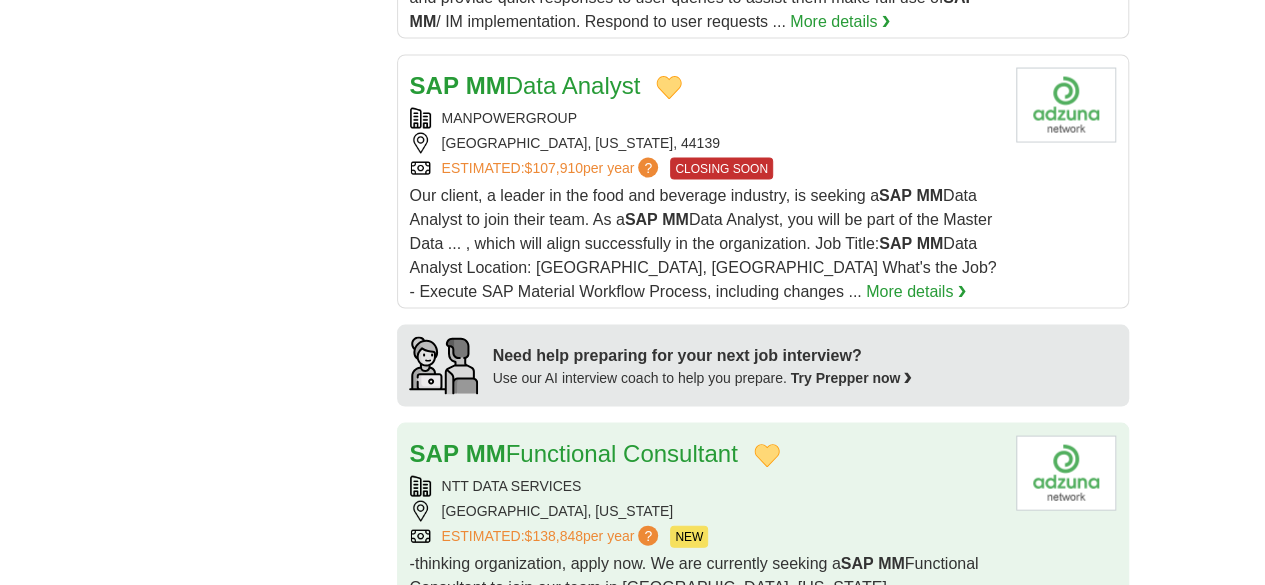 click on "NTT DATA SERVICES" at bounding box center [705, 486] 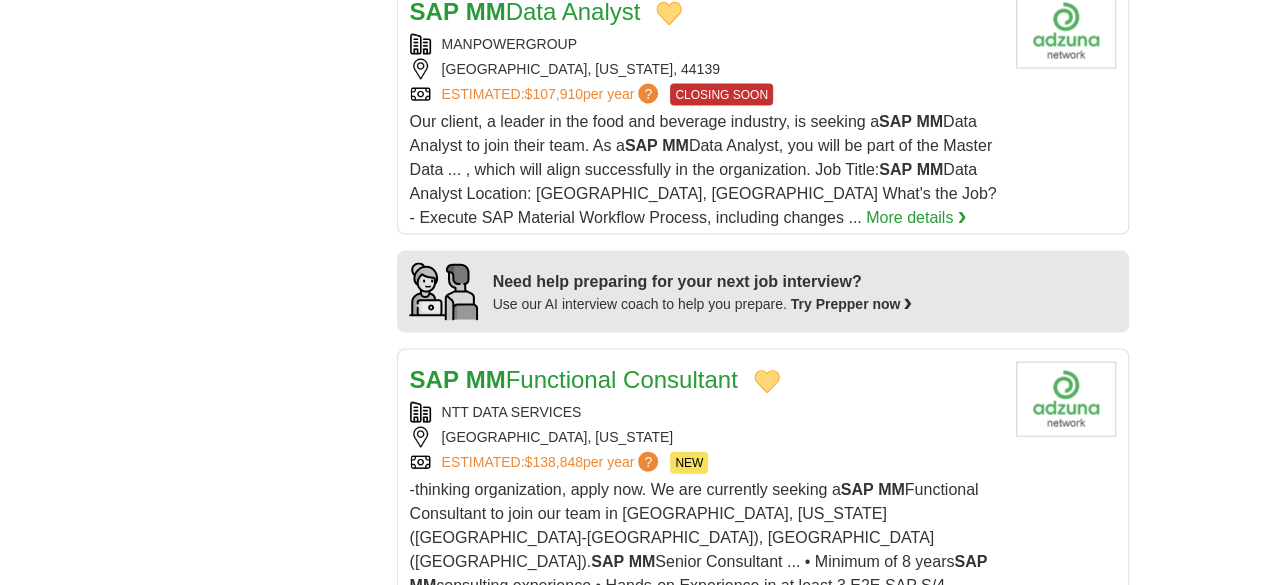 scroll, scrollTop: 2100, scrollLeft: 0, axis: vertical 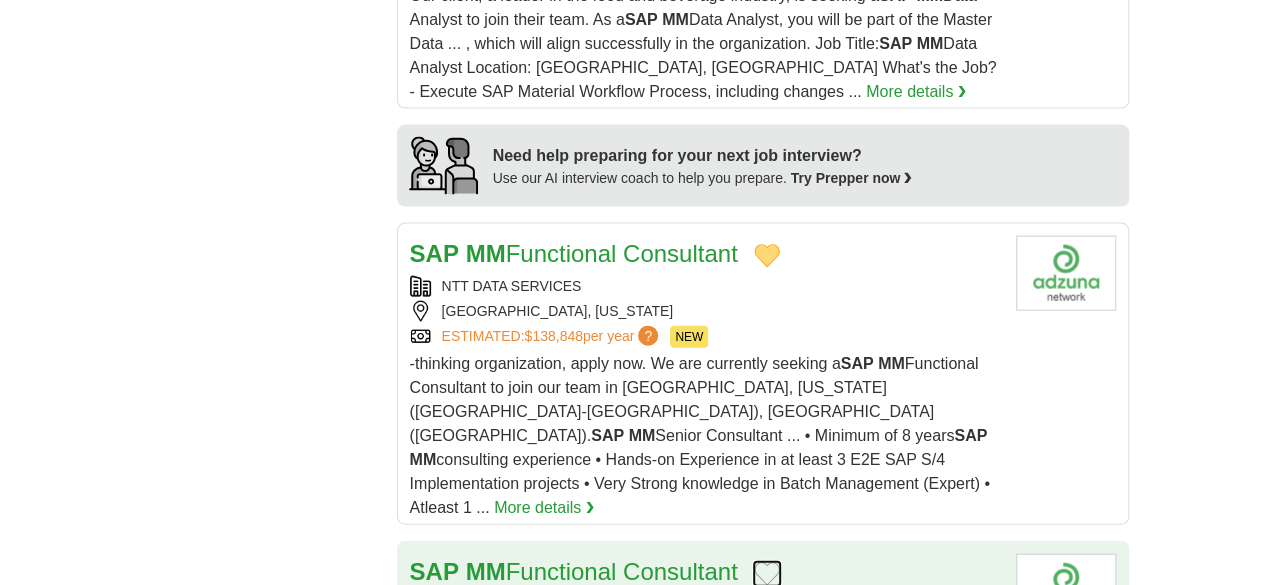 click at bounding box center [767, 574] 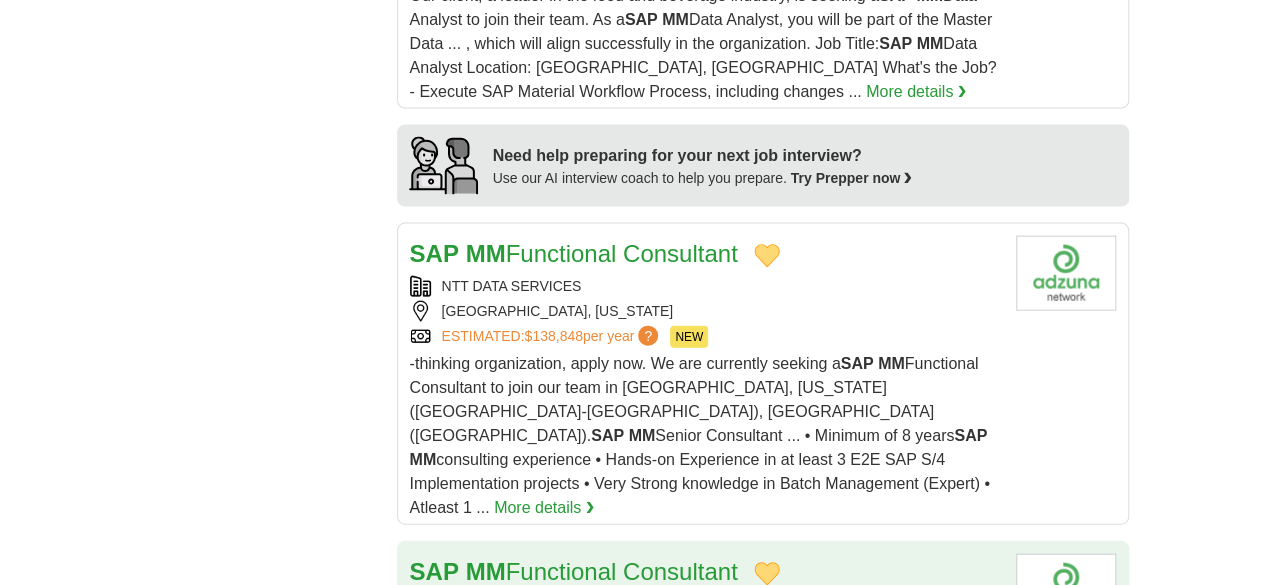 click on "NTT DATA NORTH AMERICA" at bounding box center [705, 604] 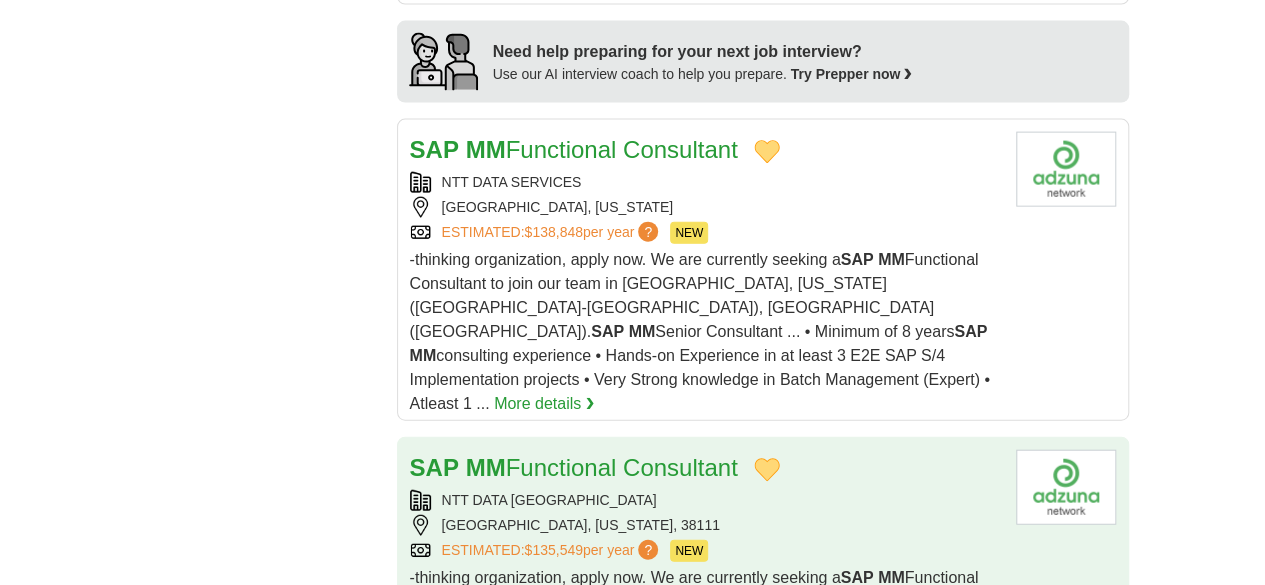 scroll, scrollTop: 2300, scrollLeft: 0, axis: vertical 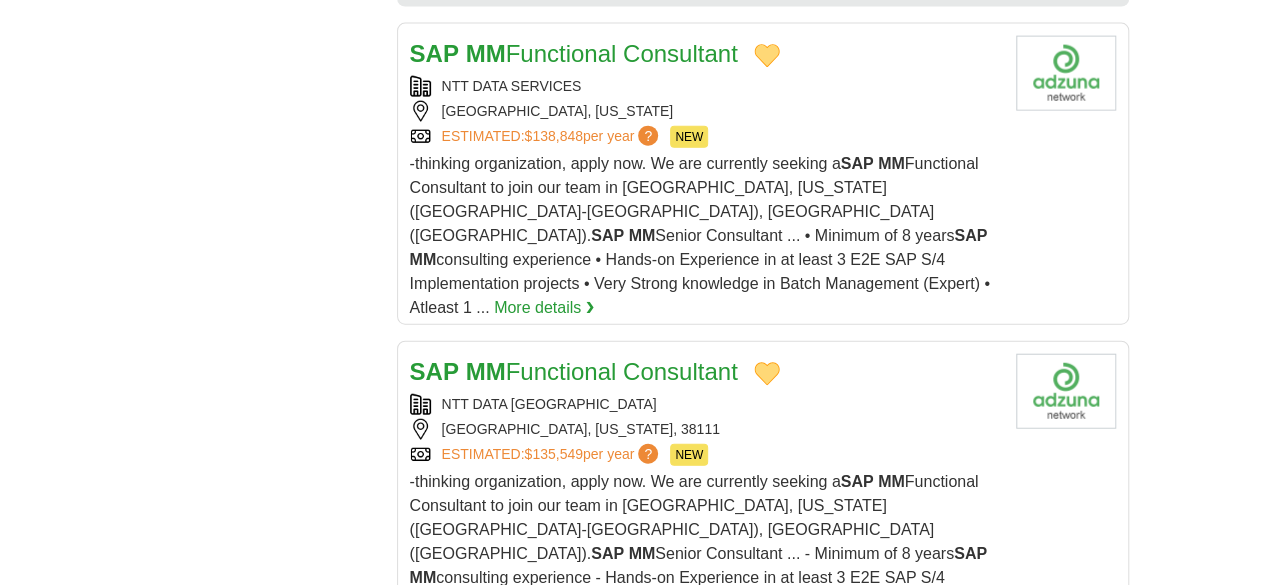 click at bounding box center (791, 692) 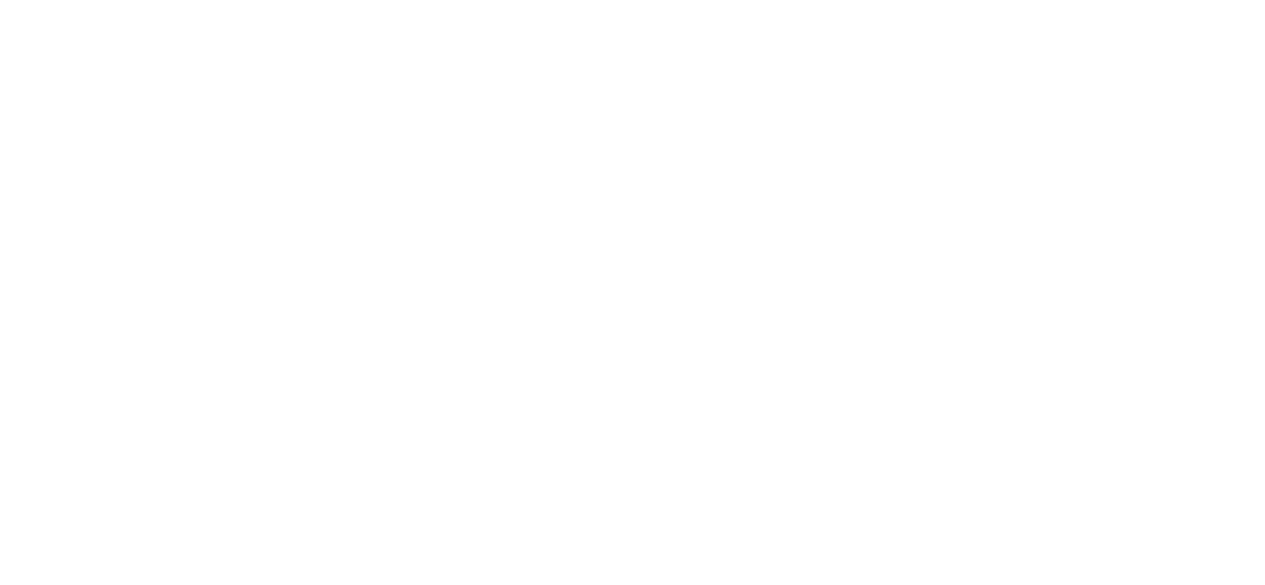 scroll, scrollTop: 4000, scrollLeft: 0, axis: vertical 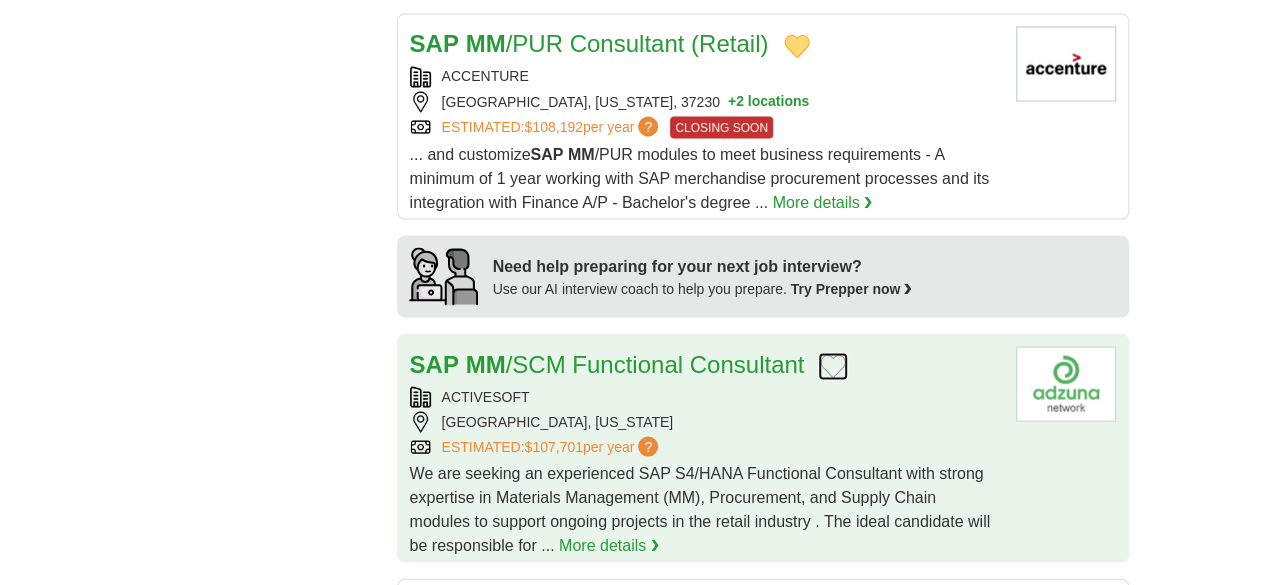 click at bounding box center (833, 366) 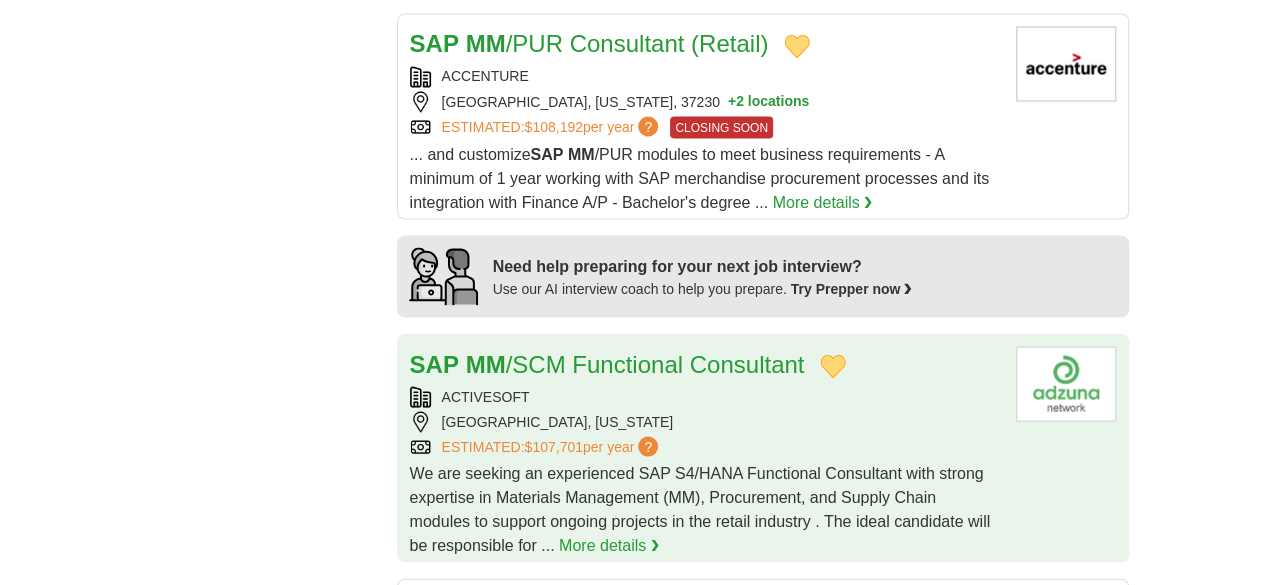 click on "EMERYVILLE, CALIFORNIA" at bounding box center (705, 421) 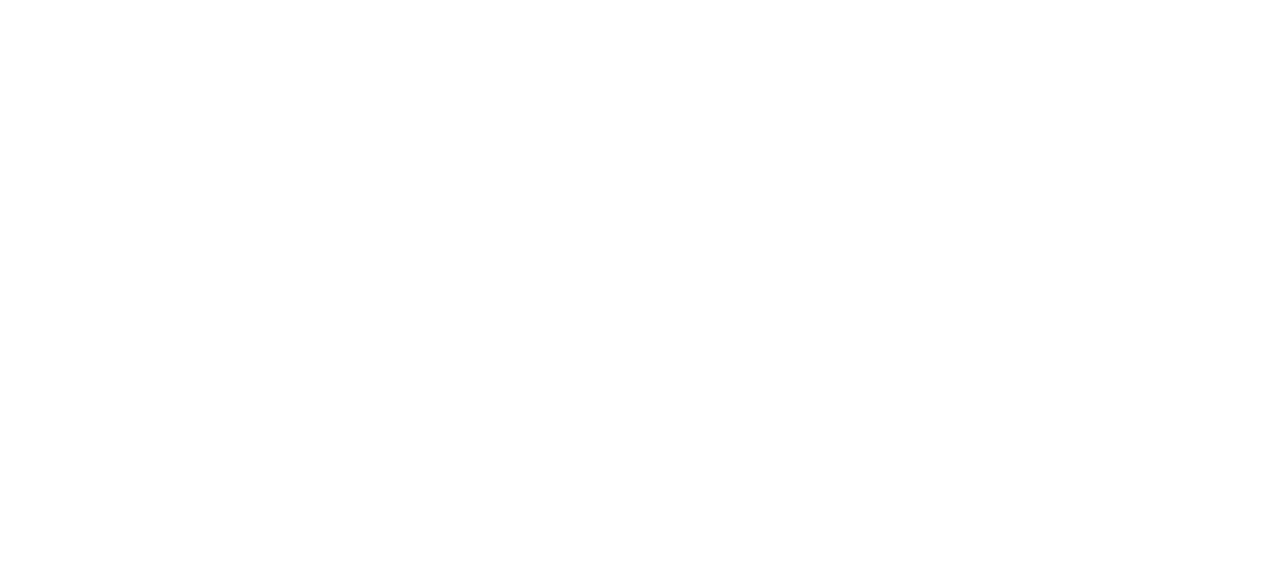 scroll, scrollTop: 3700, scrollLeft: 0, axis: vertical 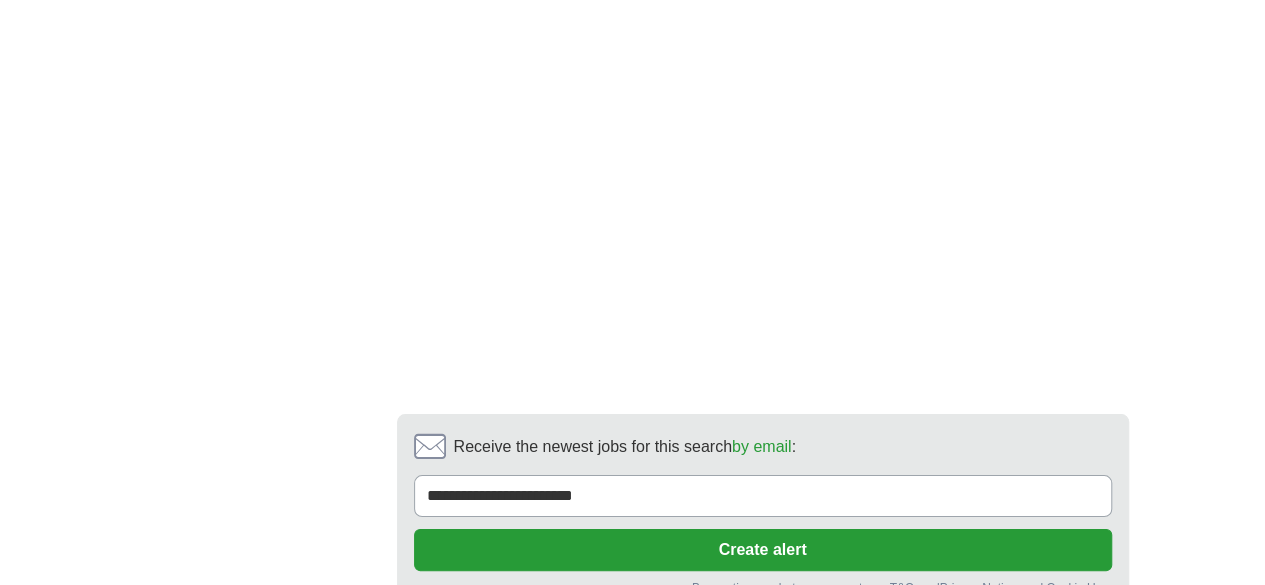 click on "3" at bounding box center [708, 680] 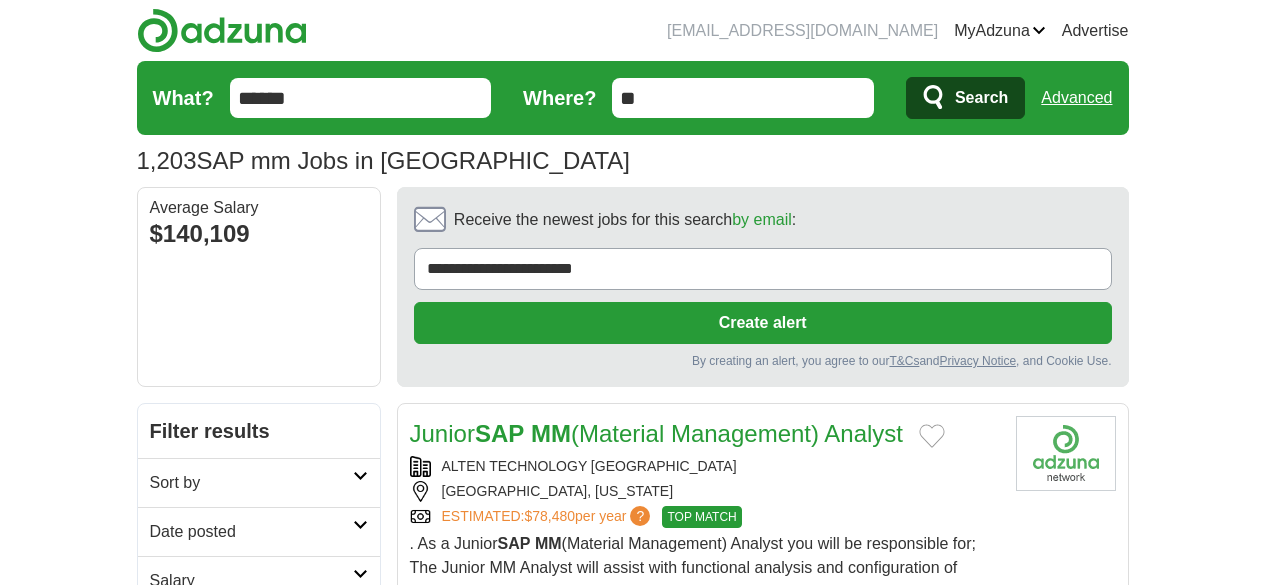 scroll, scrollTop: 0, scrollLeft: 0, axis: both 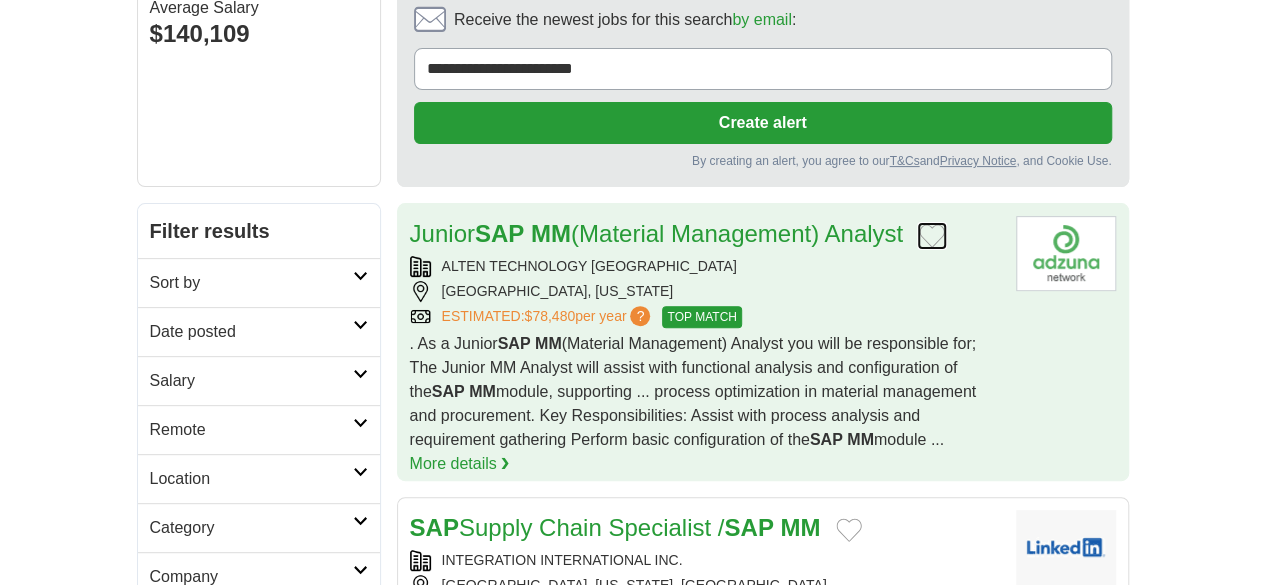 click at bounding box center (932, 236) 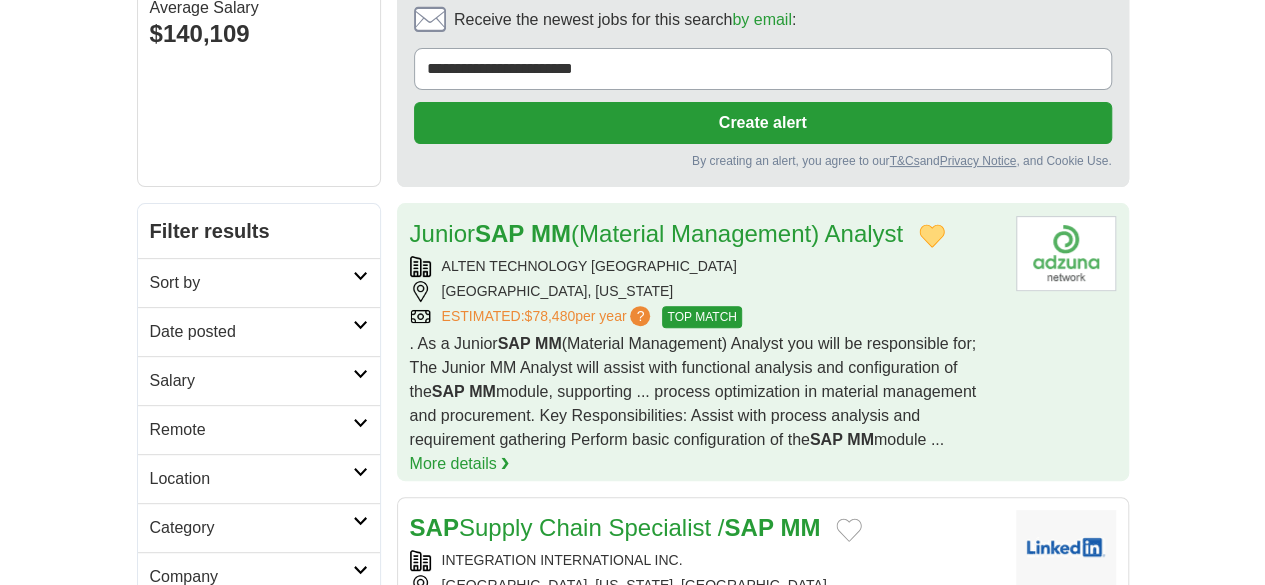 click on "ALTEN TECHNOLOGY USA" at bounding box center (705, 266) 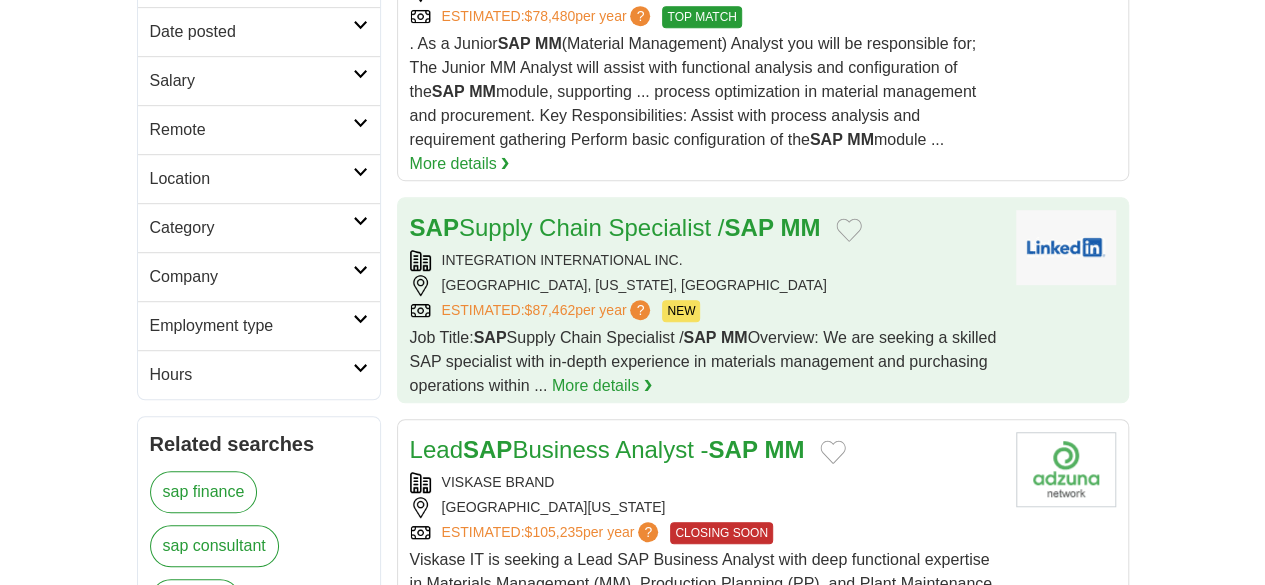 scroll, scrollTop: 600, scrollLeft: 0, axis: vertical 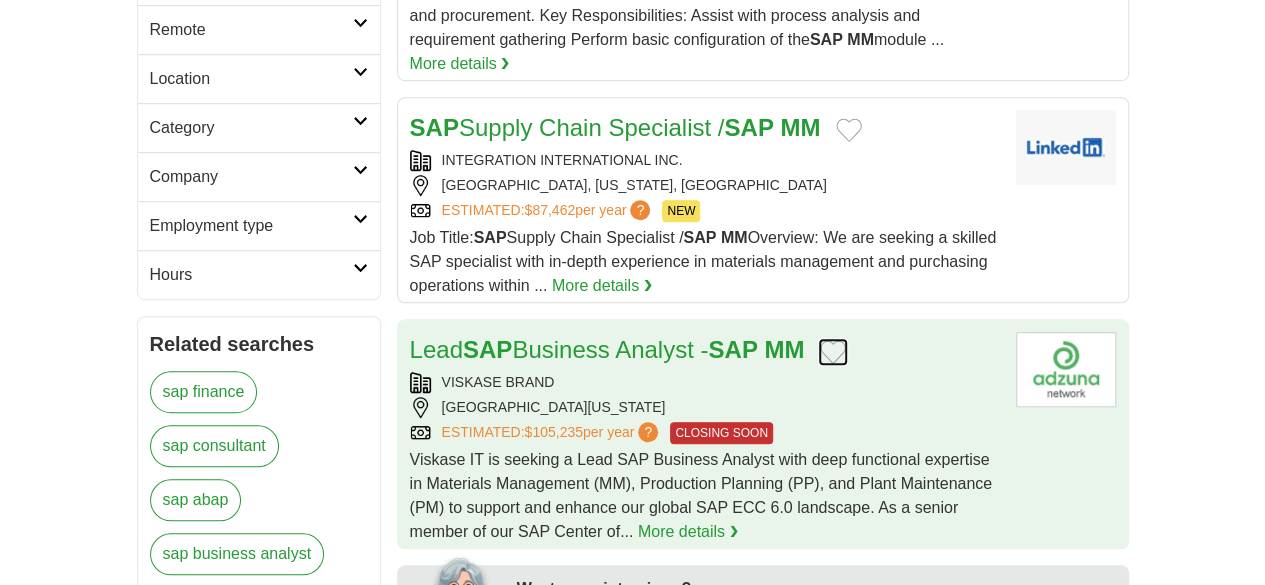 click at bounding box center (833, 352) 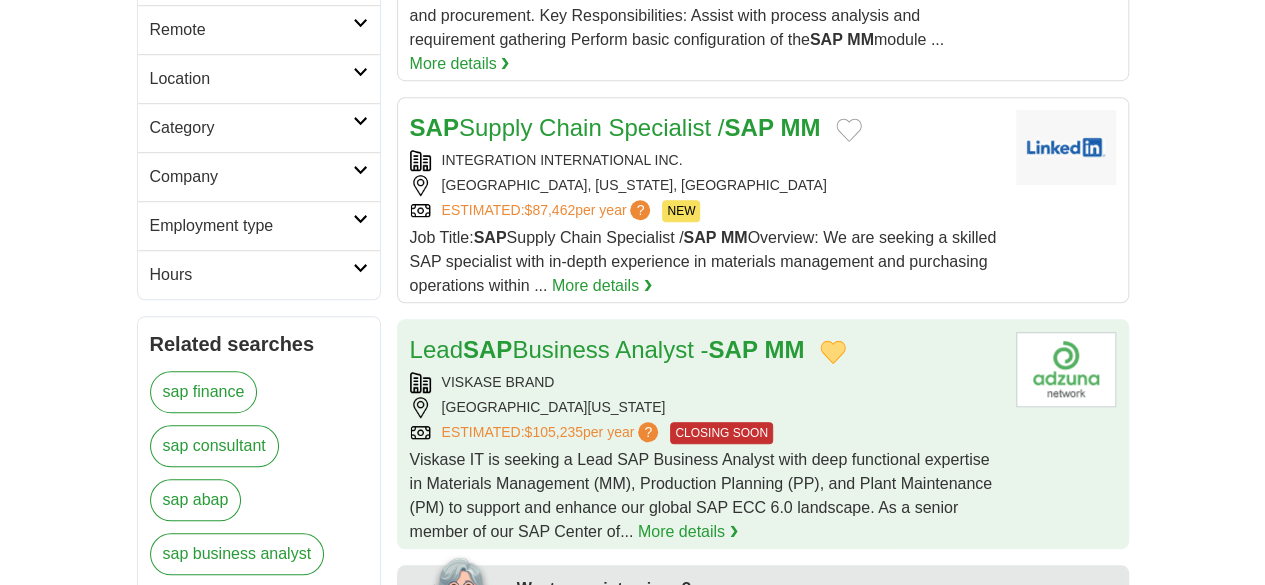 click on "VISKASE BRAND" at bounding box center [705, 382] 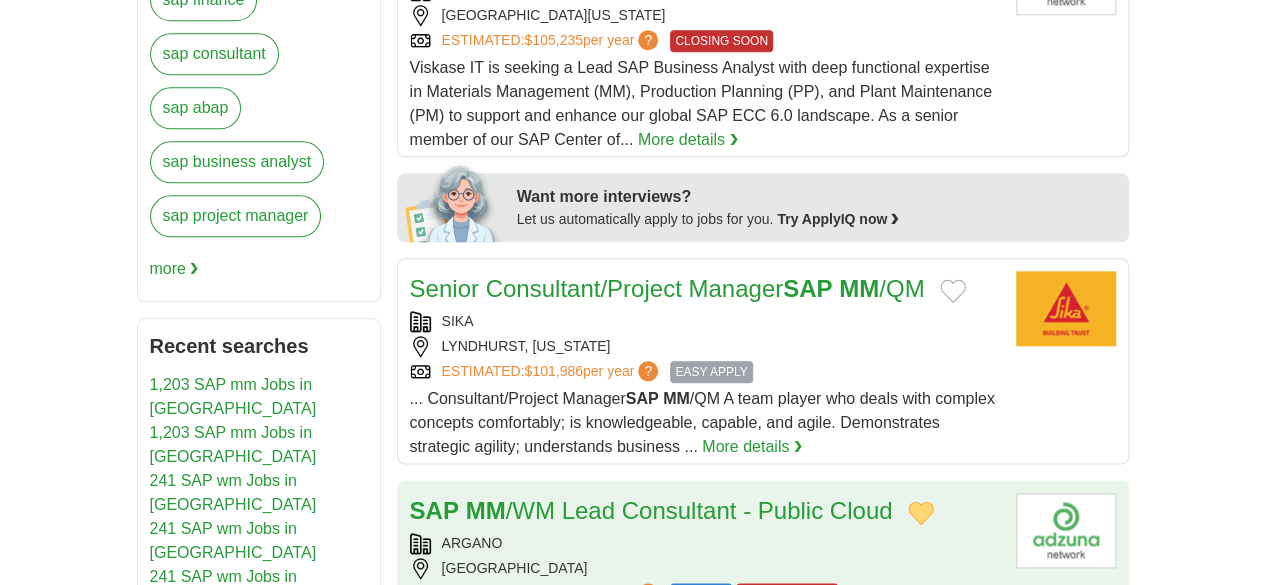 scroll, scrollTop: 1000, scrollLeft: 0, axis: vertical 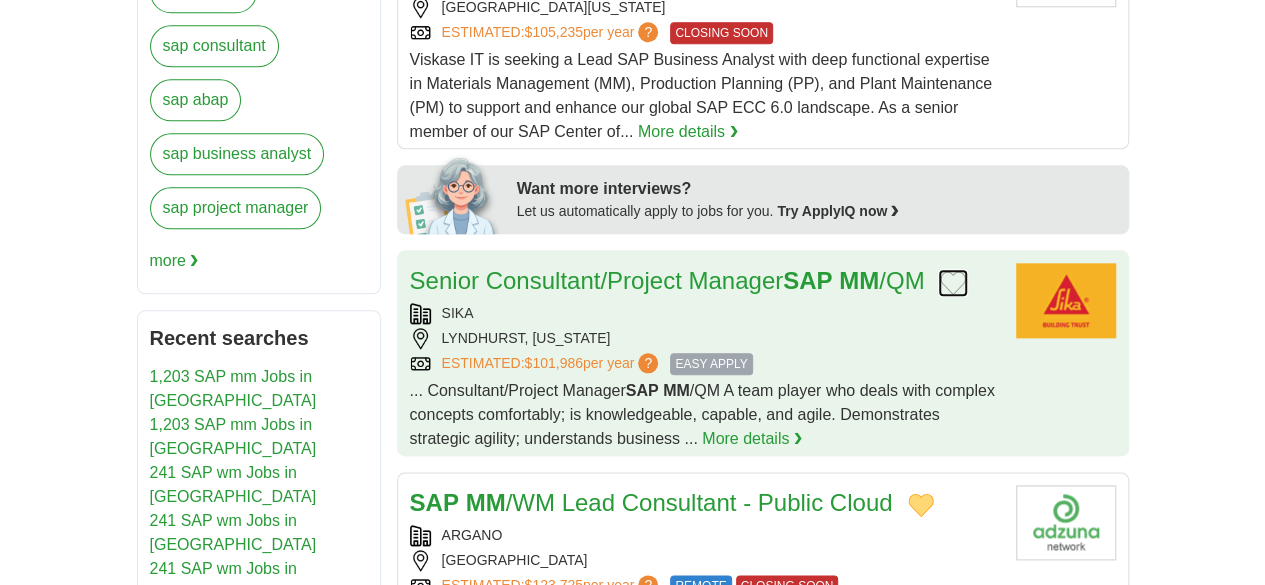 click at bounding box center [953, 283] 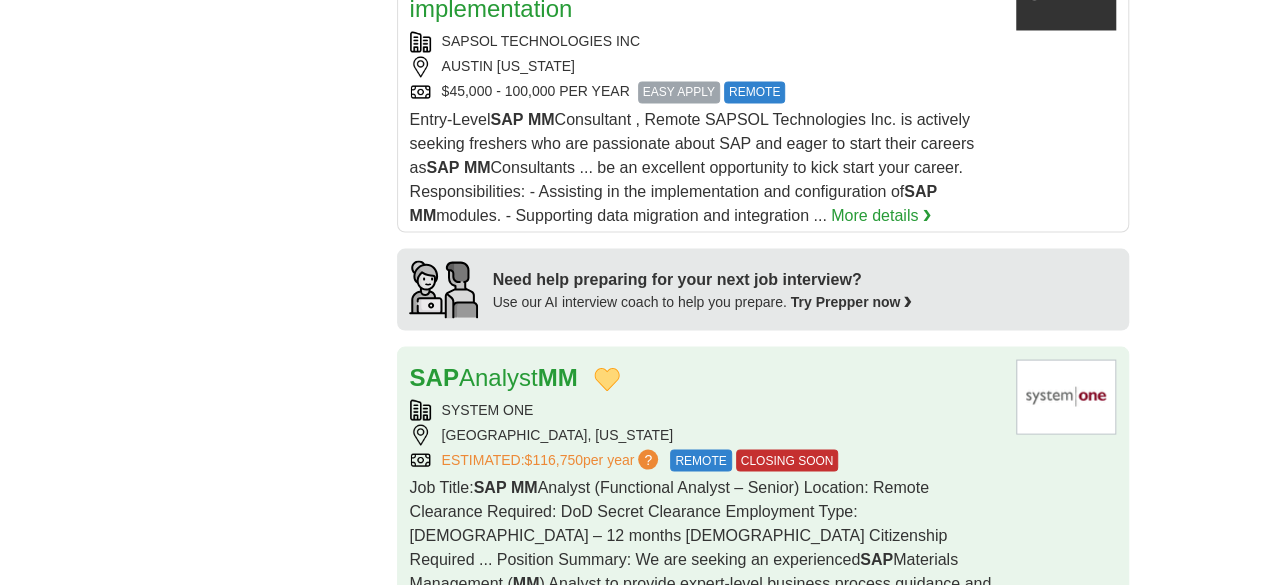 scroll, scrollTop: 2000, scrollLeft: 0, axis: vertical 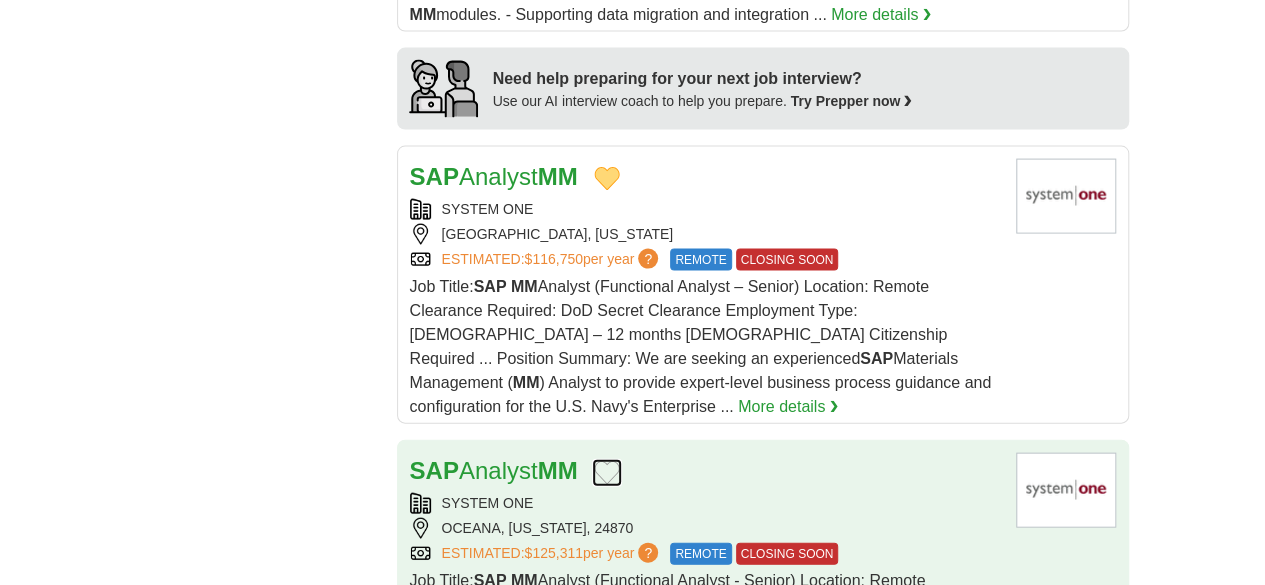 click at bounding box center (607, 473) 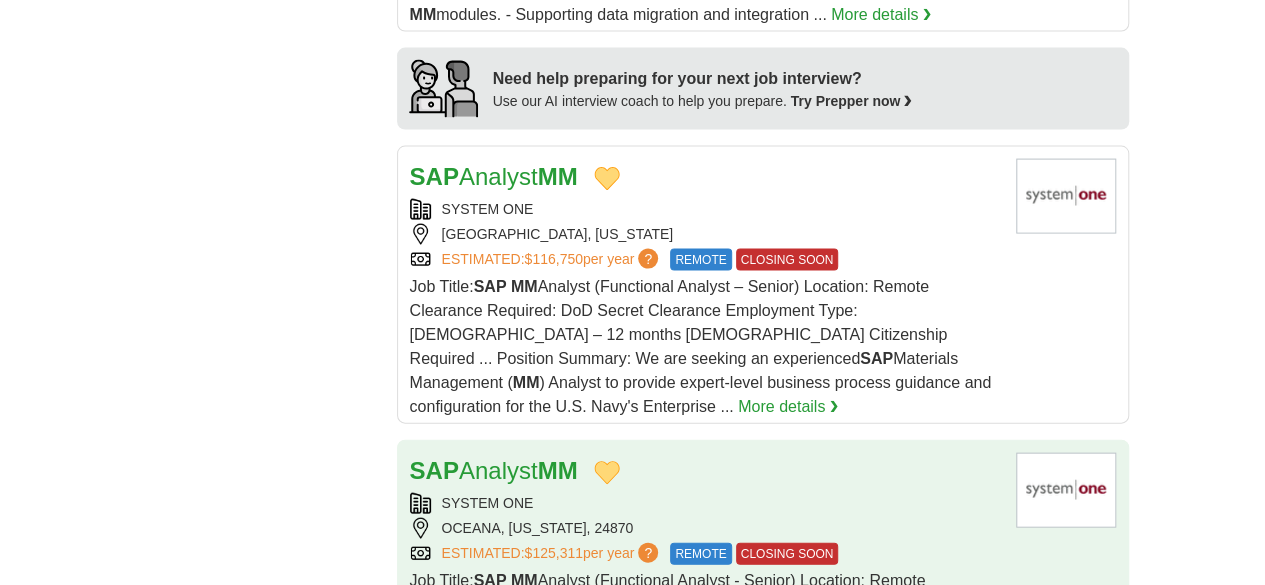 click on "SYSTEM ONE" at bounding box center (705, 503) 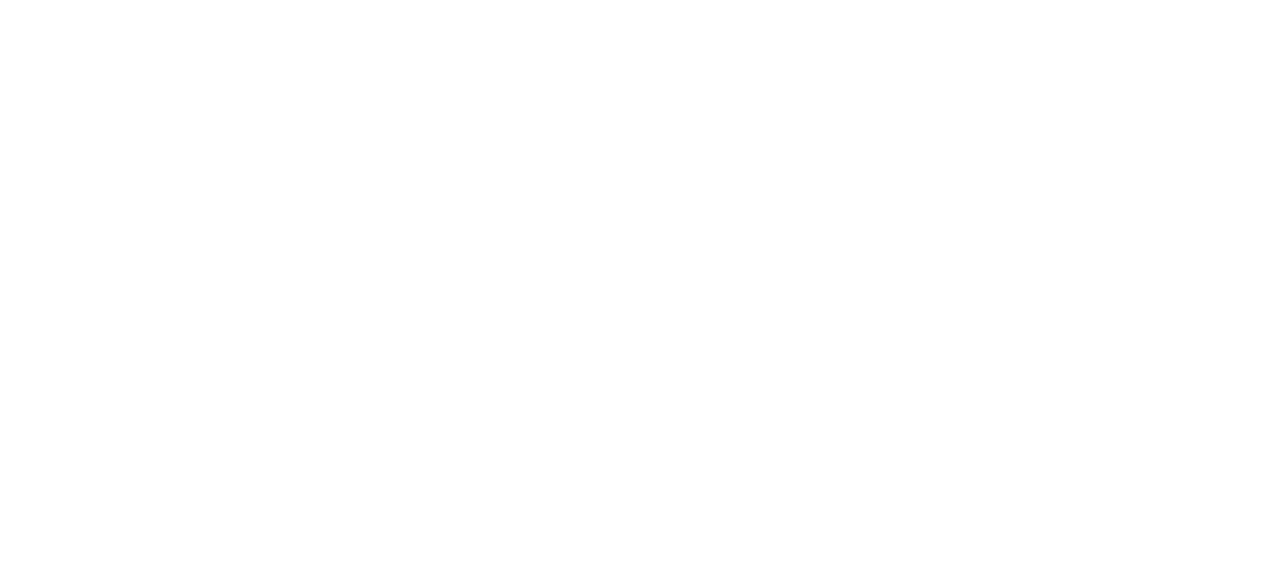 scroll, scrollTop: 3994, scrollLeft: 0, axis: vertical 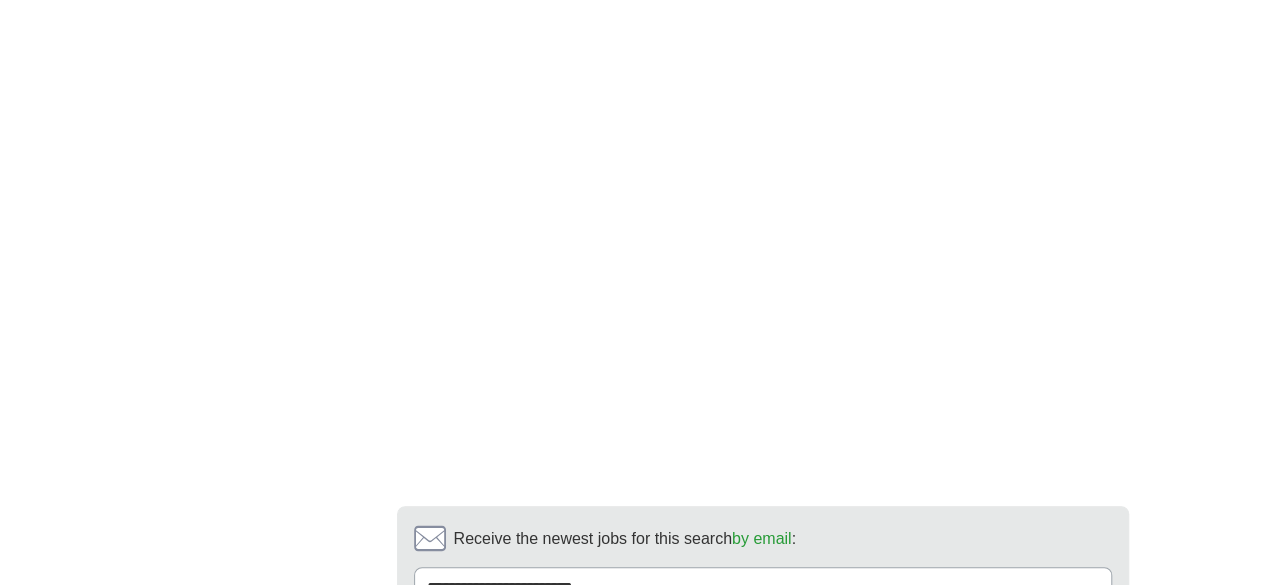 click on "4" at bounding box center (755, 772) 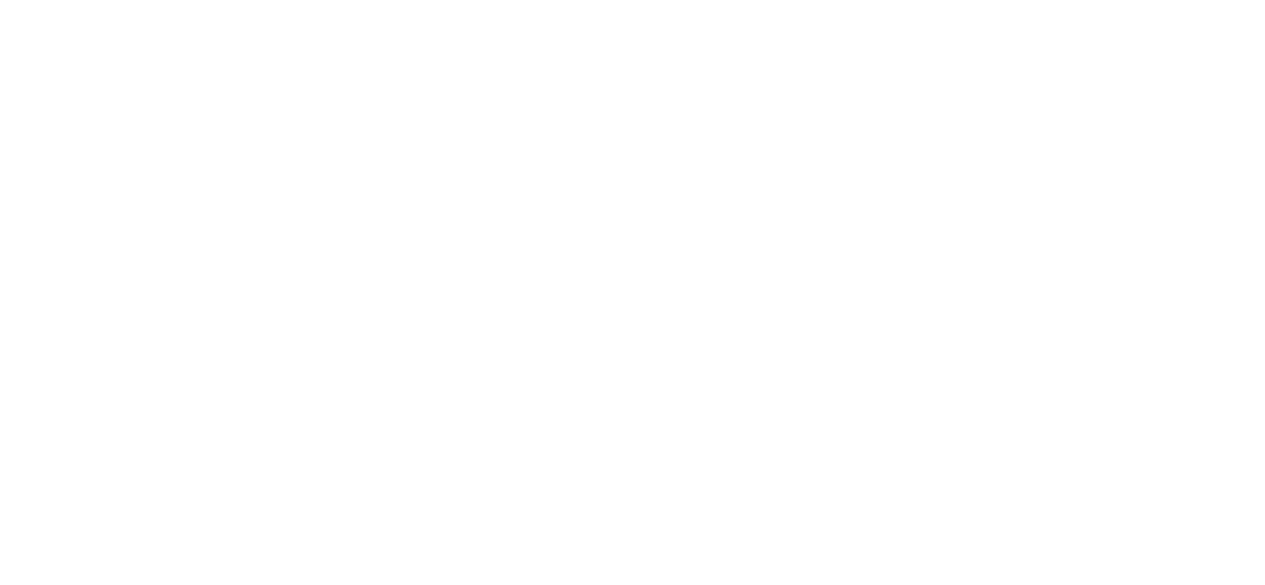 scroll, scrollTop: 3794, scrollLeft: 0, axis: vertical 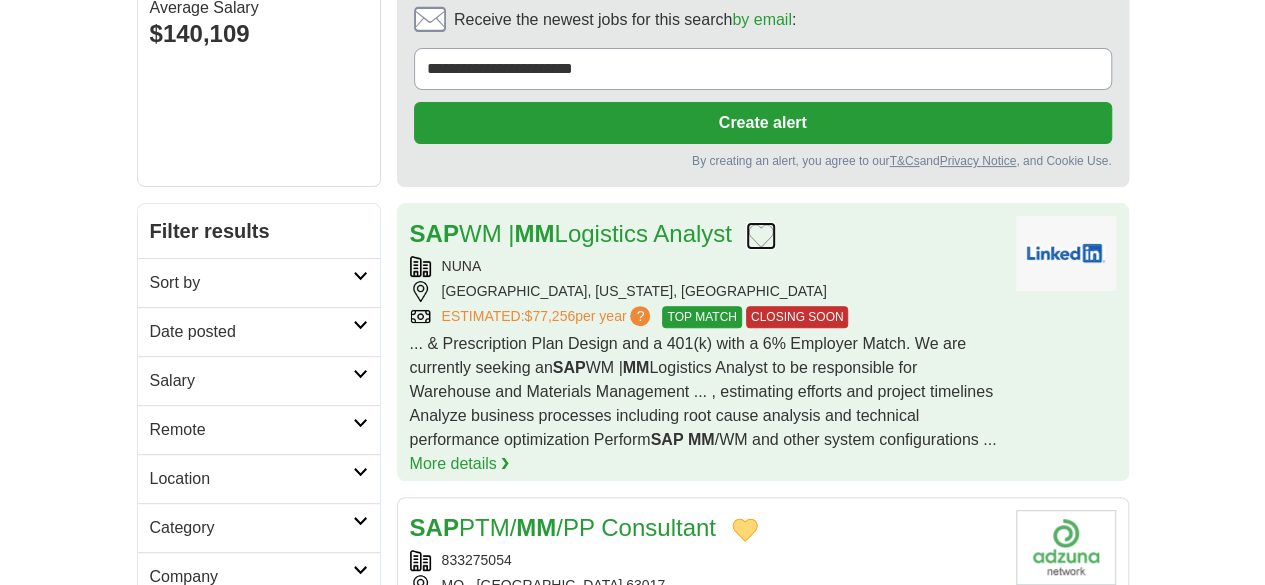 click at bounding box center [761, 236] 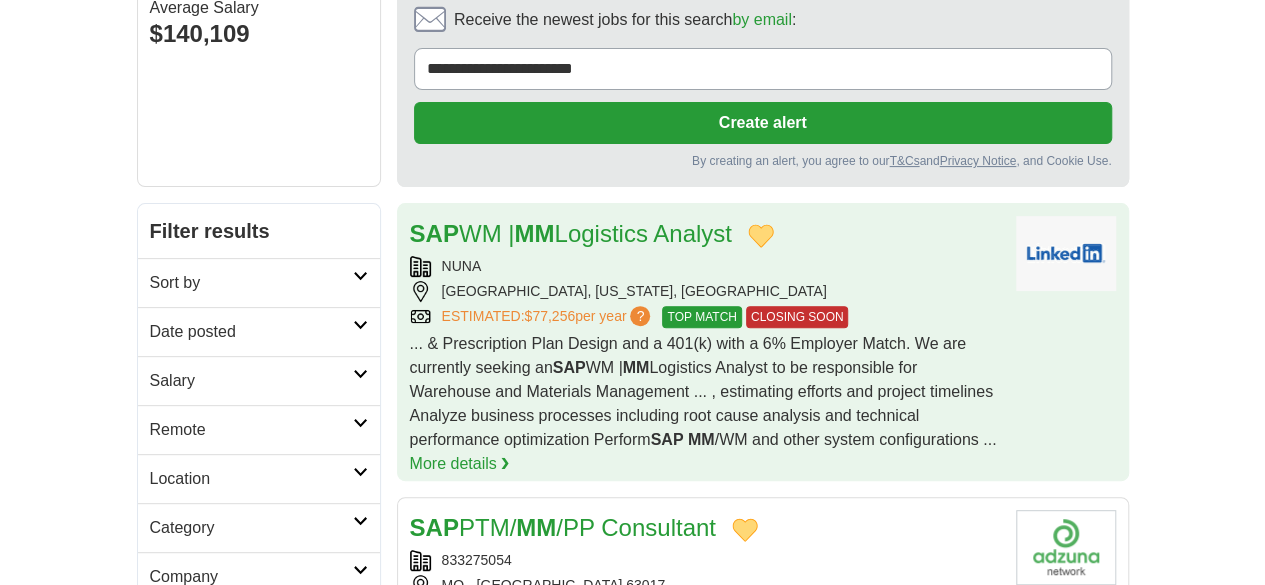 click on "NUNA" at bounding box center (705, 266) 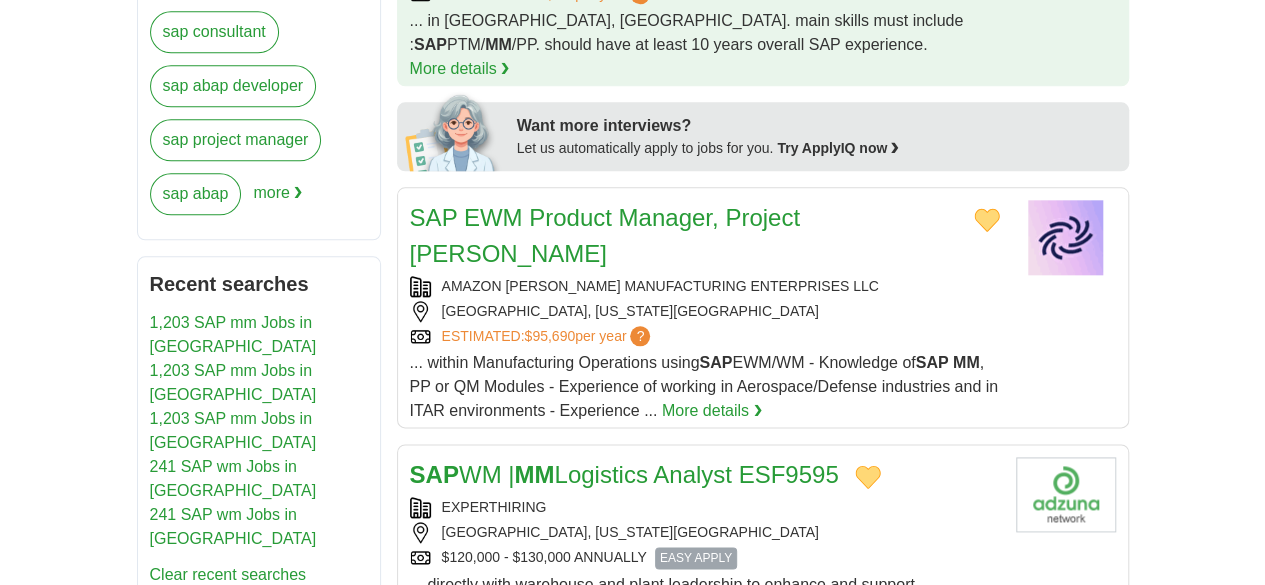 scroll, scrollTop: 1300, scrollLeft: 0, axis: vertical 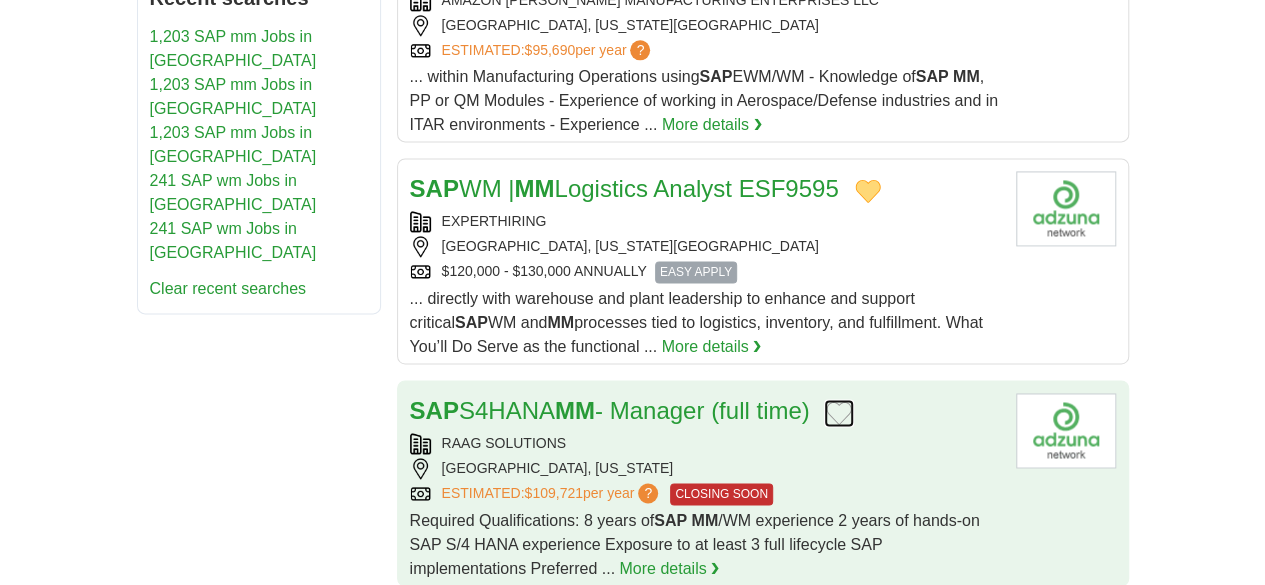 click at bounding box center (839, 413) 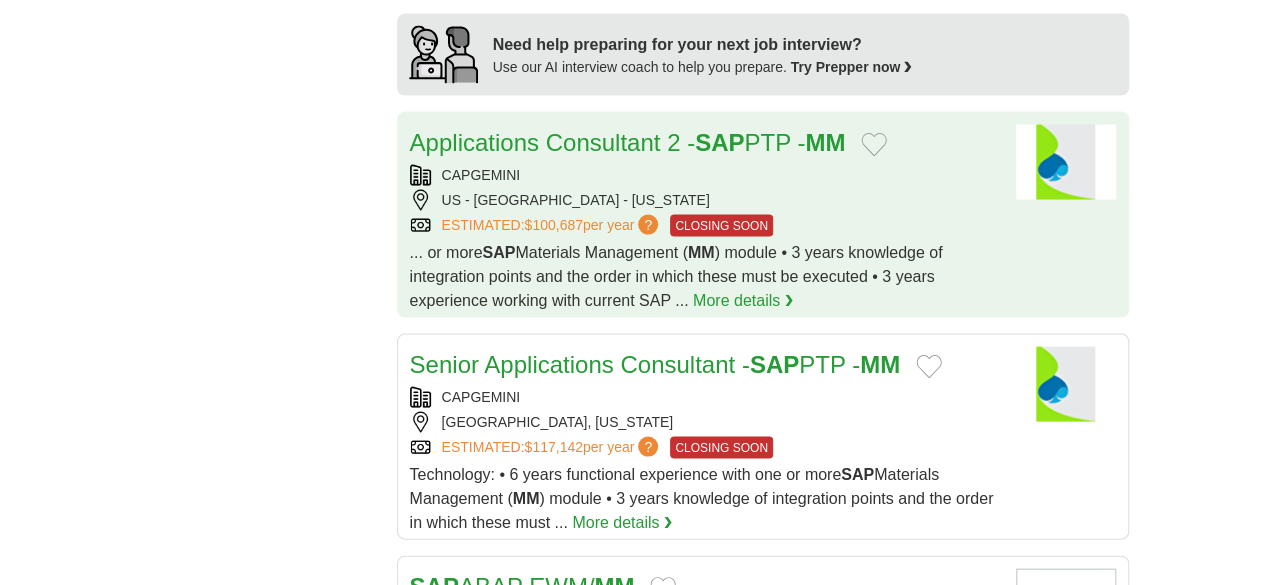 scroll, scrollTop: 2000, scrollLeft: 0, axis: vertical 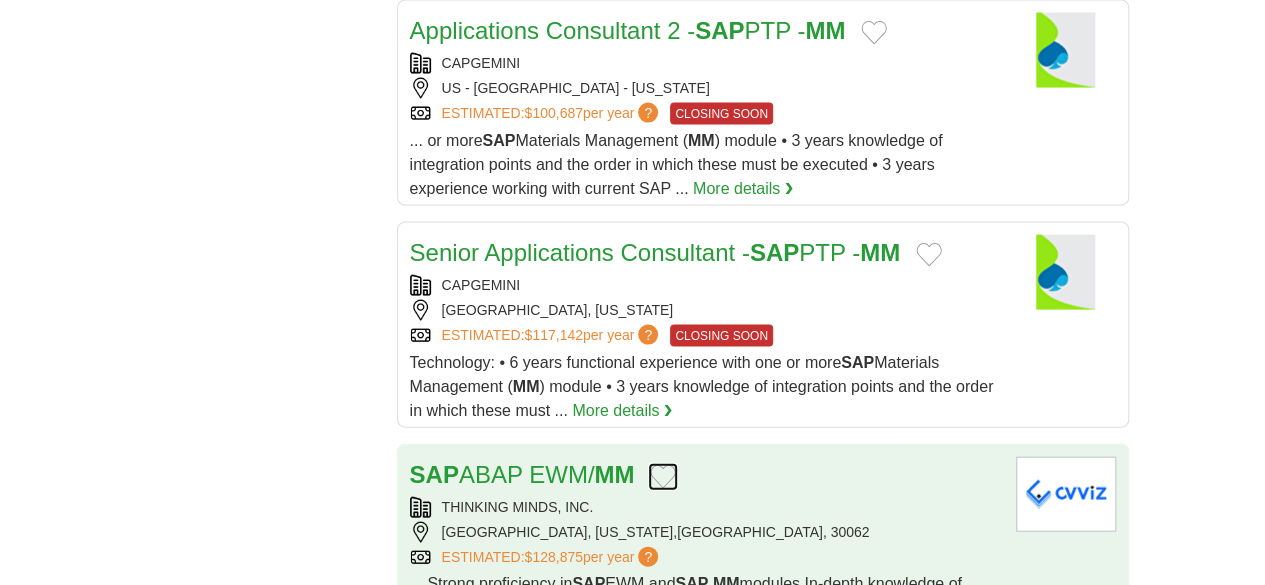 click at bounding box center [663, 477] 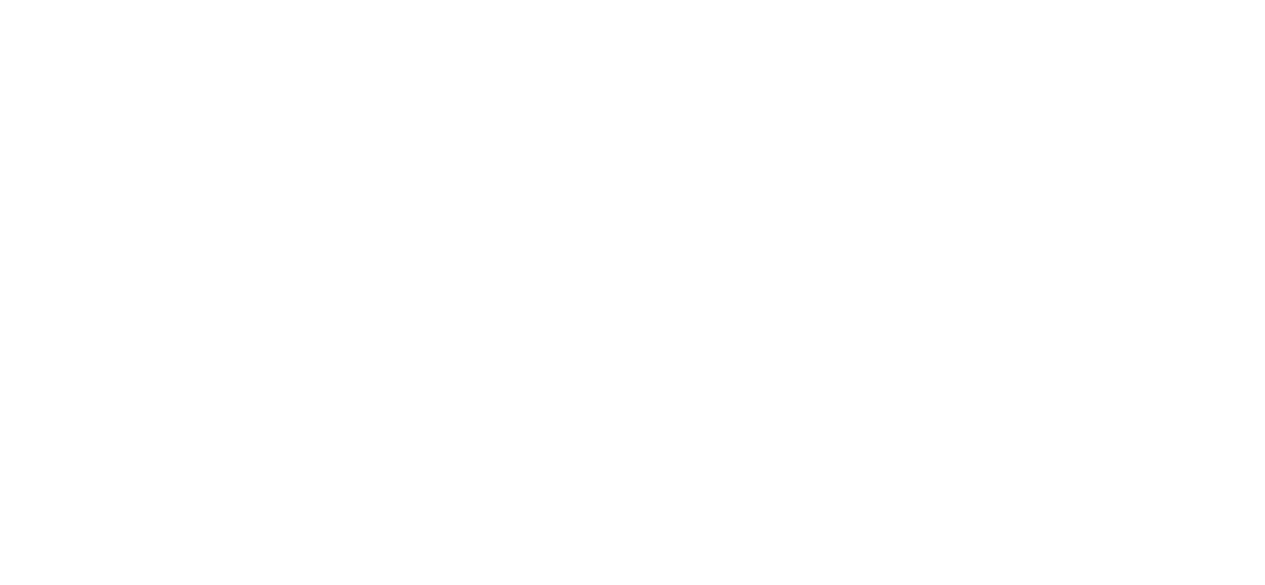 scroll, scrollTop: 3600, scrollLeft: 0, axis: vertical 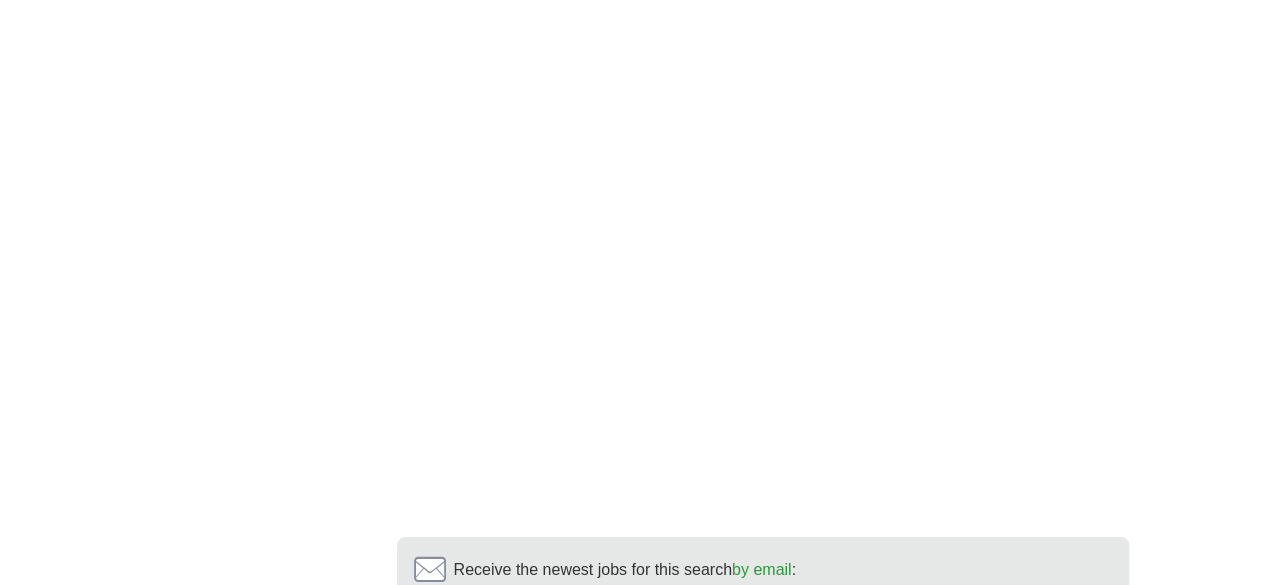 click on "5" at bounding box center [802, 803] 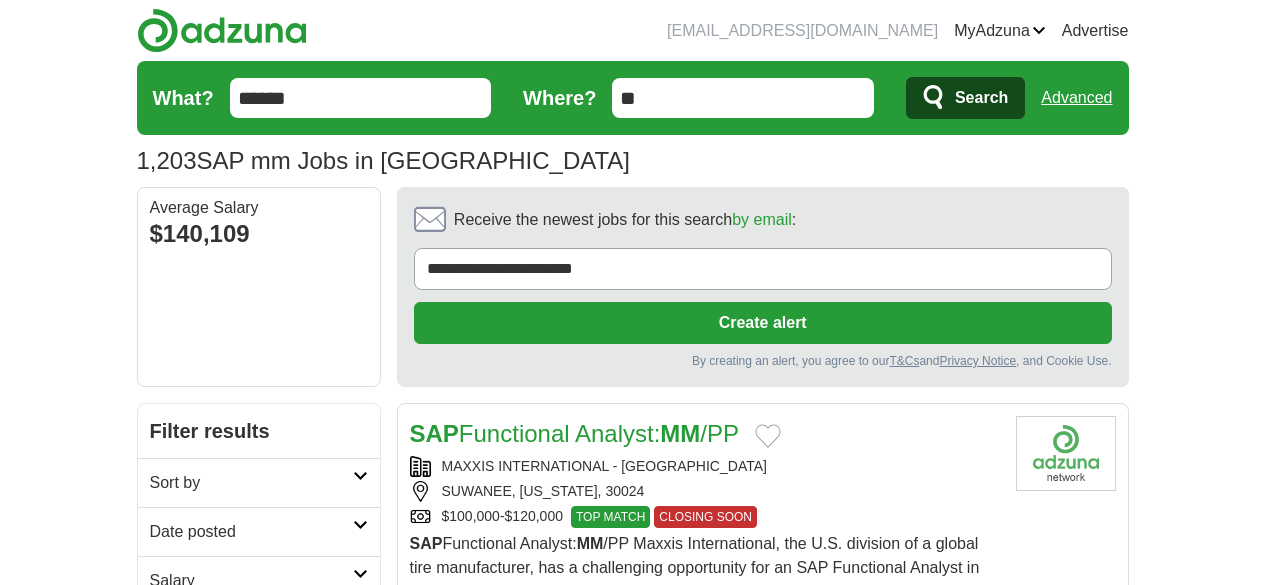 scroll, scrollTop: 0, scrollLeft: 0, axis: both 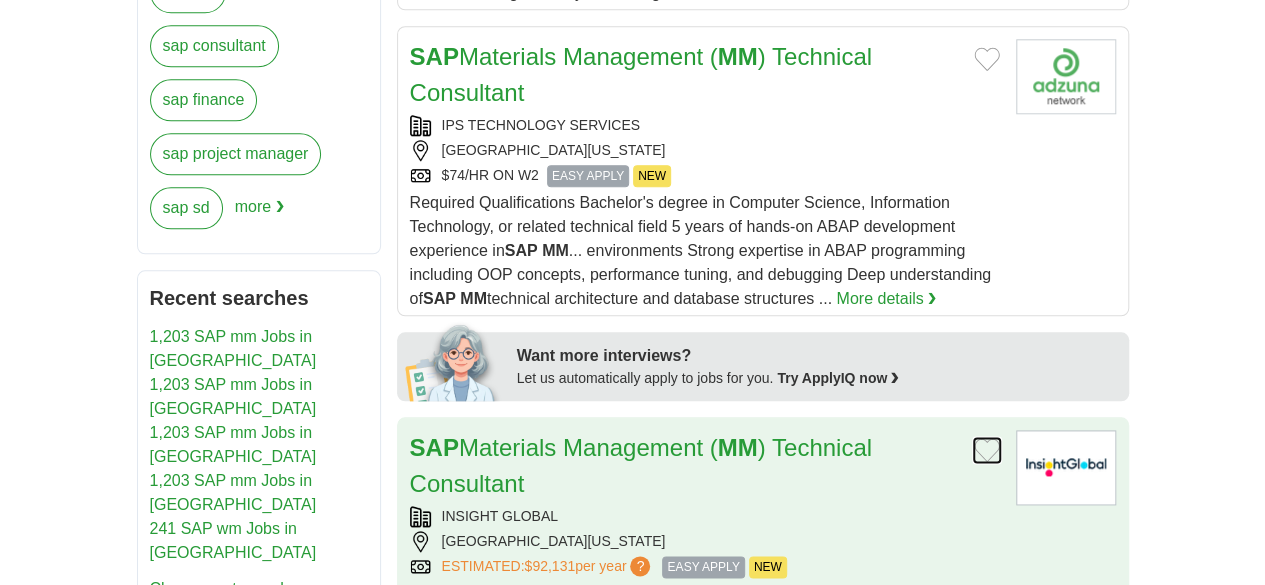 click at bounding box center (987, 450) 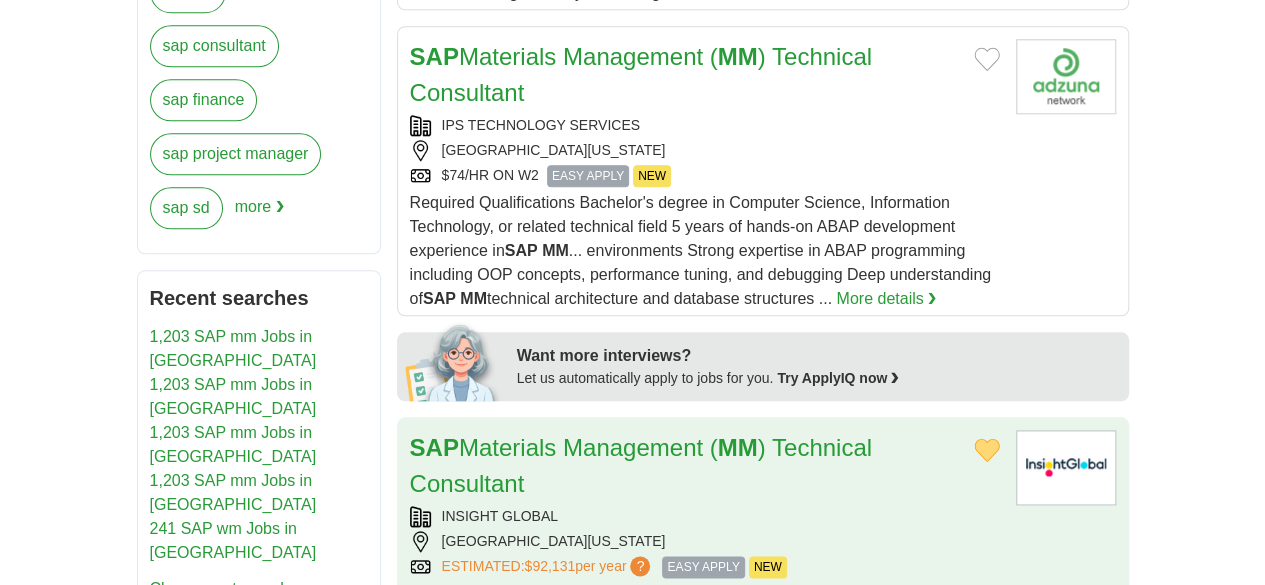 click on "[GEOGRAPHIC_DATA][US_STATE]" at bounding box center [705, 541] 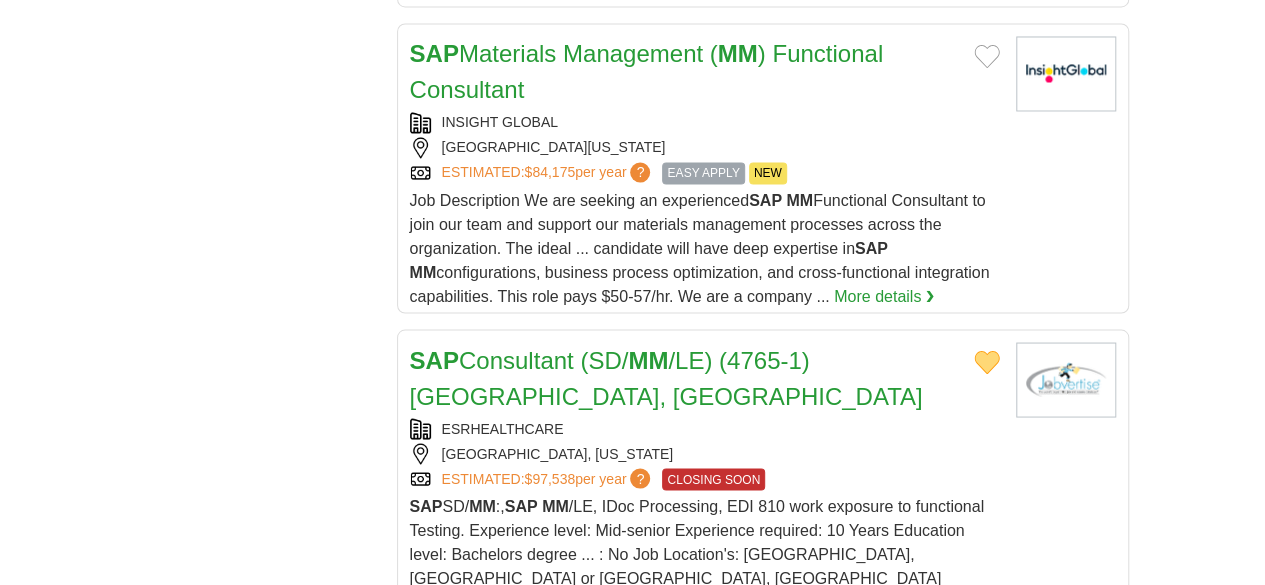 scroll, scrollTop: 1800, scrollLeft: 0, axis: vertical 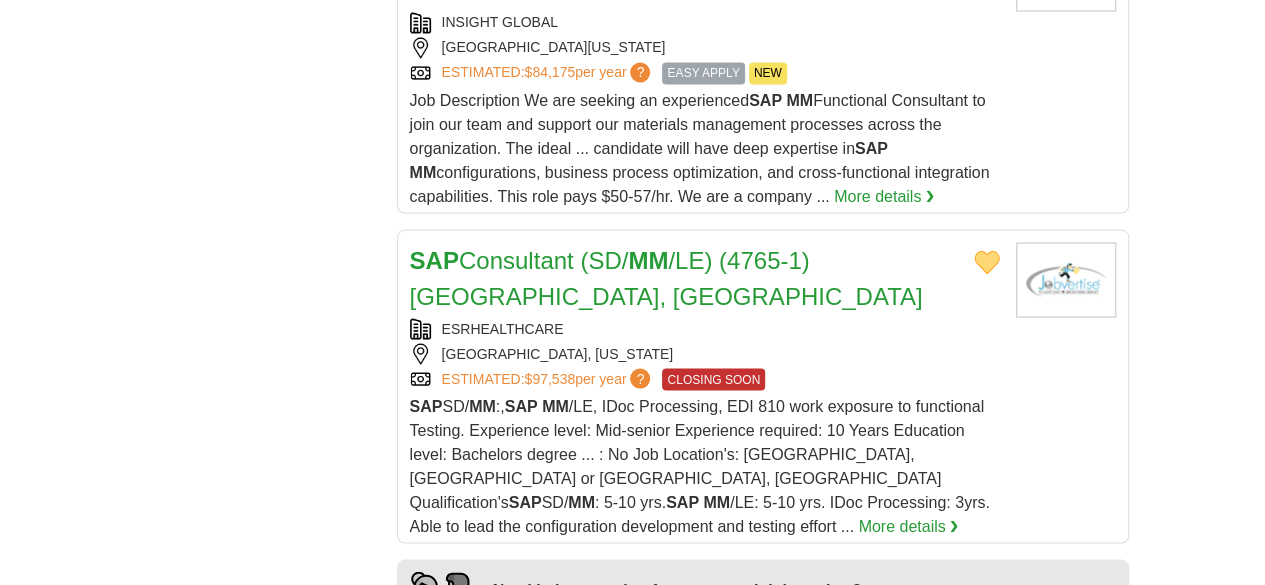 click at bounding box center [955, 690] 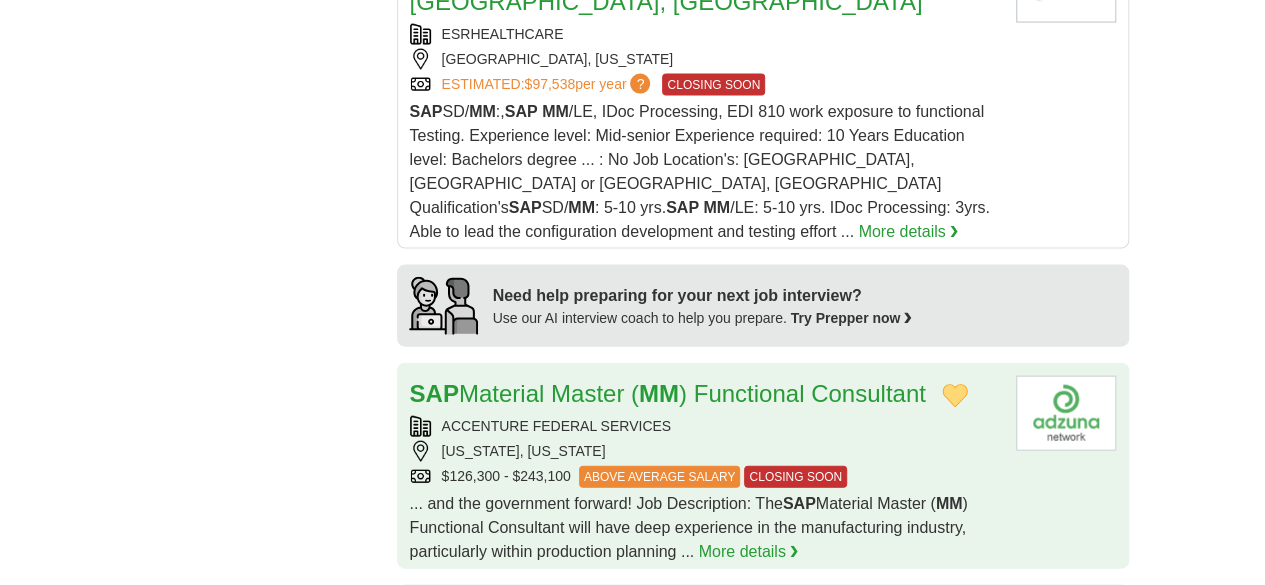 scroll, scrollTop: 2100, scrollLeft: 0, axis: vertical 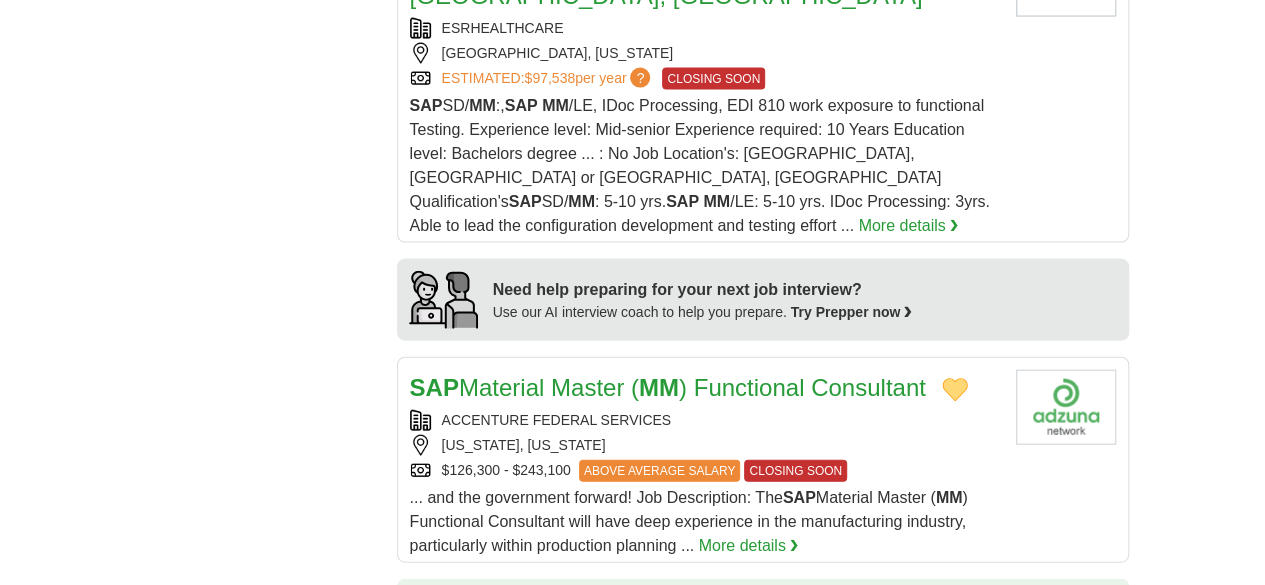 click at bounding box center [955, 612] 